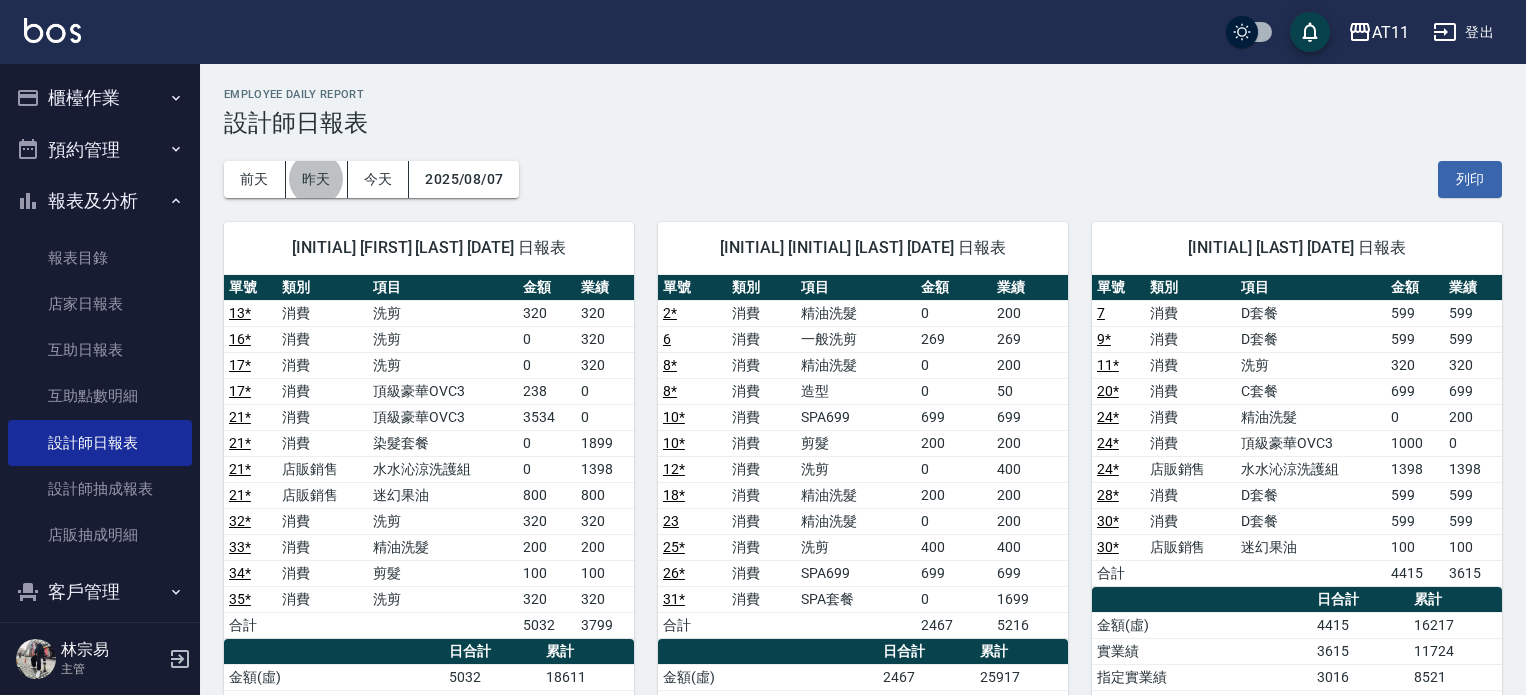 scroll, scrollTop: 0, scrollLeft: 0, axis: both 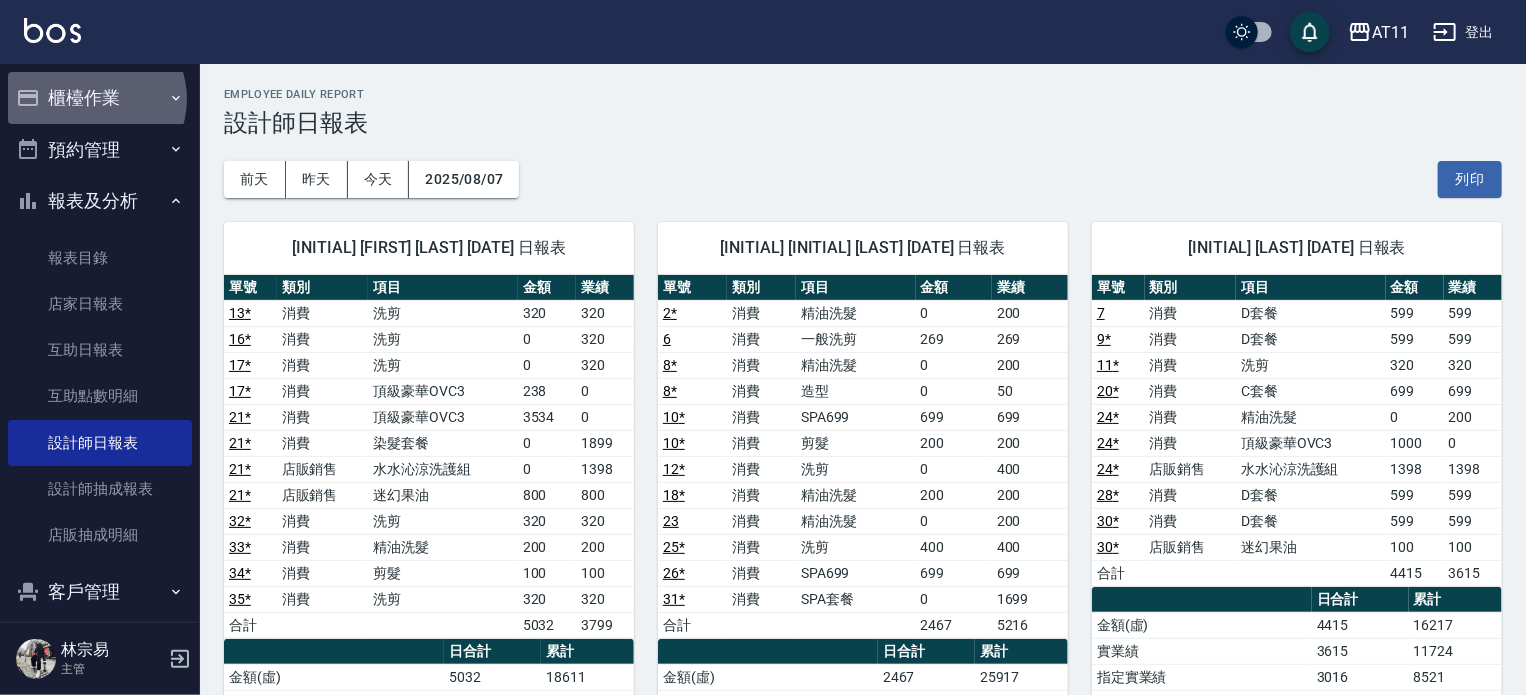 click on "櫃檯作業" at bounding box center [100, 98] 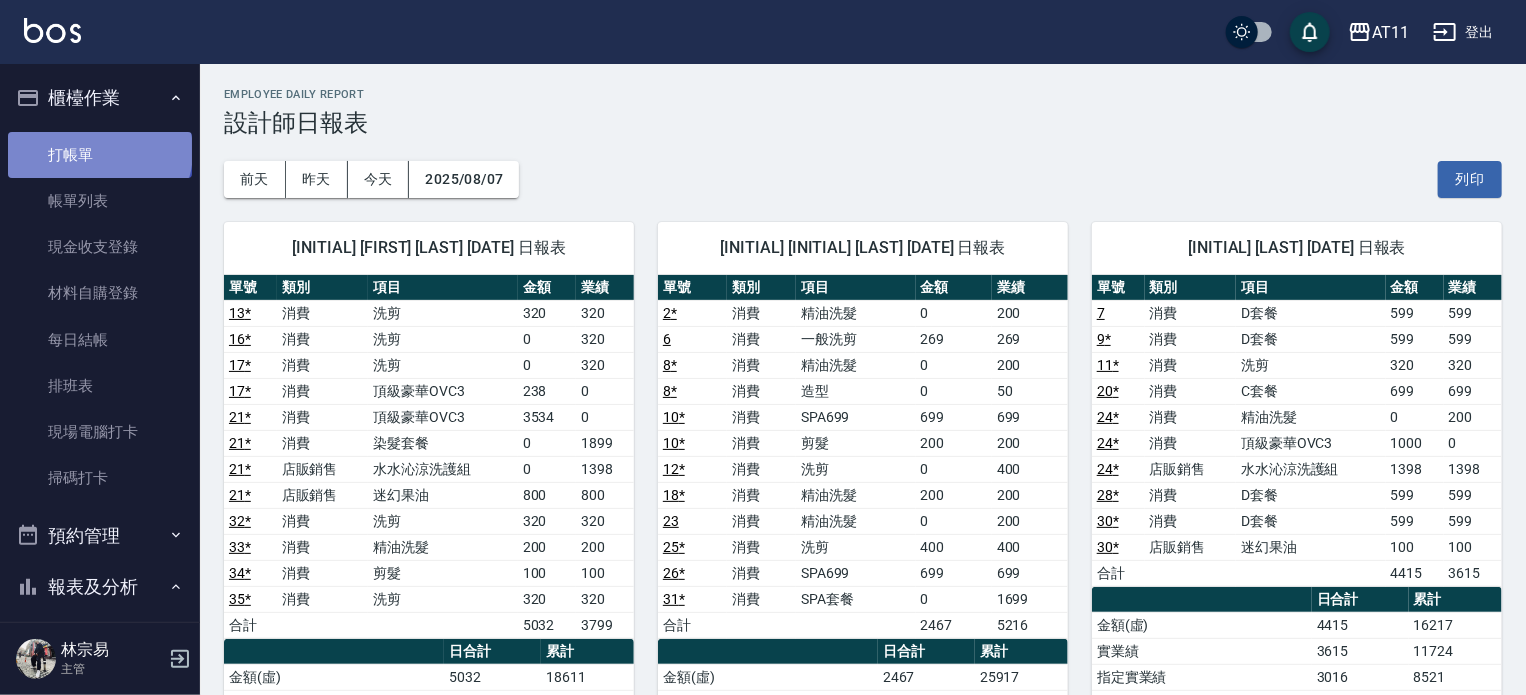 click on "打帳單" at bounding box center (100, 155) 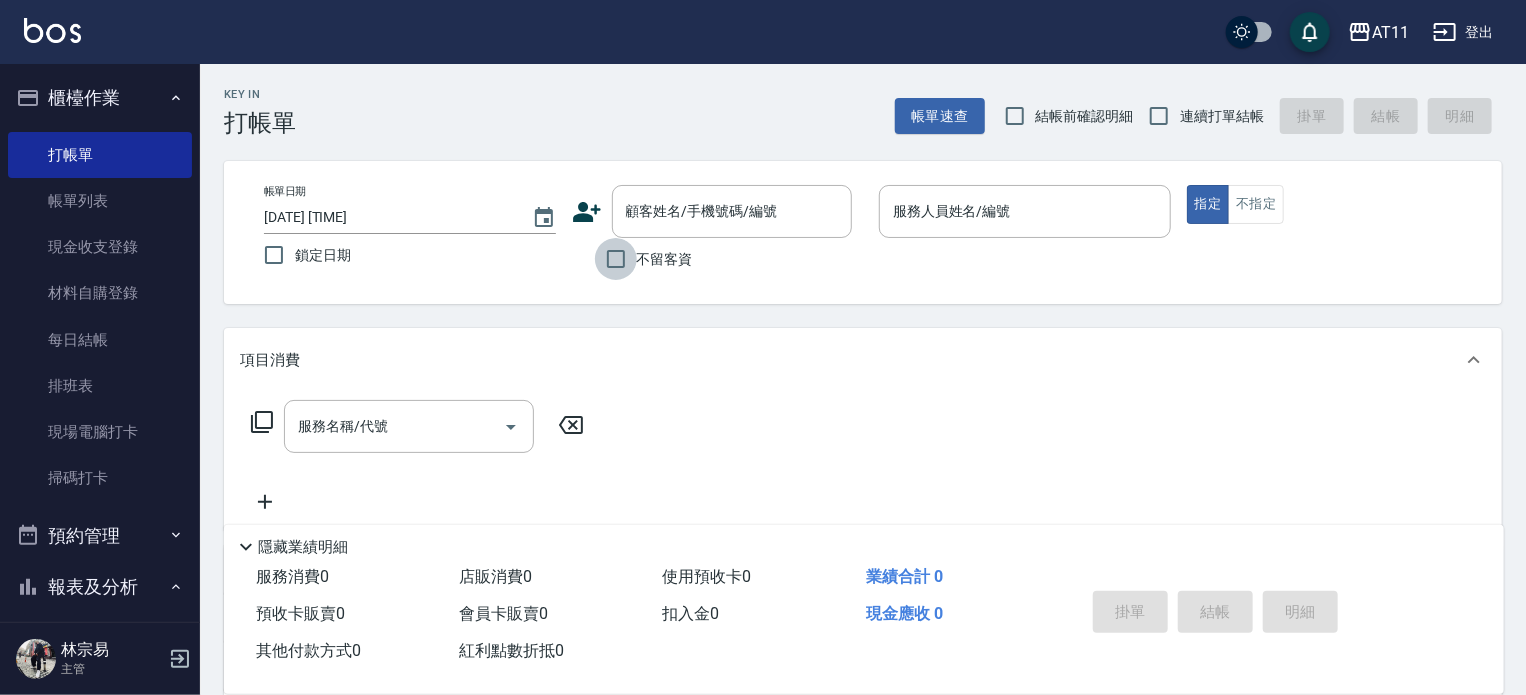 click on "不留客資" at bounding box center (616, 259) 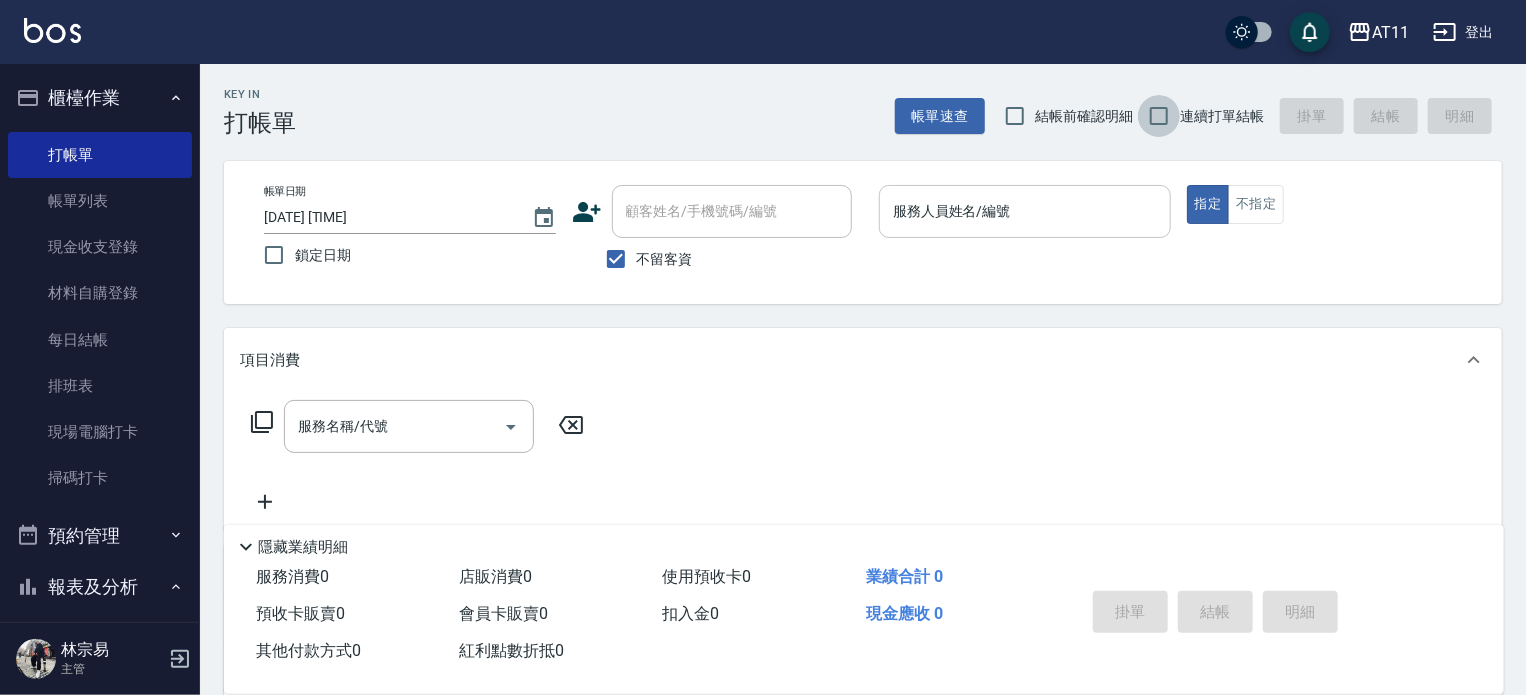 drag, startPoint x: 1161, startPoint y: 107, endPoint x: 1059, endPoint y: 203, distance: 140.07141 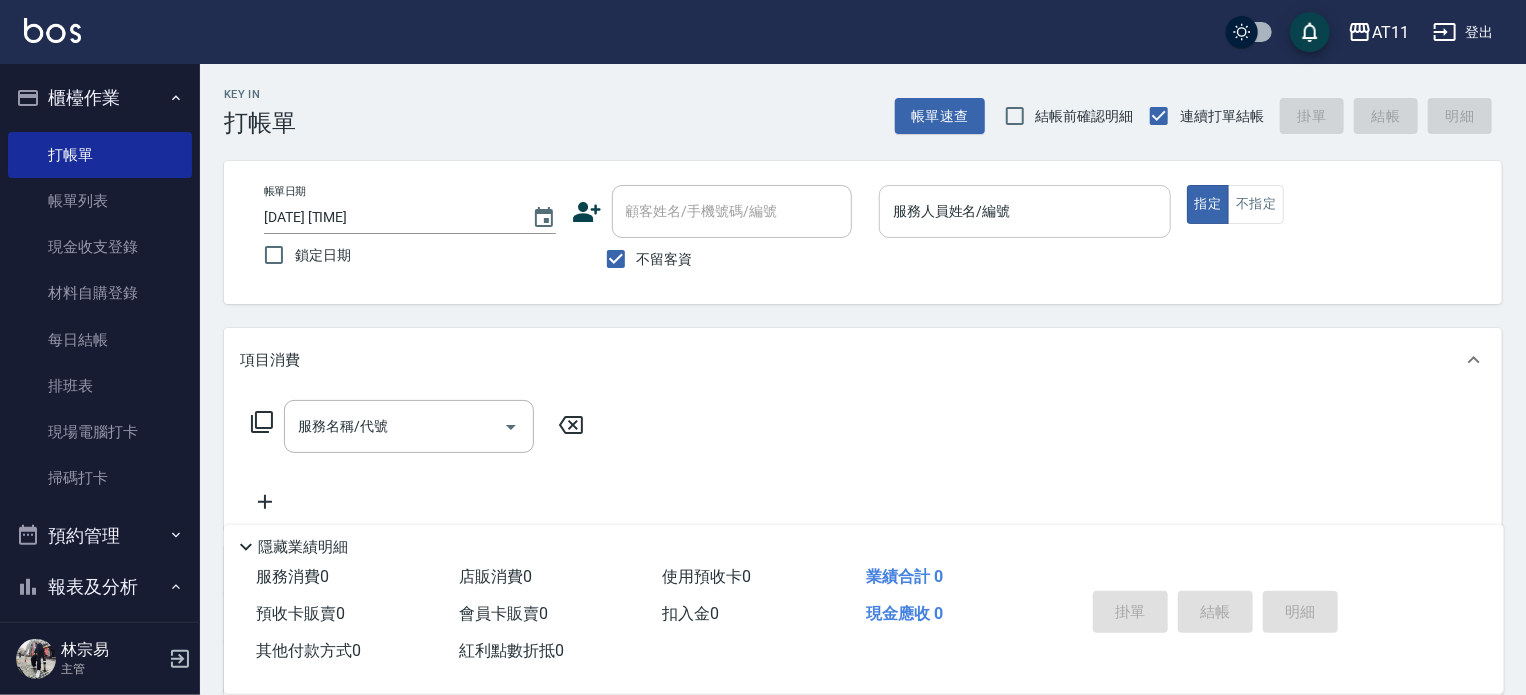 click on "服務人員姓名/編號" at bounding box center (1025, 211) 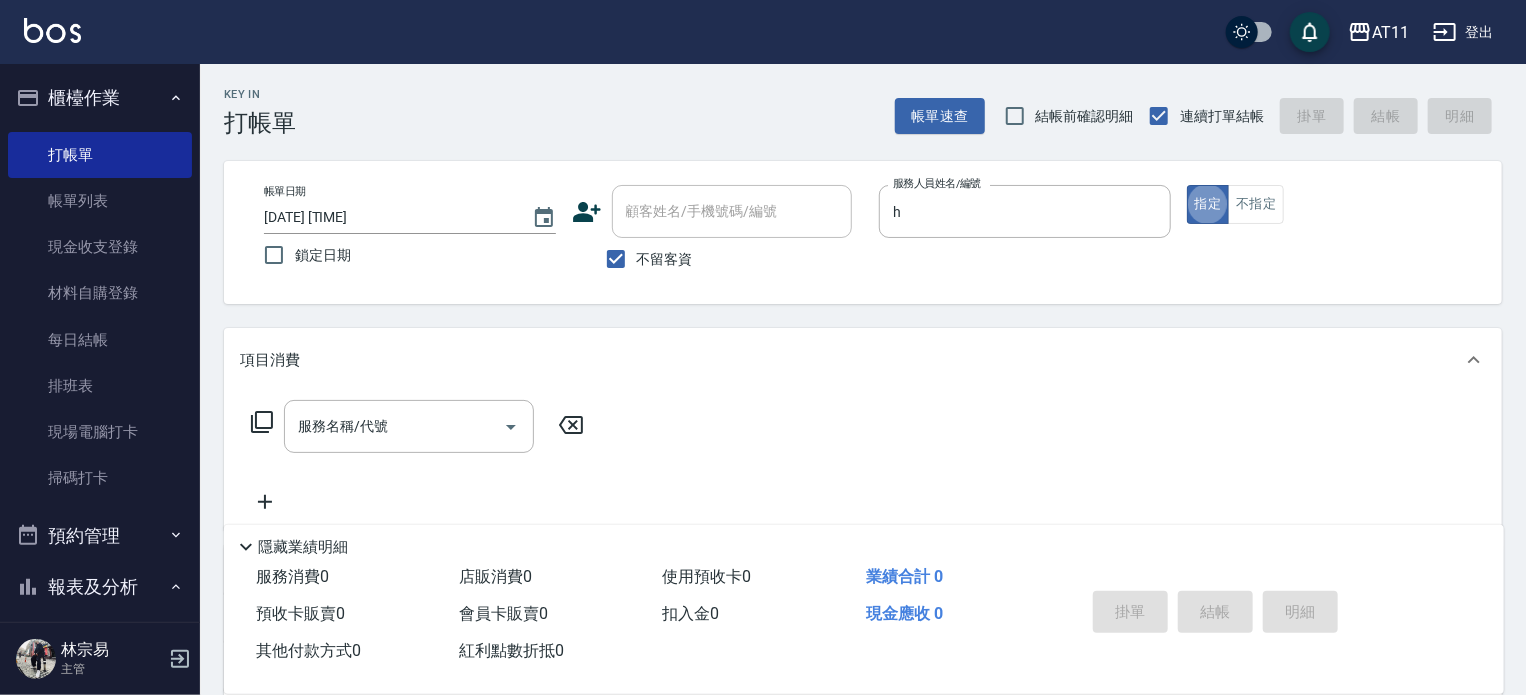 type on "Dinna-H" 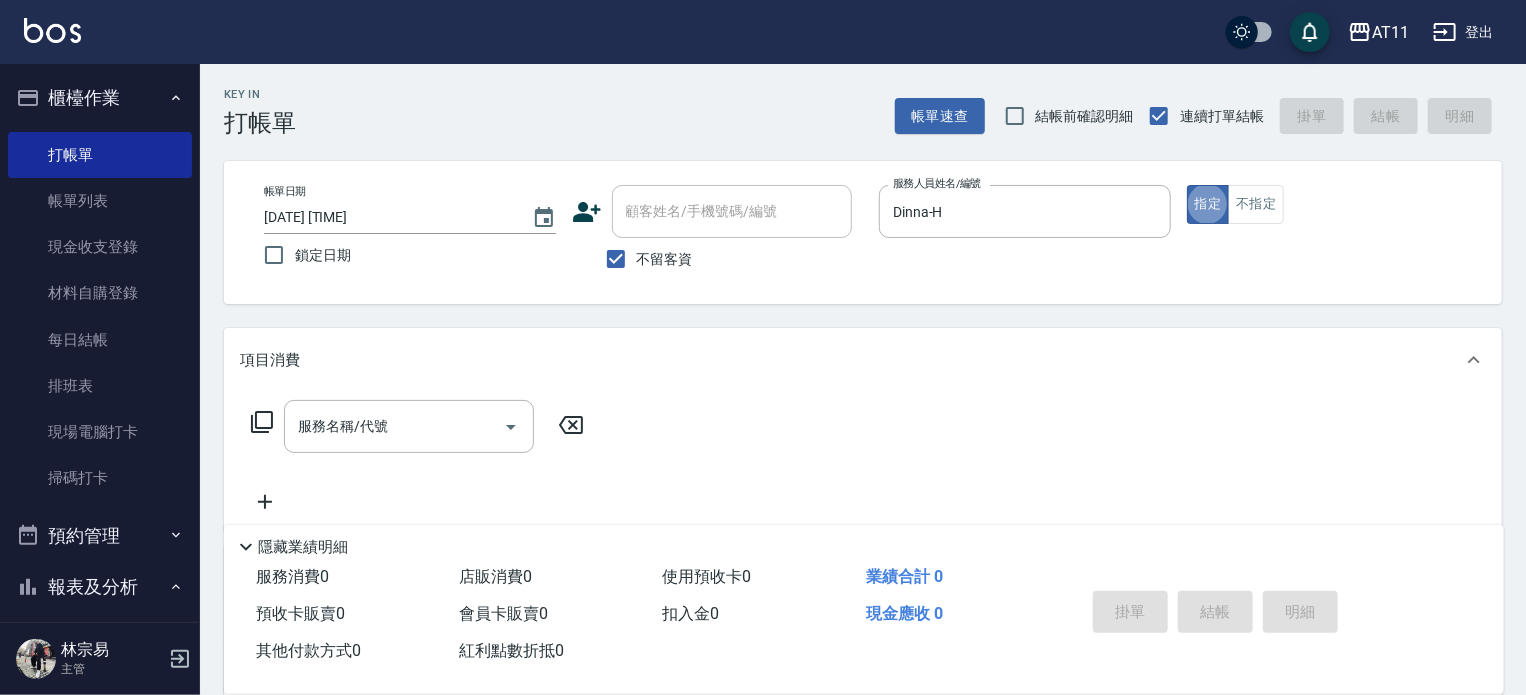 type on "true" 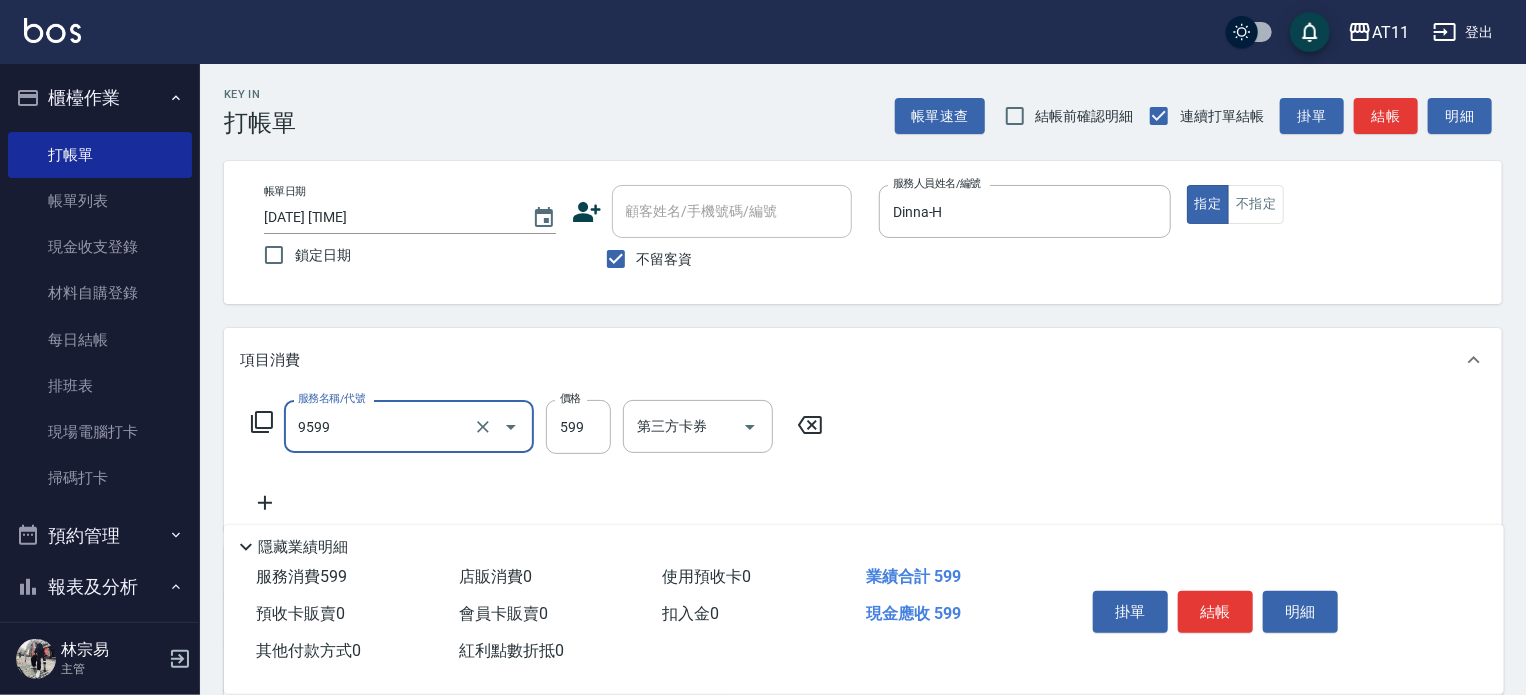type on "D套餐(9599)" 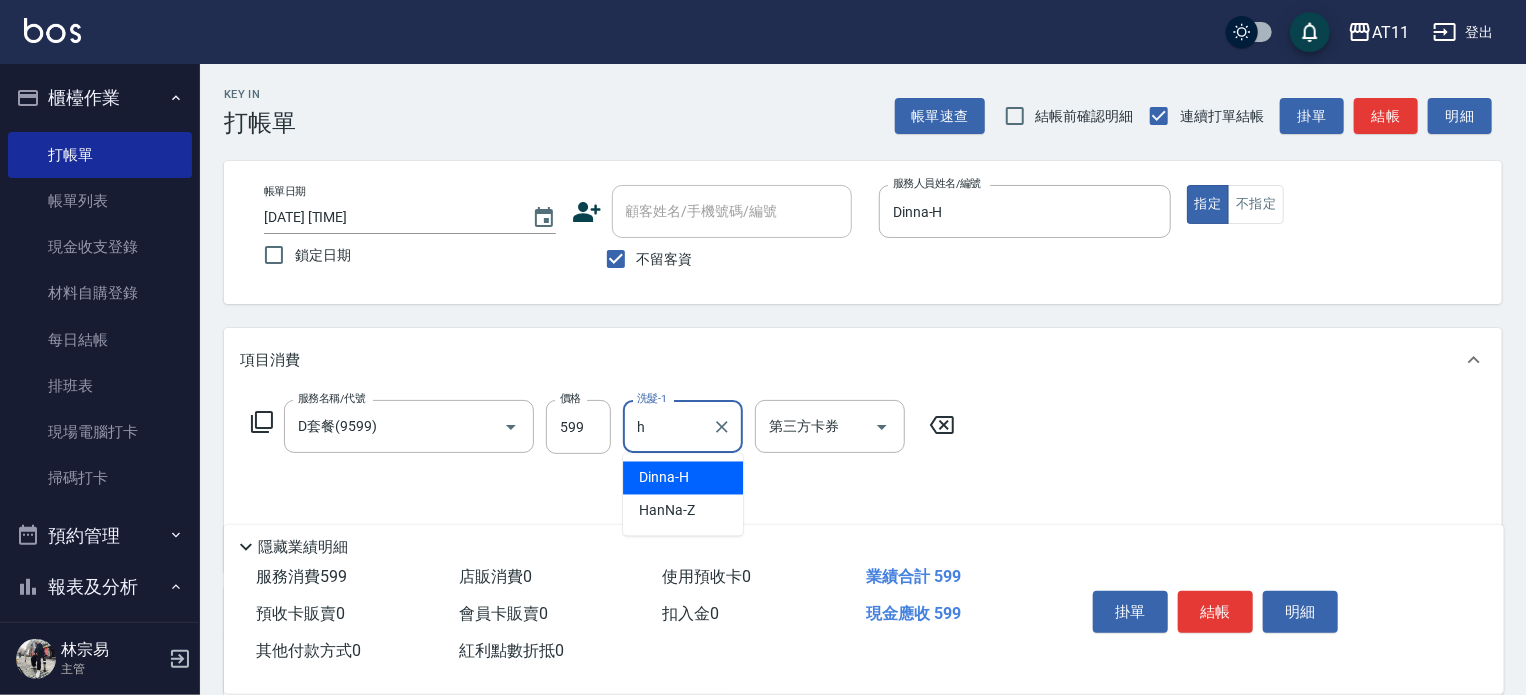 type on "Dinna-H" 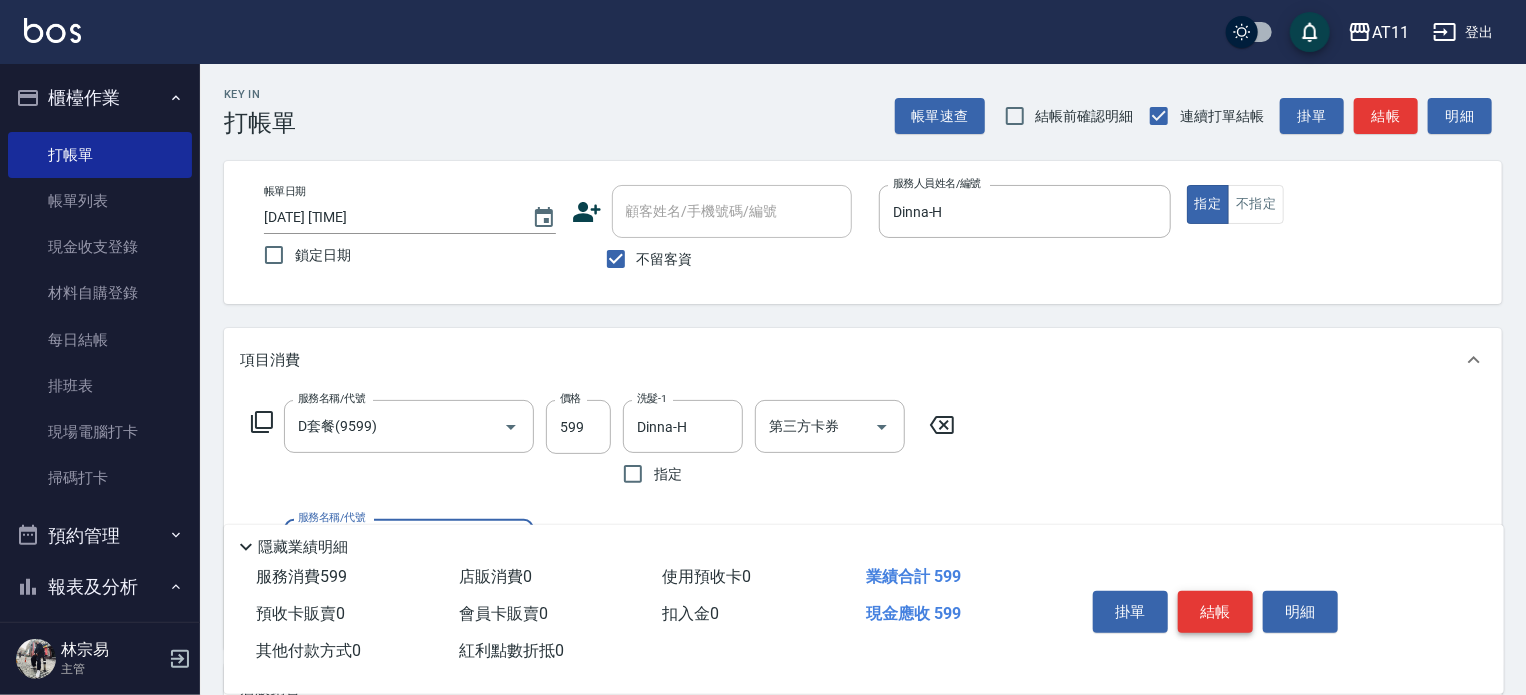 click on "結帳" at bounding box center [1215, 612] 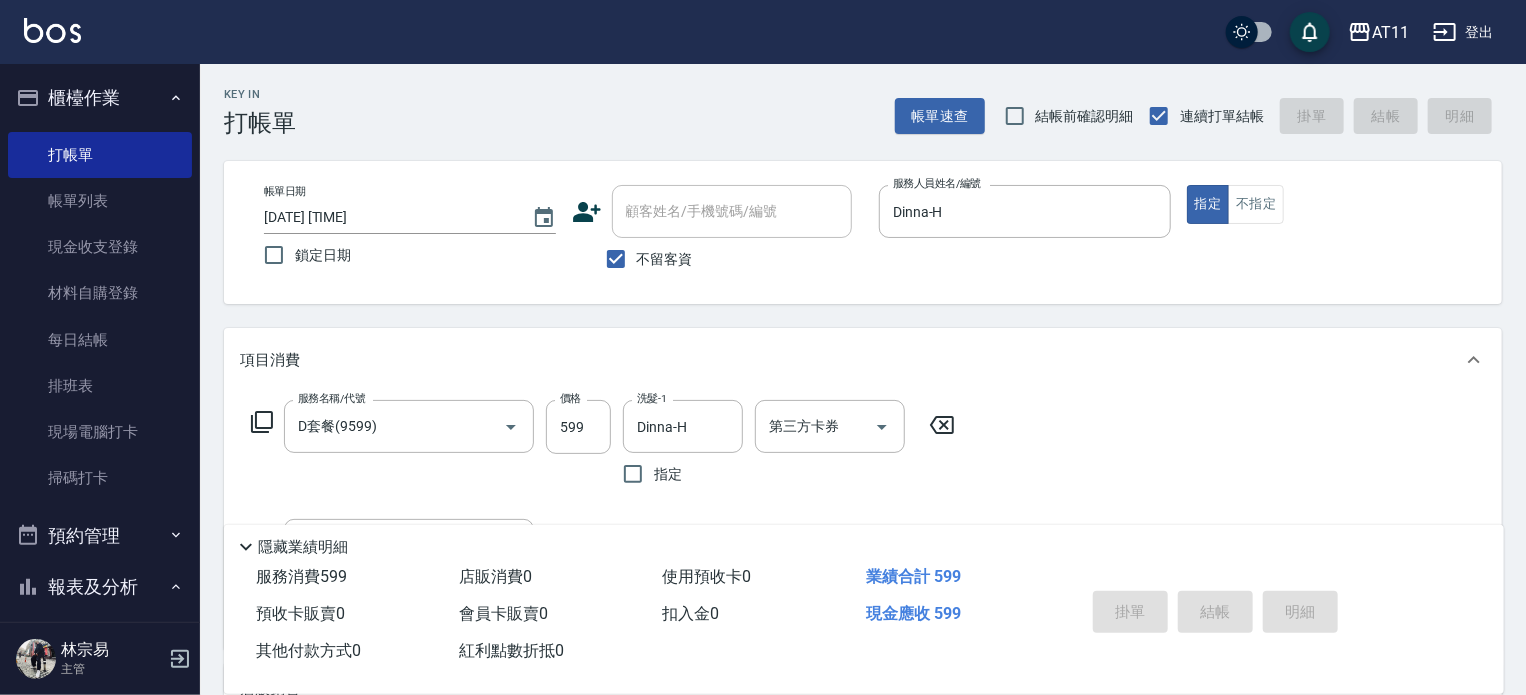 type on "[DATE] [TIME]" 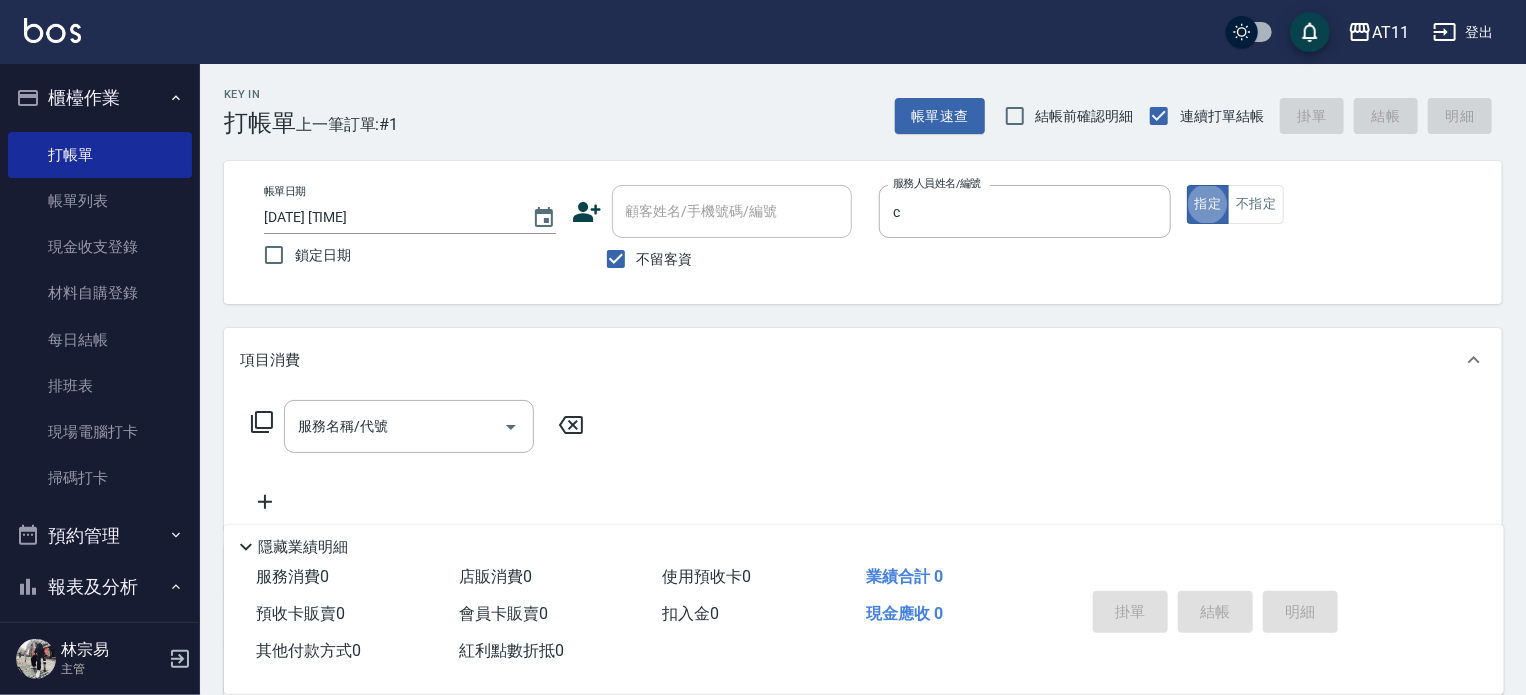 type on "[FIRST]-[LAST]" 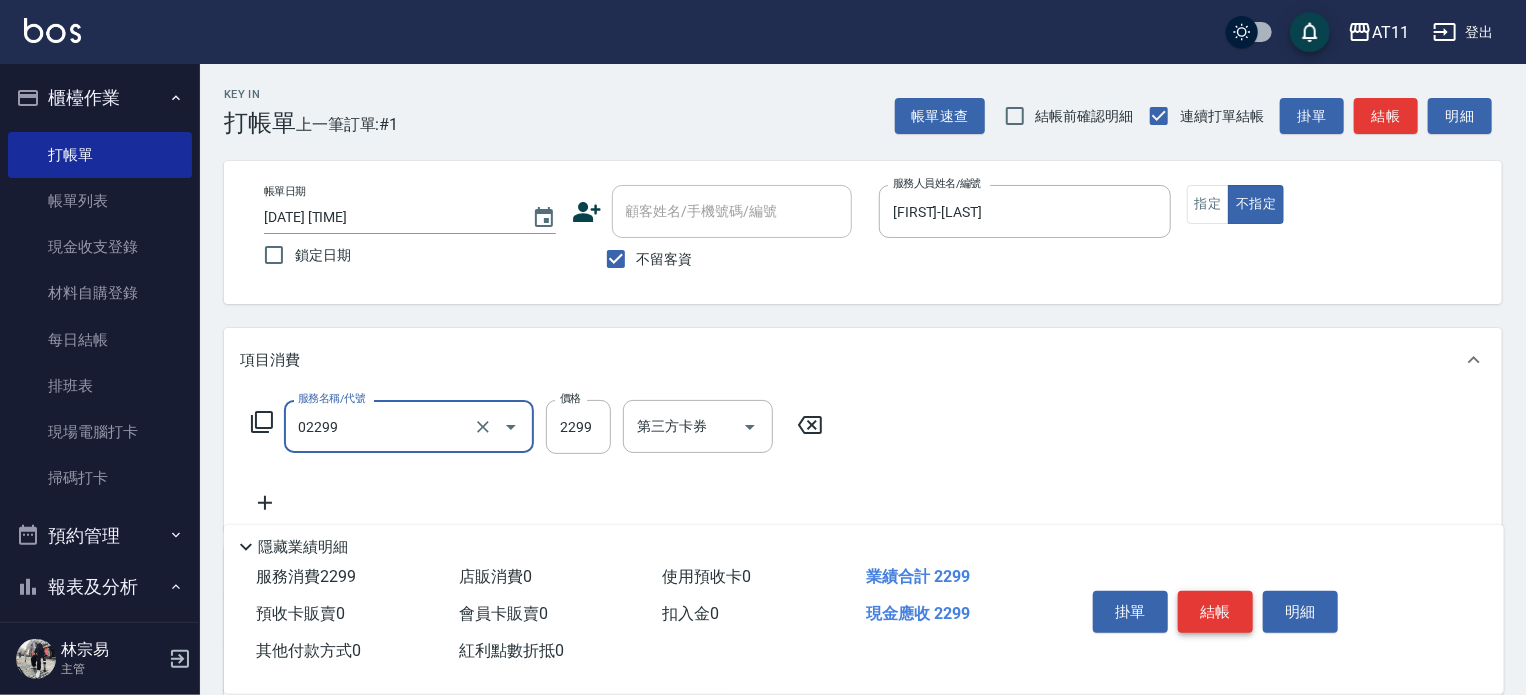 type on "燙髮套餐(02299)" 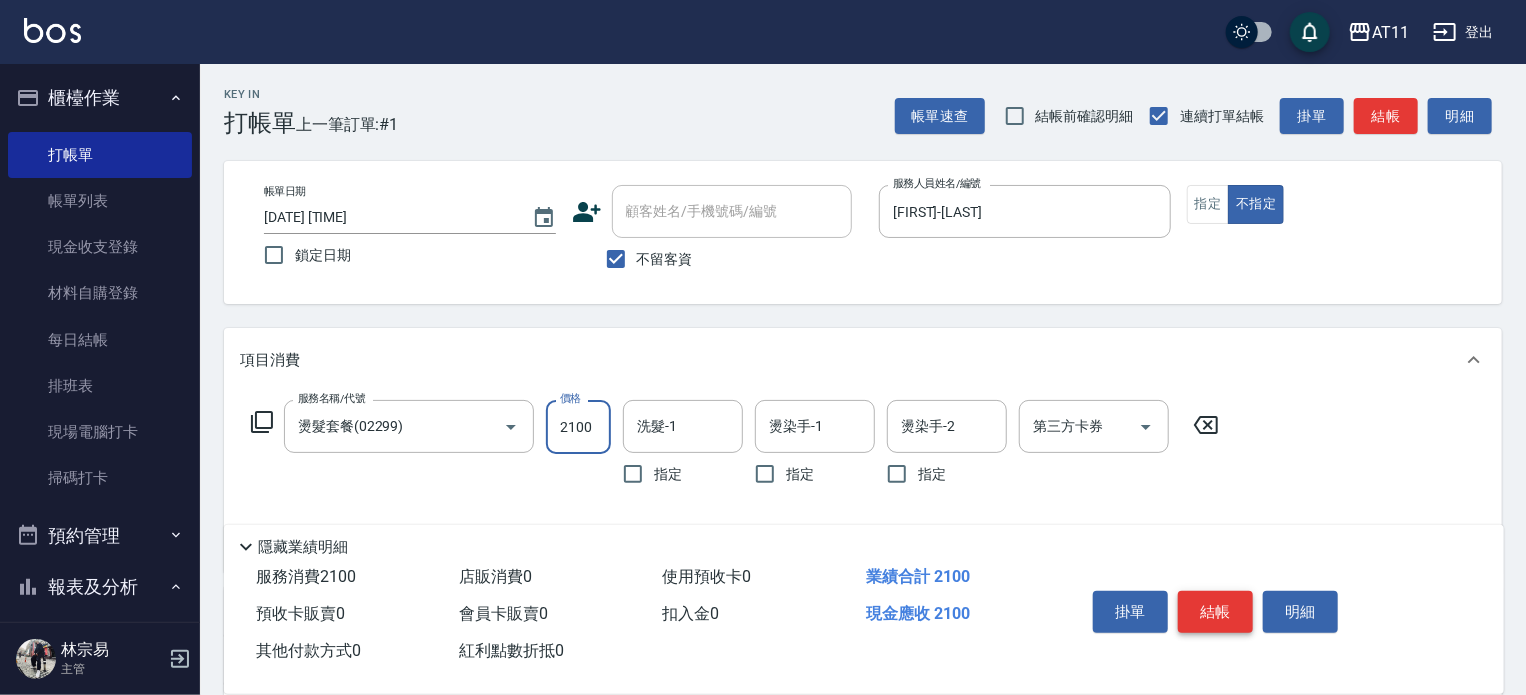 type on "2100" 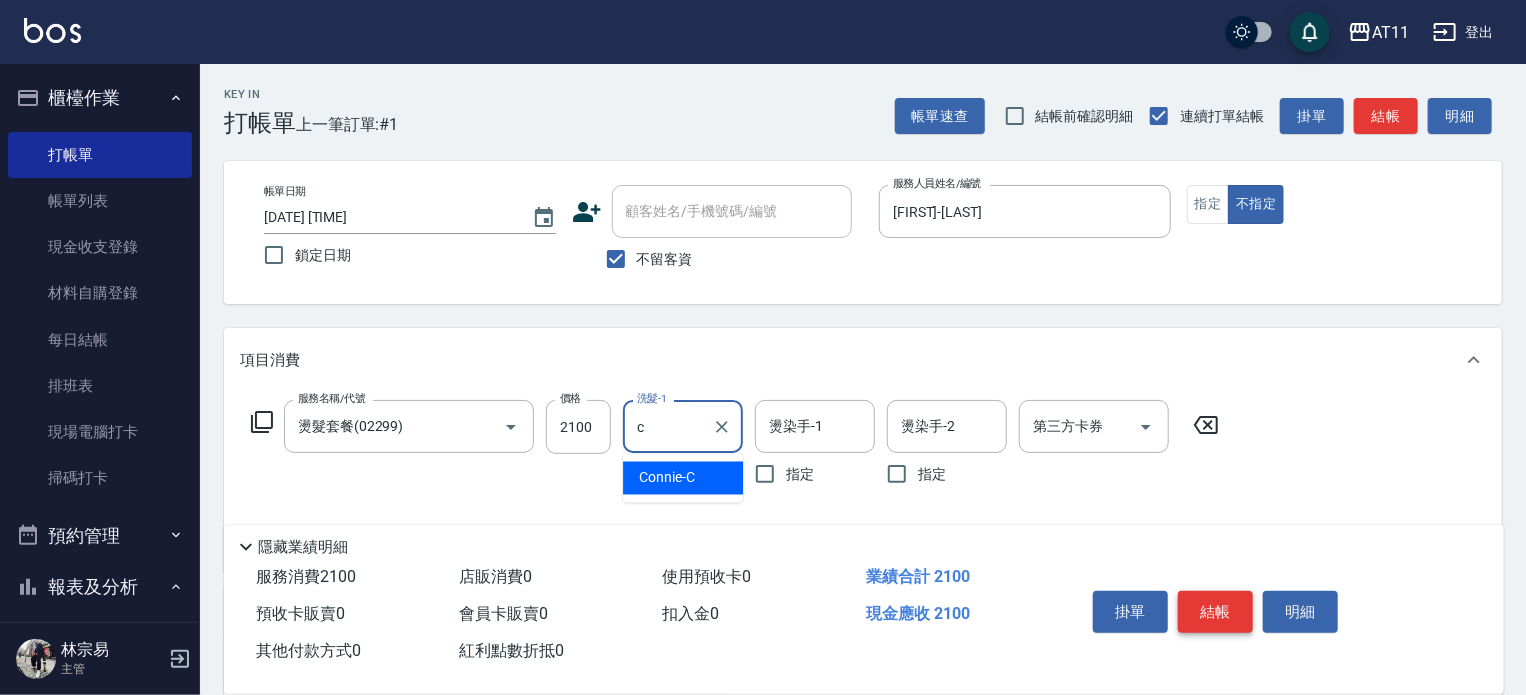 type on "[FIRST]-[LAST]" 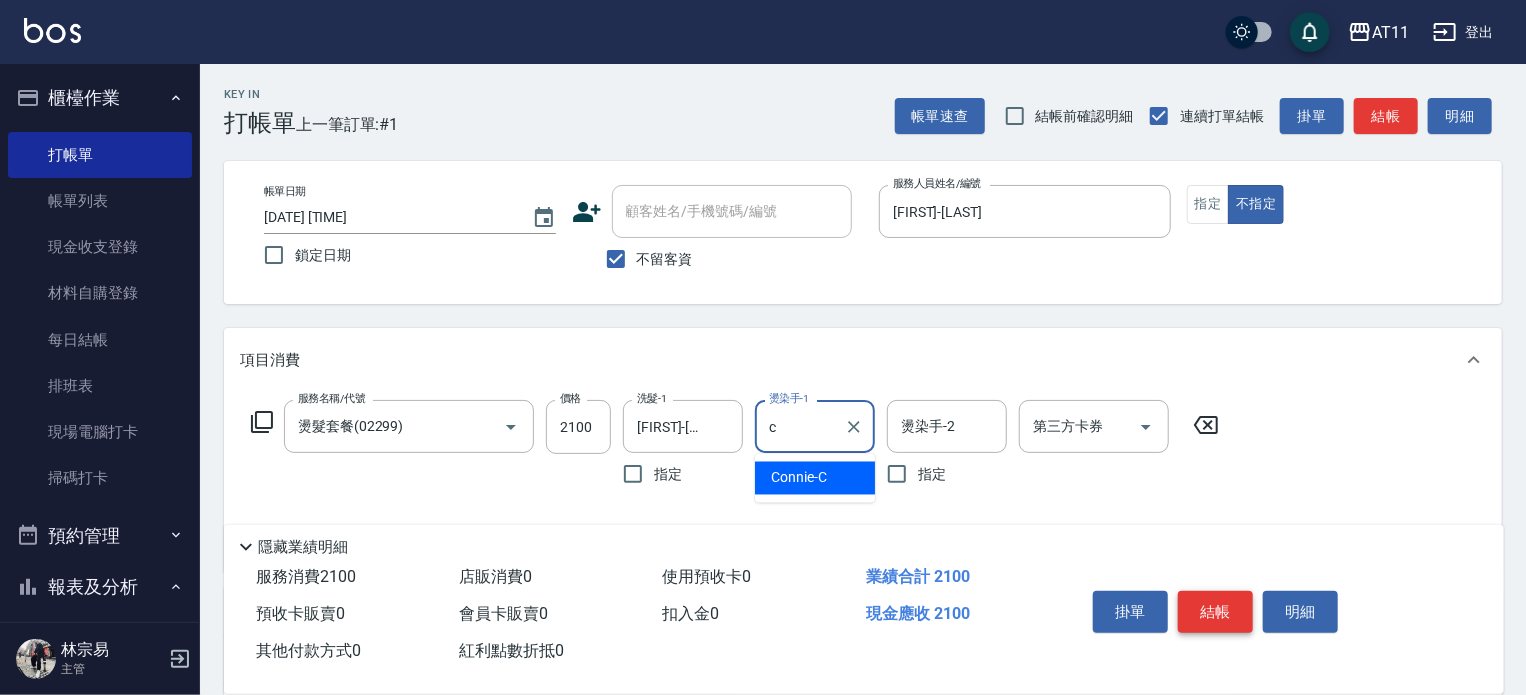 type on "[FIRST]-[LAST]" 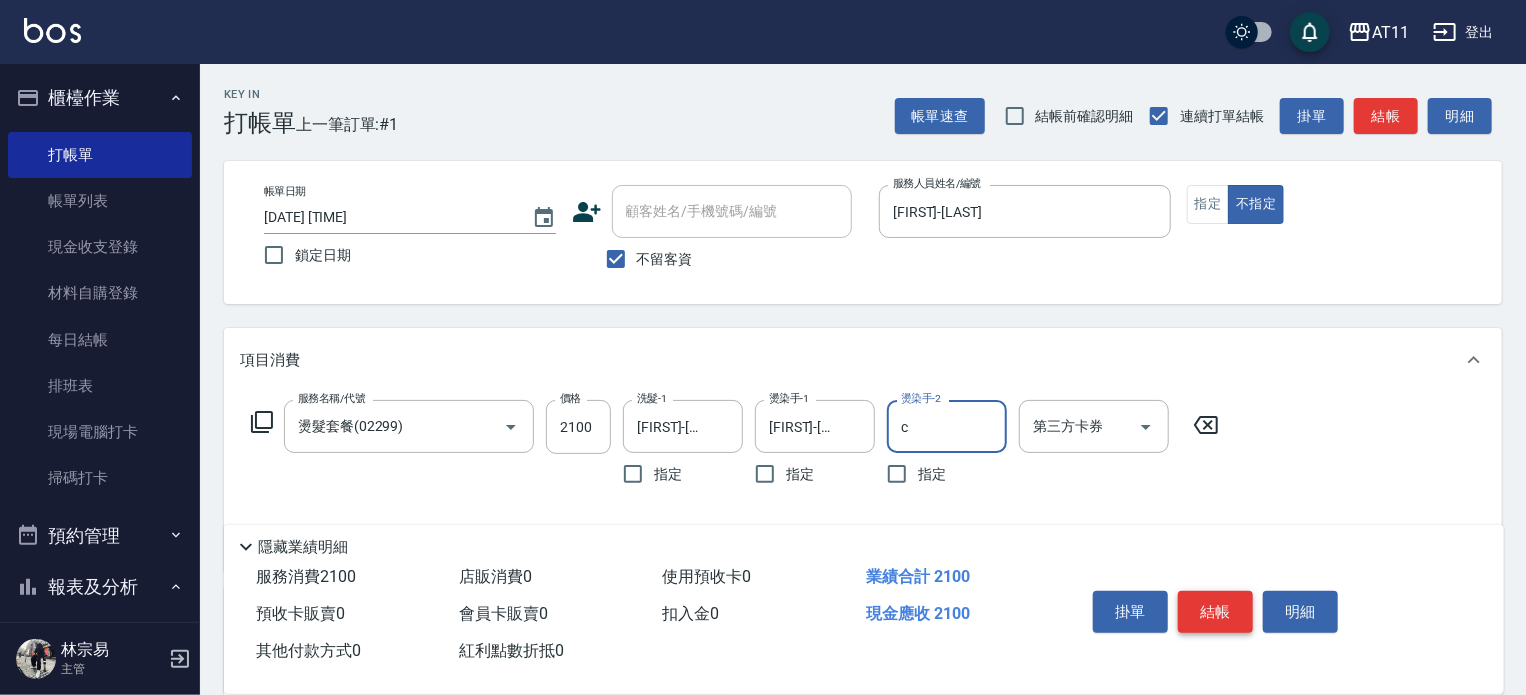 type on "[FIRST]-[LAST]" 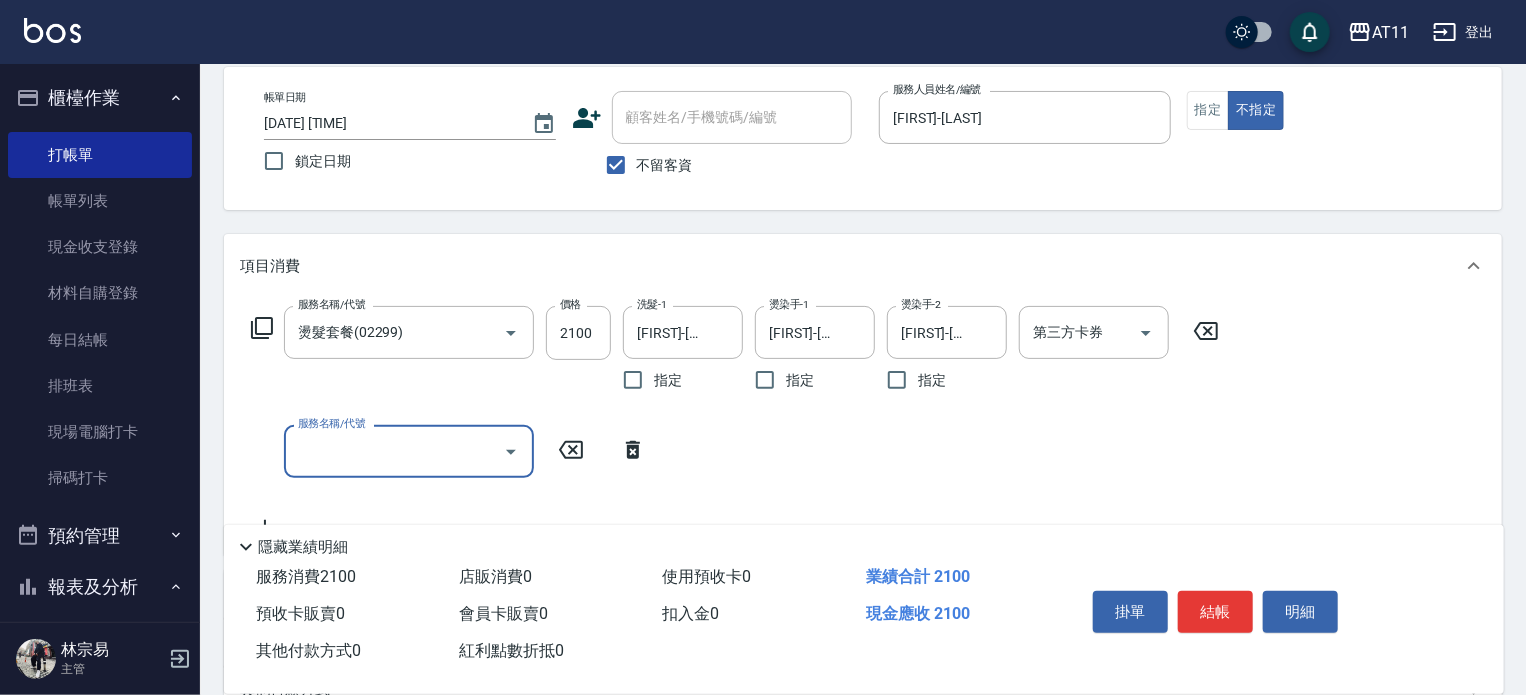 scroll, scrollTop: 300, scrollLeft: 0, axis: vertical 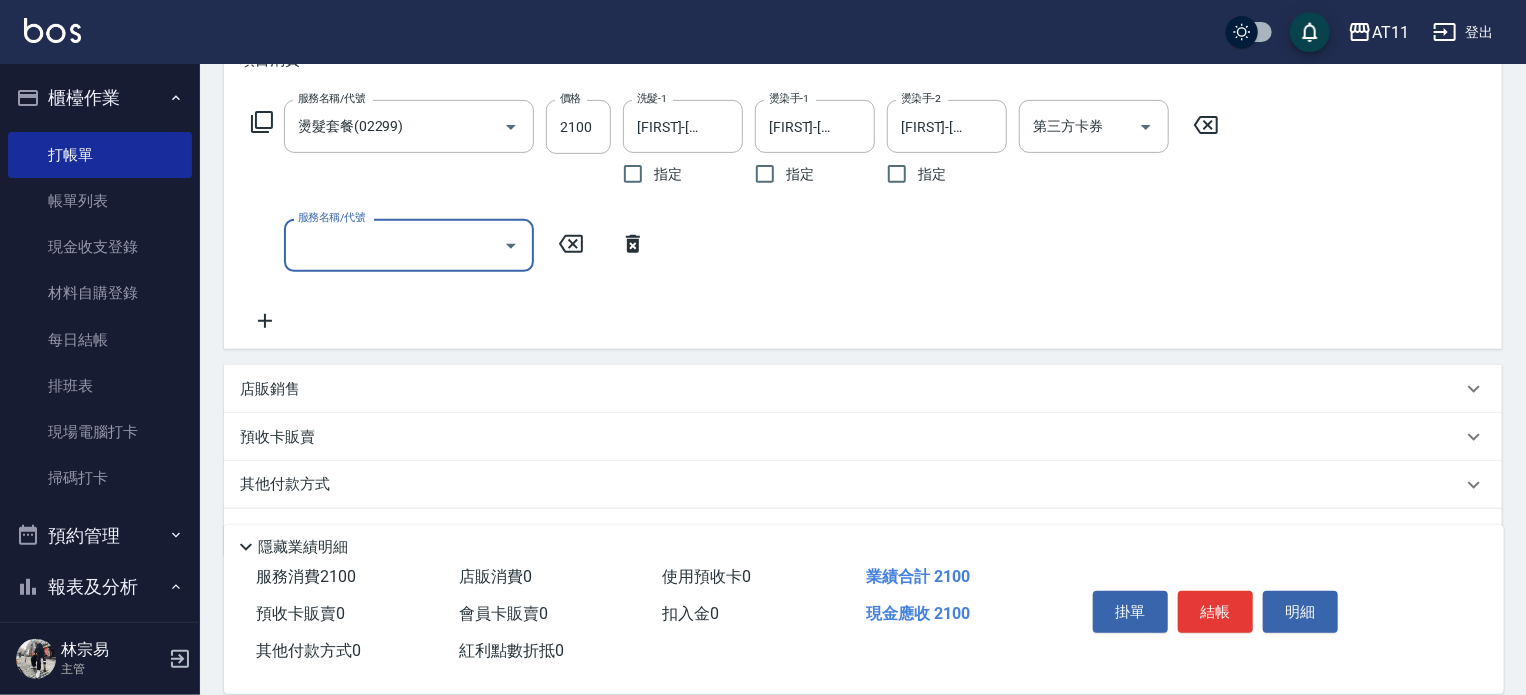click on "店販銷售" at bounding box center (851, 389) 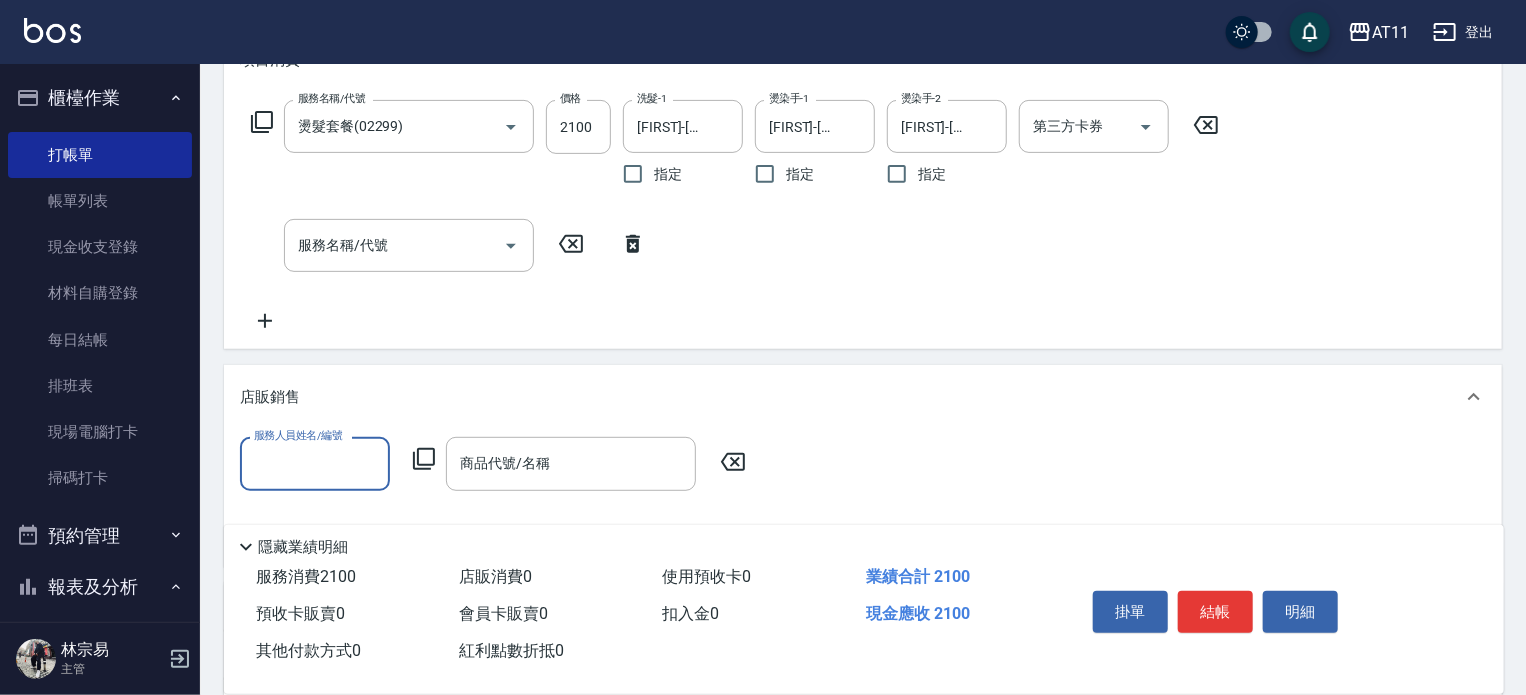 scroll, scrollTop: 0, scrollLeft: 0, axis: both 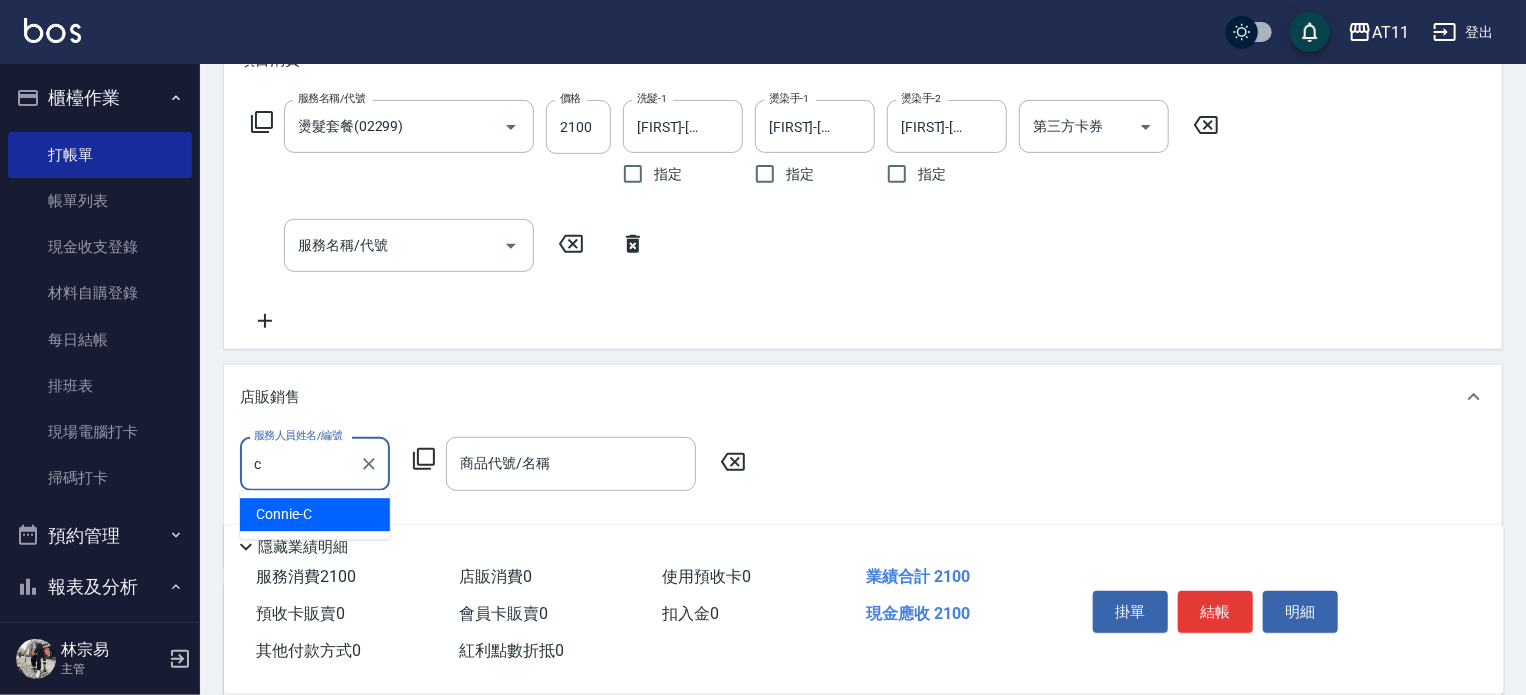 type on "[FIRST]-[LAST]" 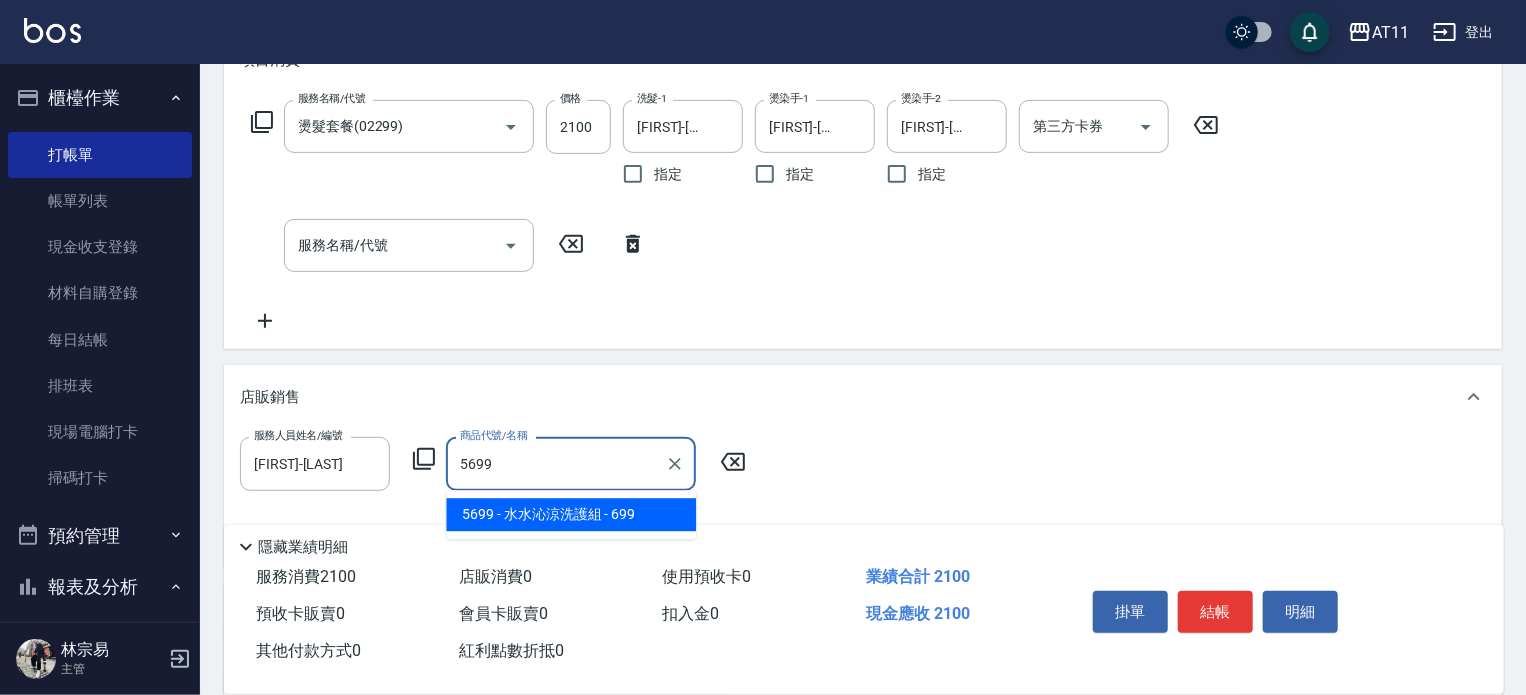 type on "水水沁涼洗護組" 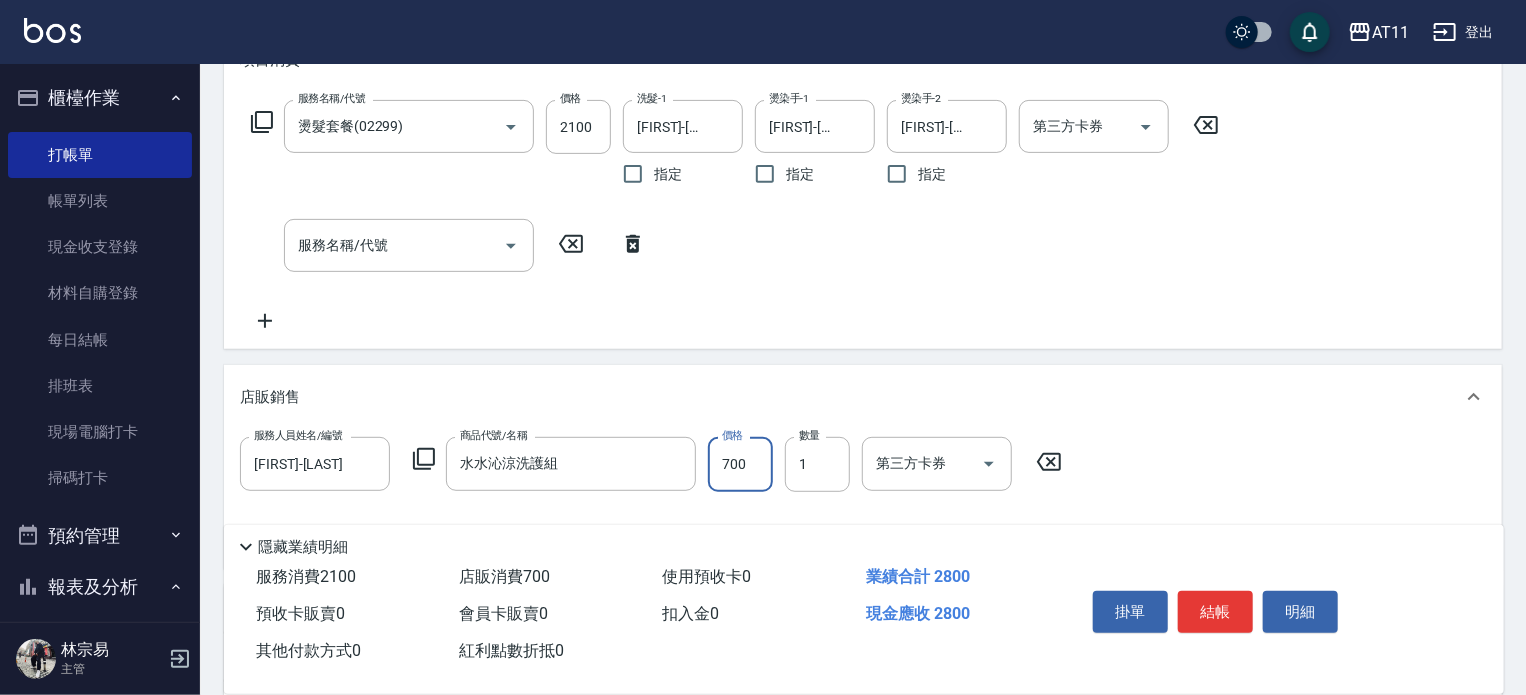 type on "700" 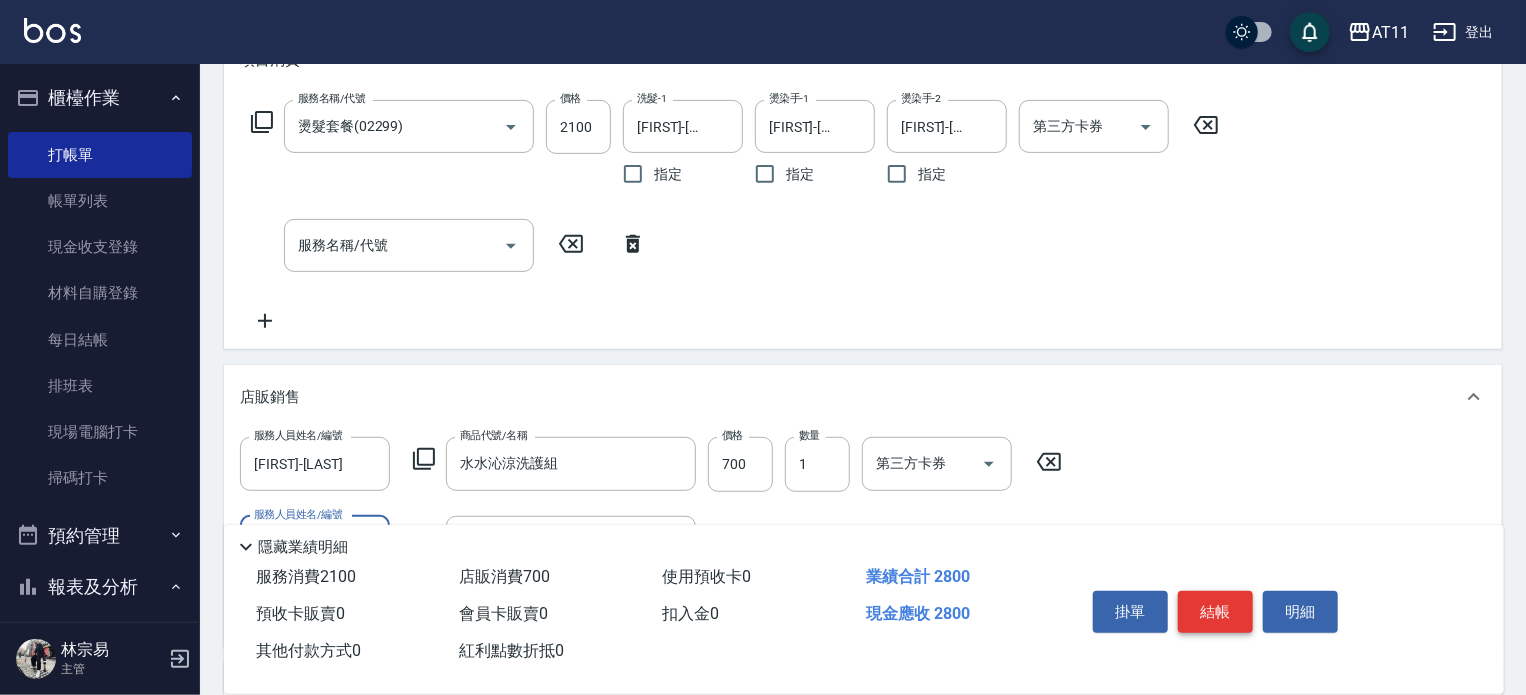 click on "結帳" at bounding box center (1215, 612) 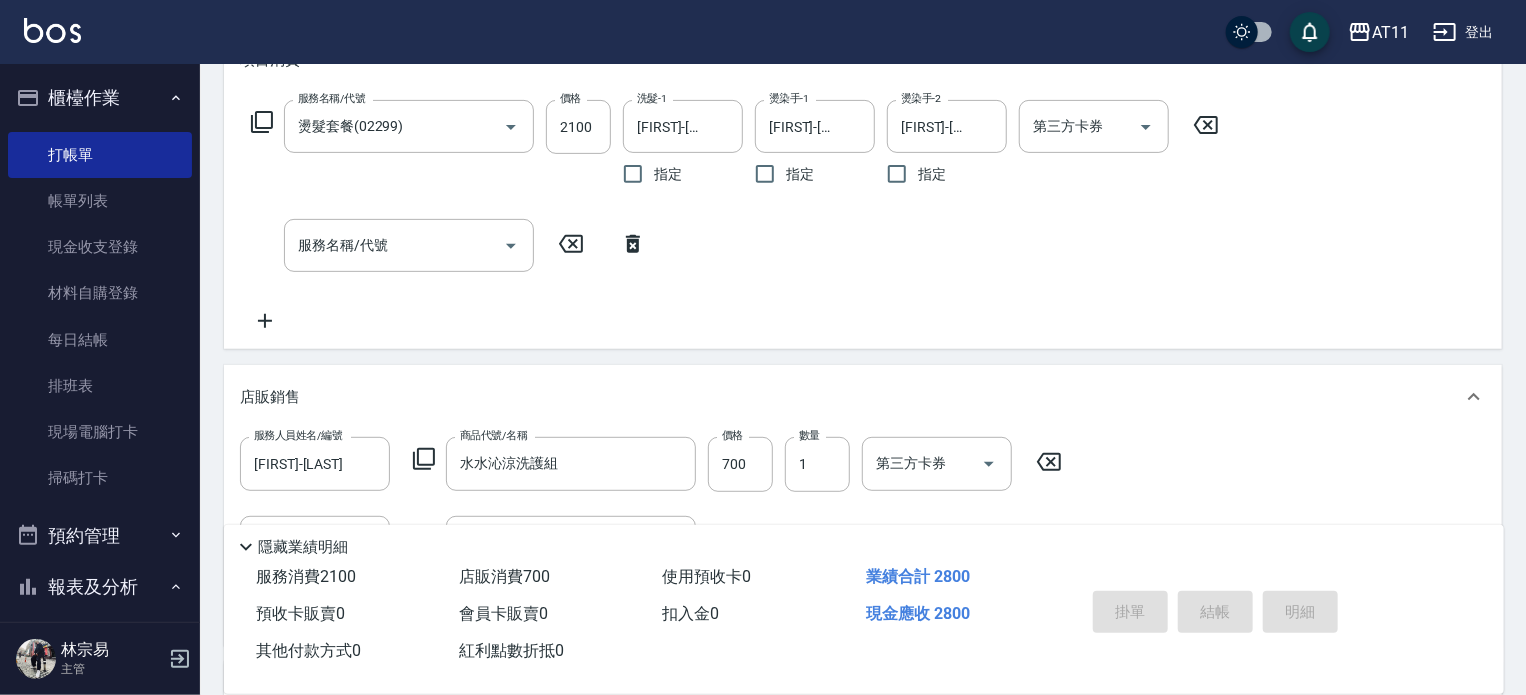 type on "[DATE] [TIME]" 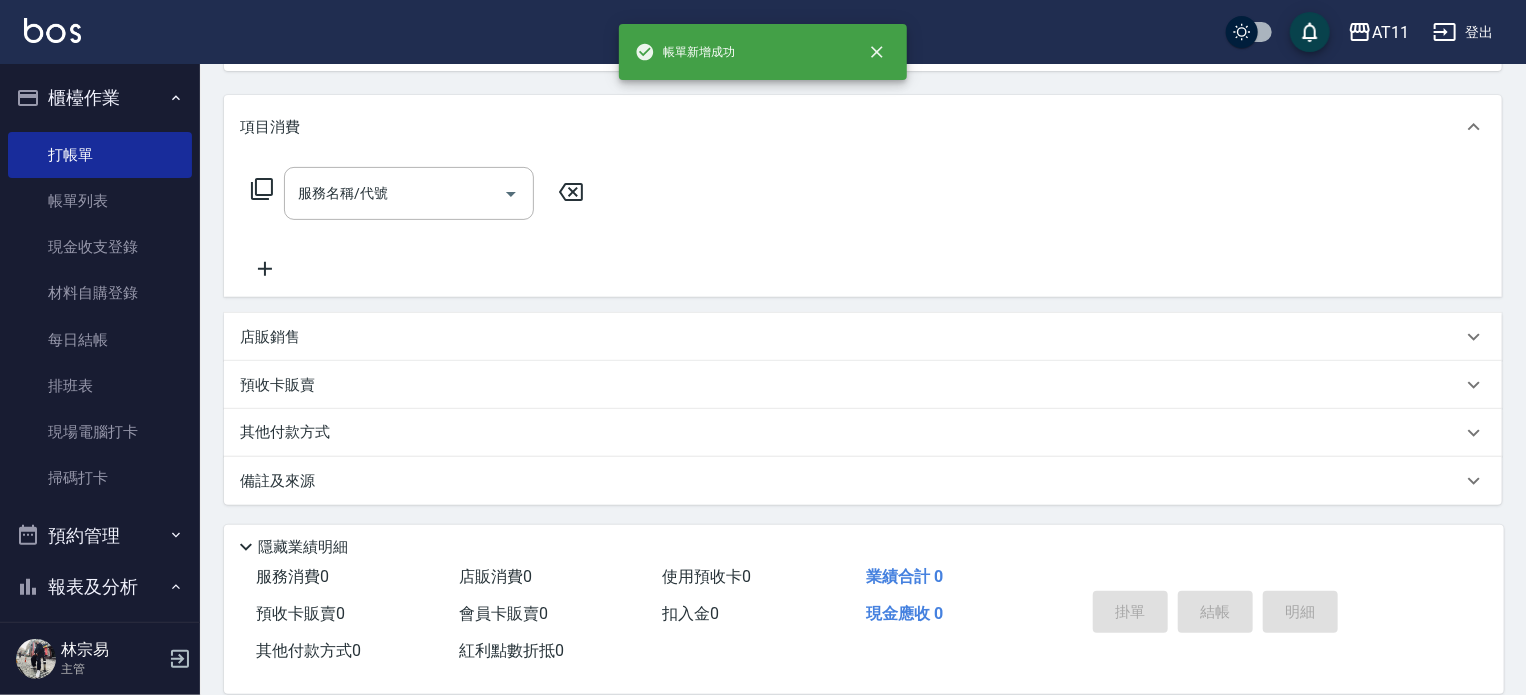 scroll, scrollTop: 0, scrollLeft: 0, axis: both 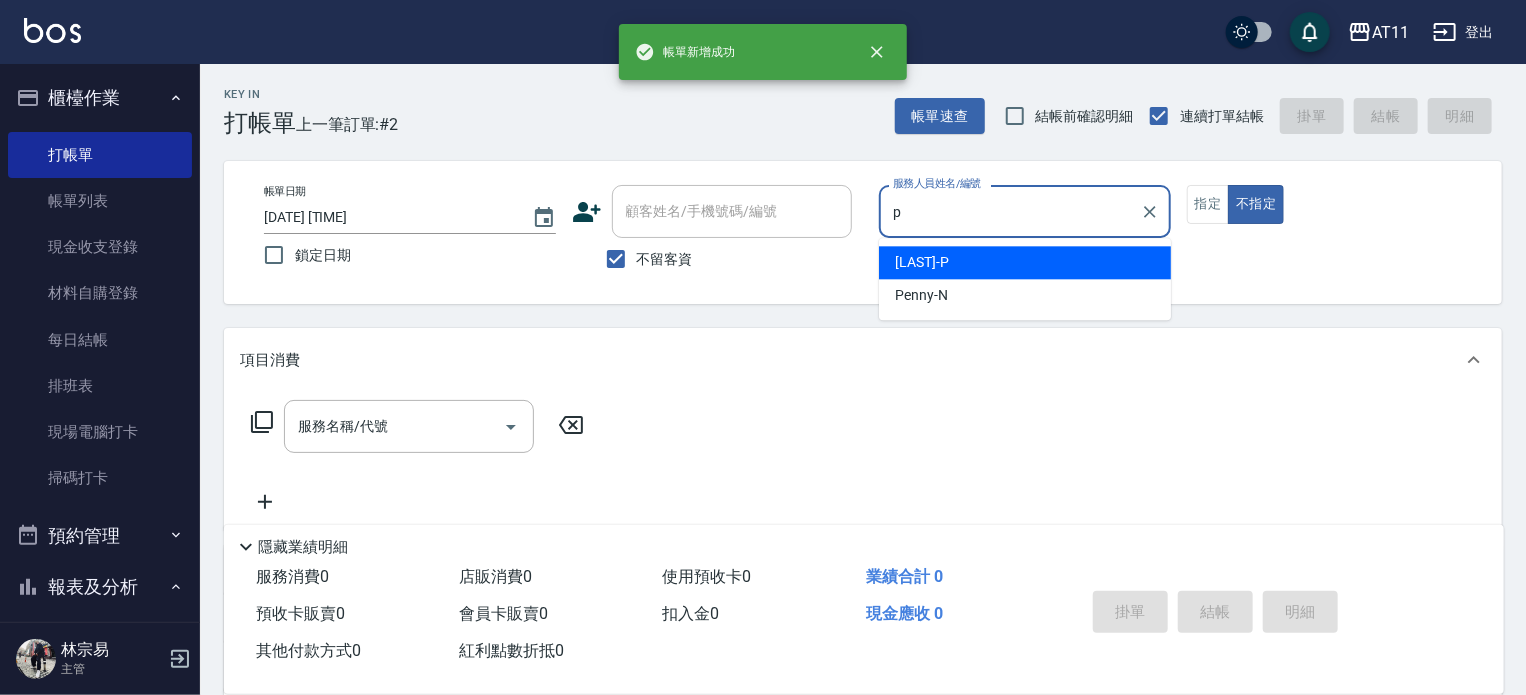 type on "Park-P" 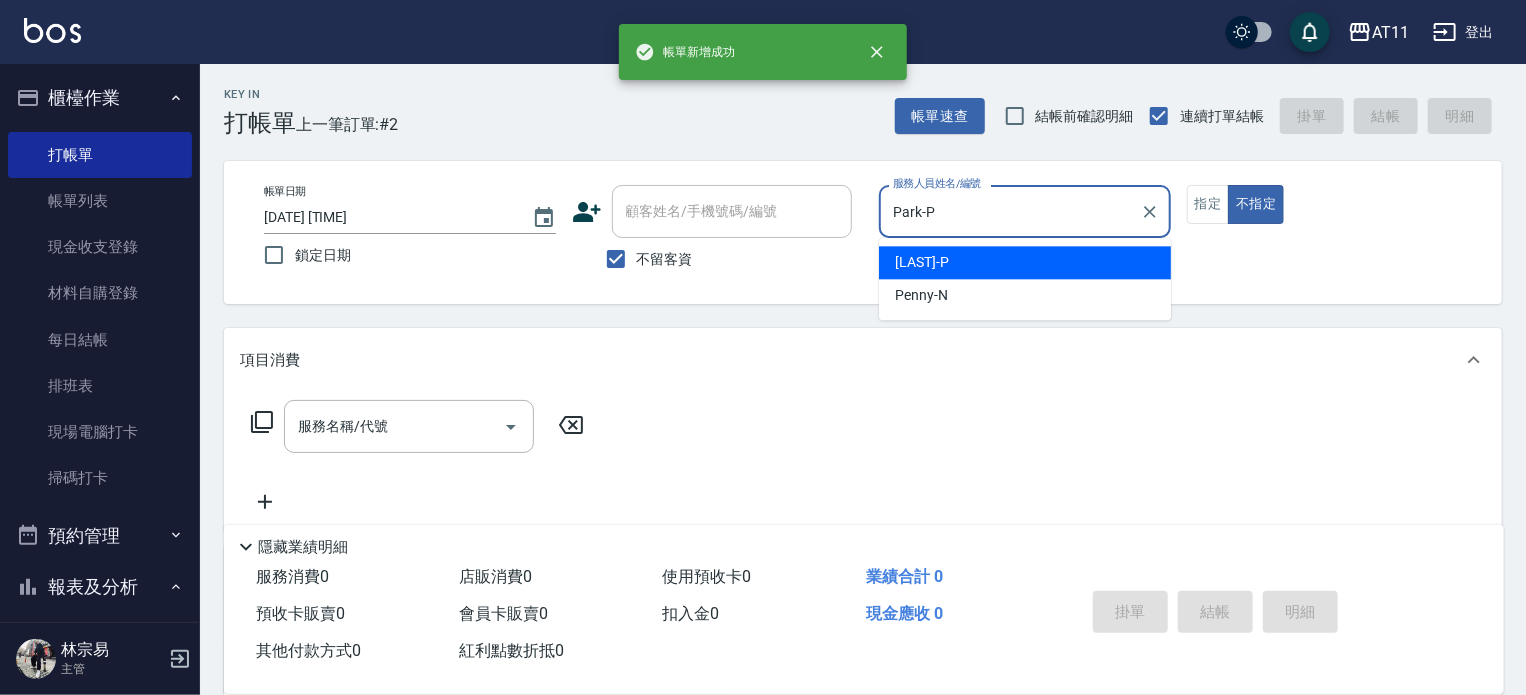 type on "false" 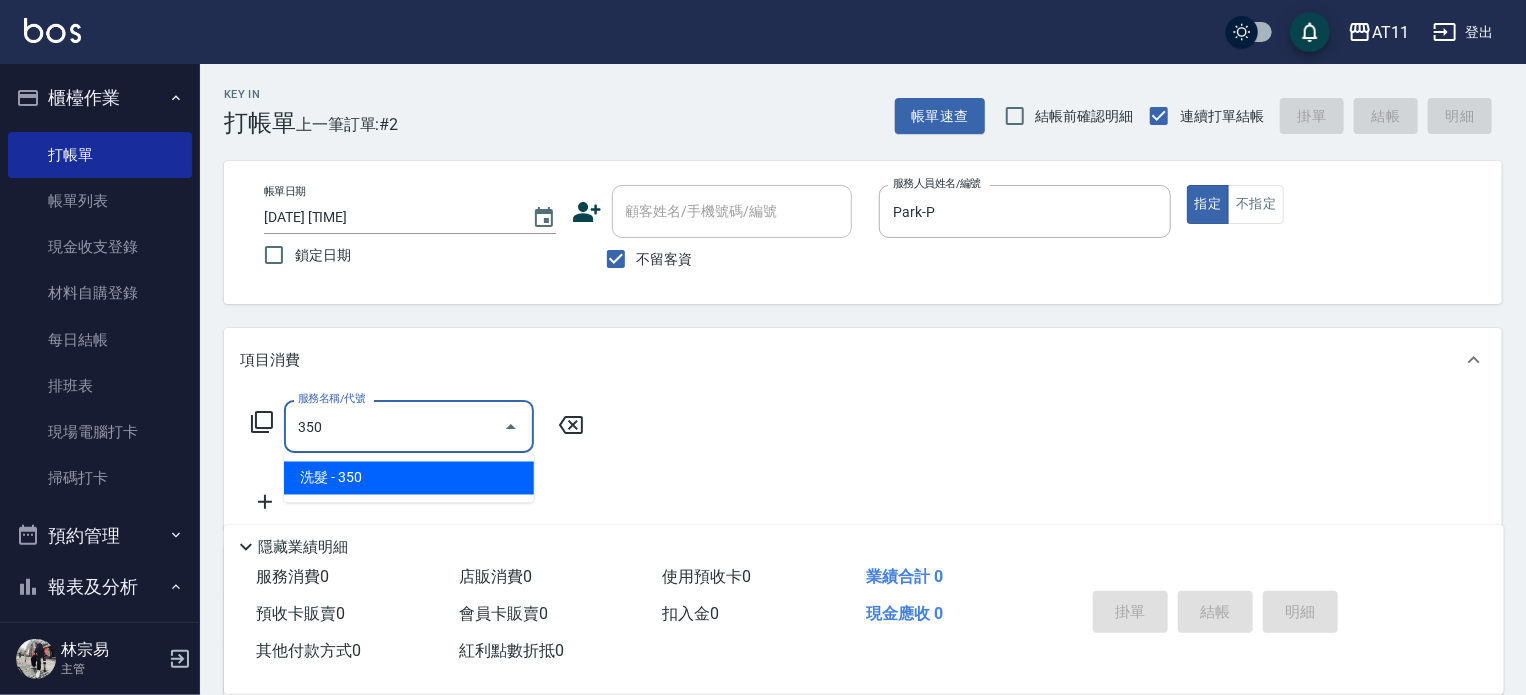 type on "洗髮(350)" 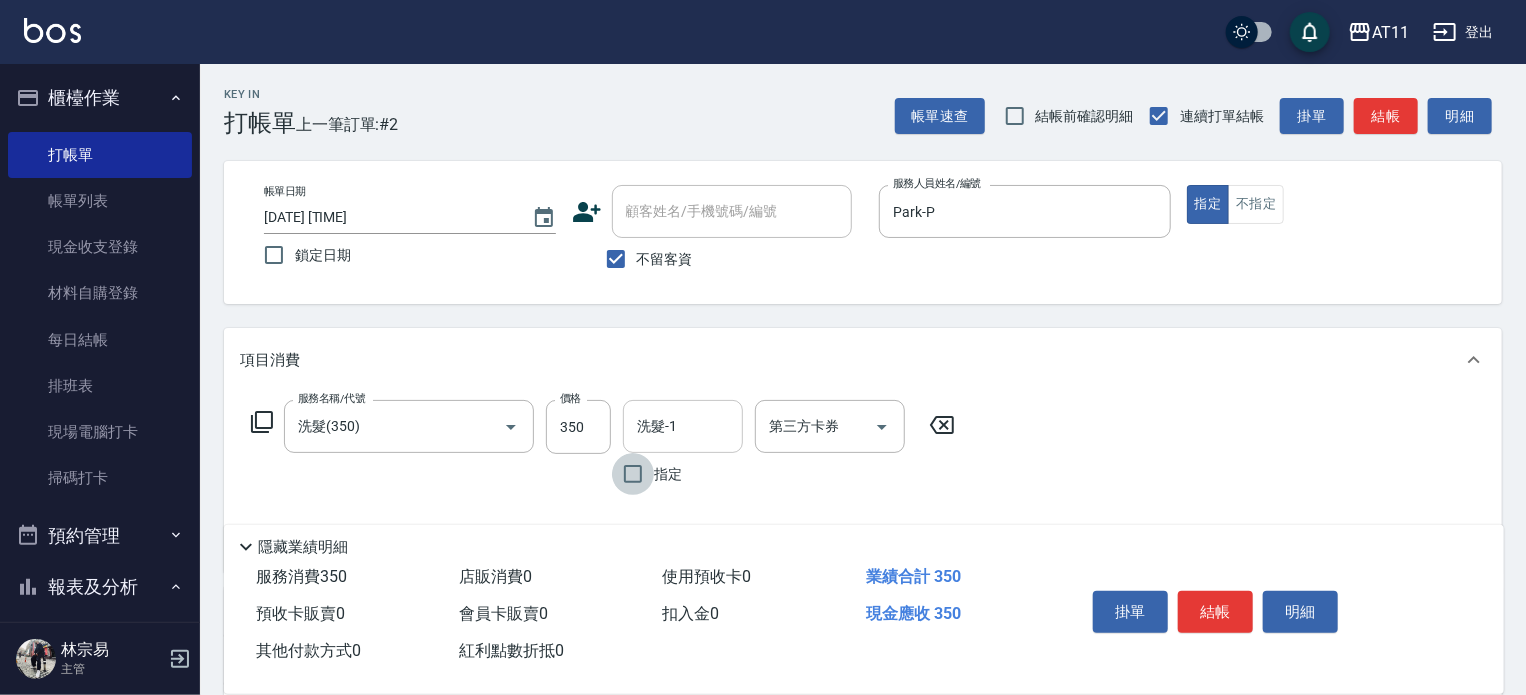 click on "洗髮-1" at bounding box center (683, 426) 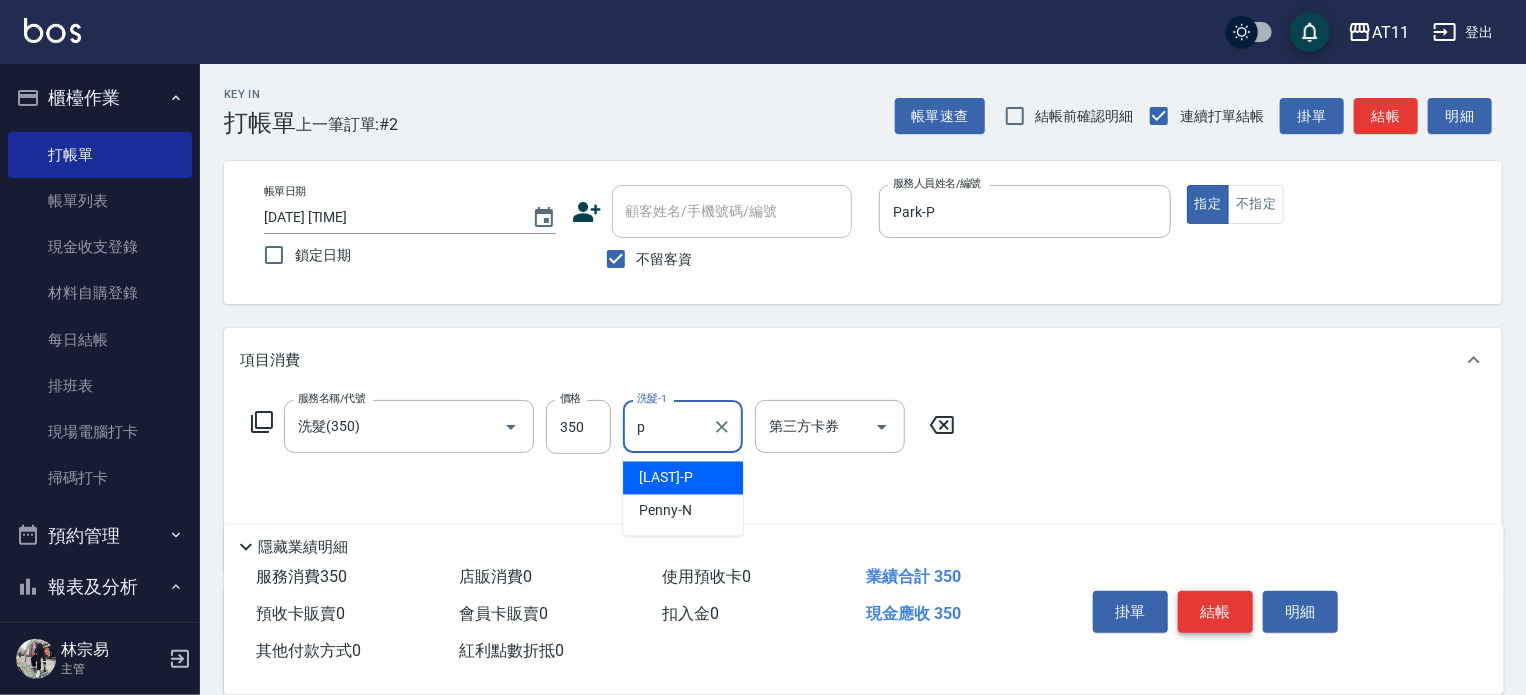 type on "Park-P" 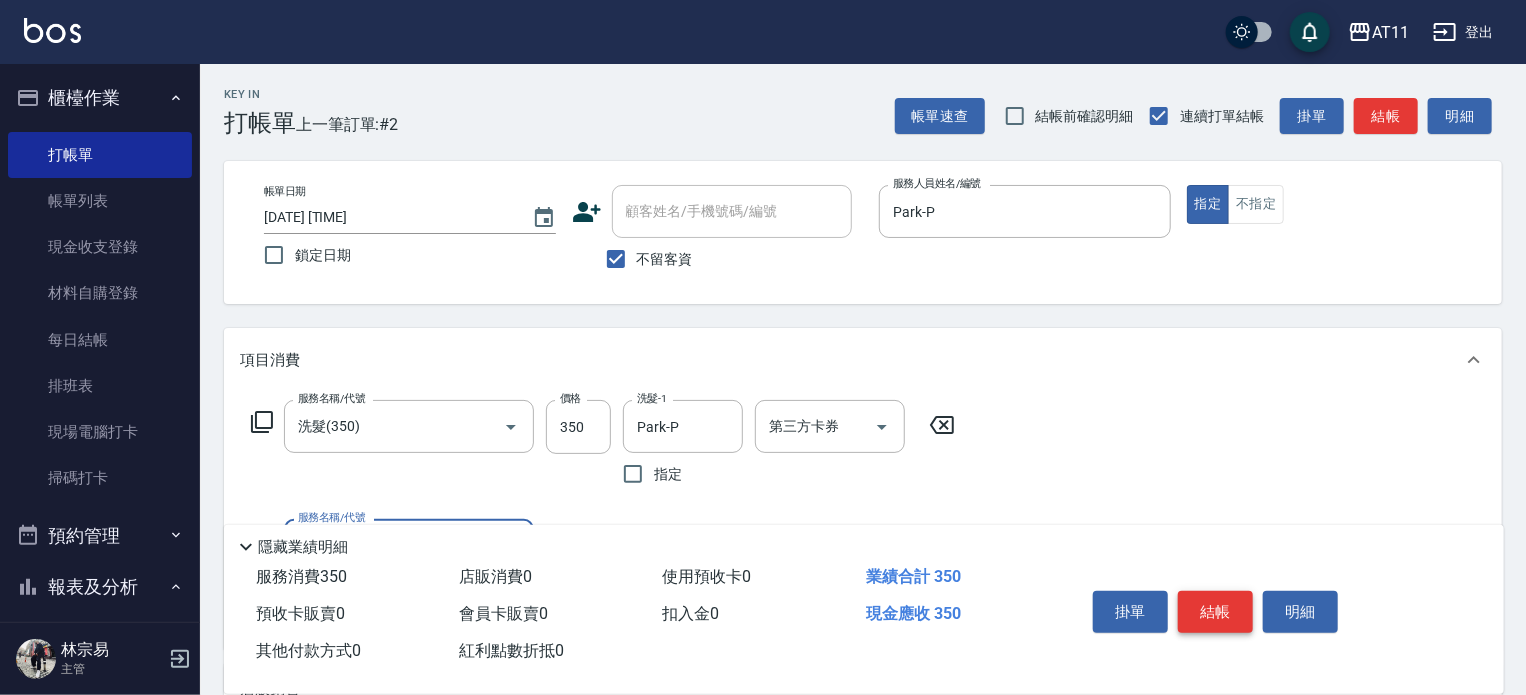 click on "結帳" at bounding box center [1215, 612] 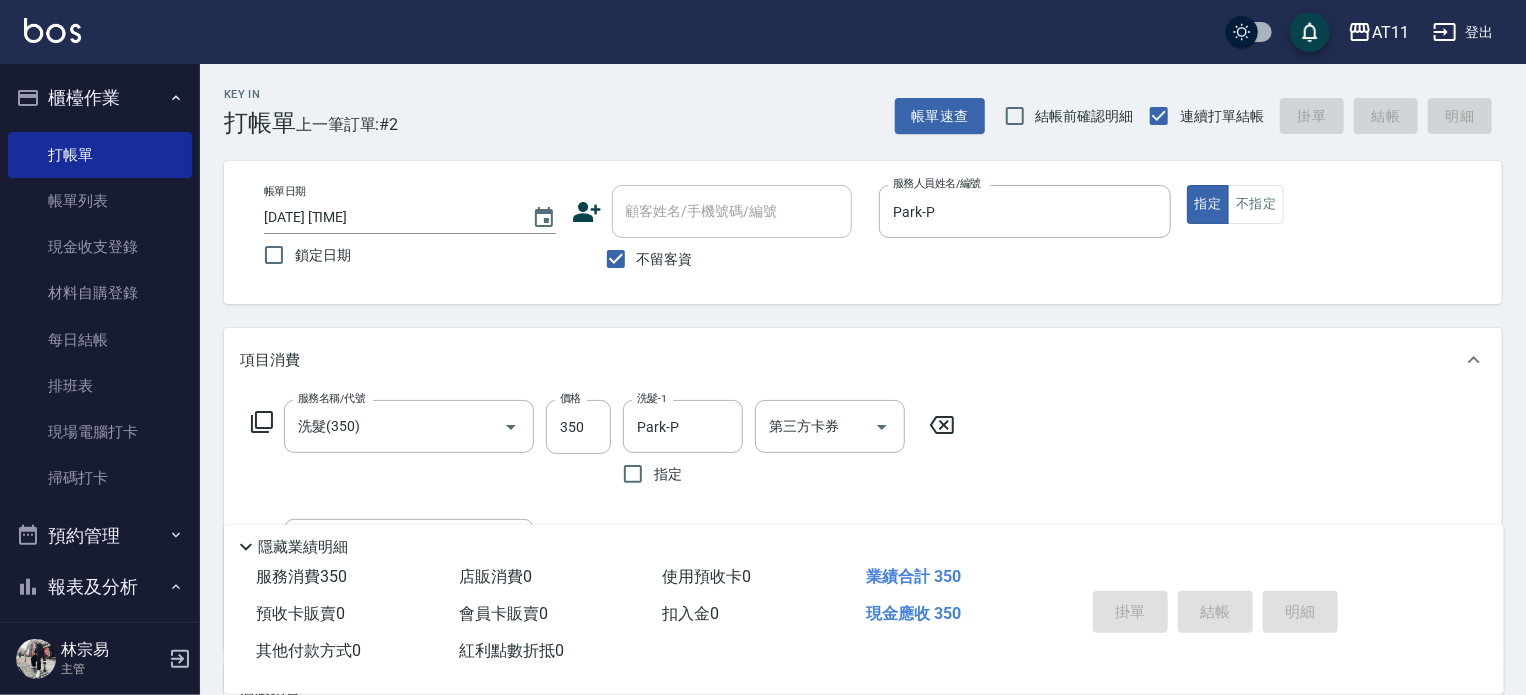 type 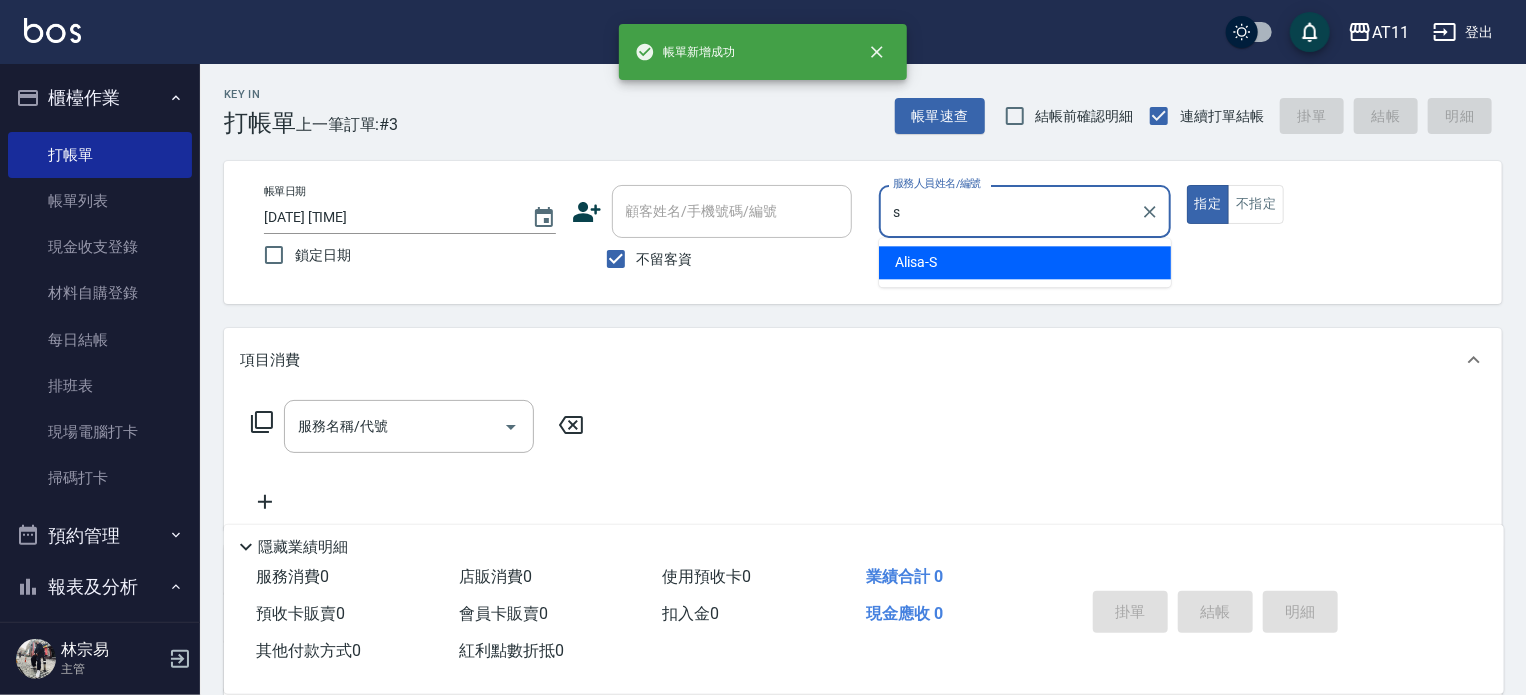 type on "Alisa-S" 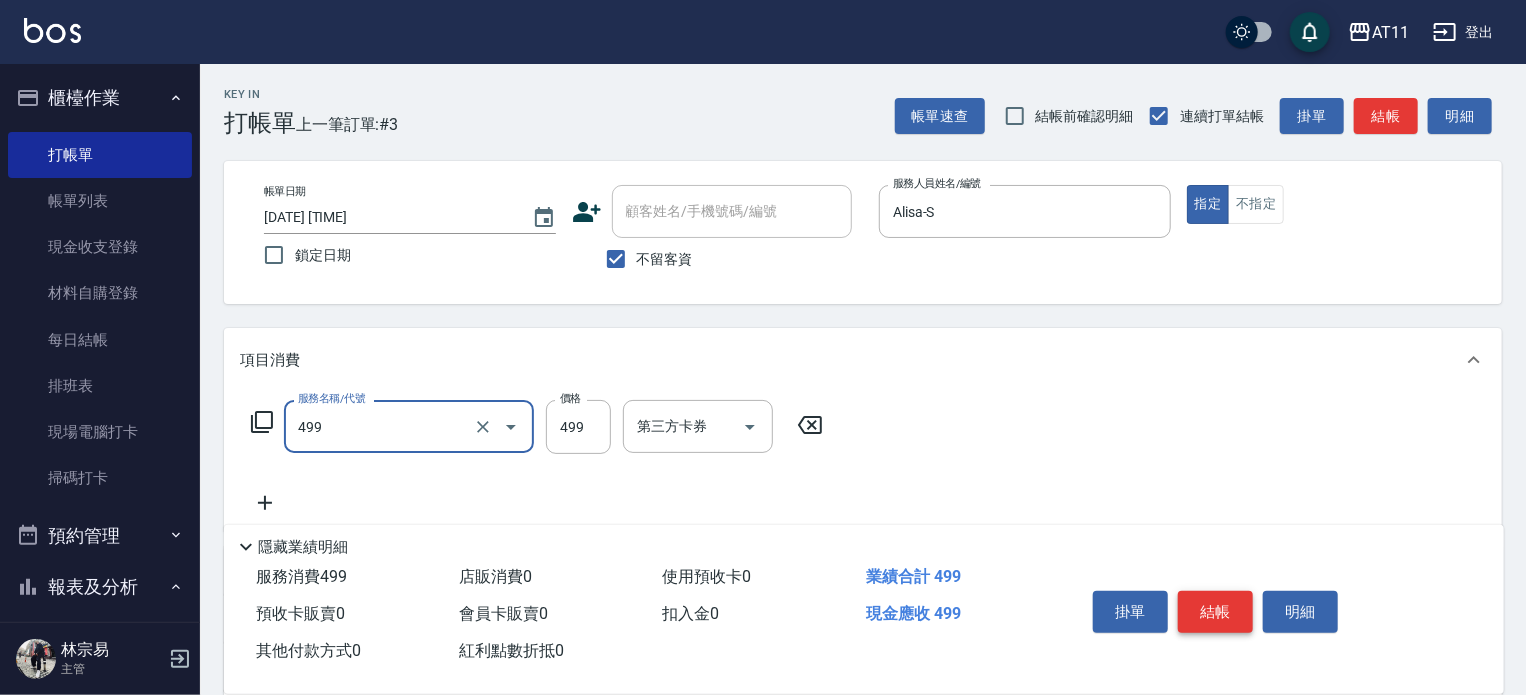 type on "SPA499(499)" 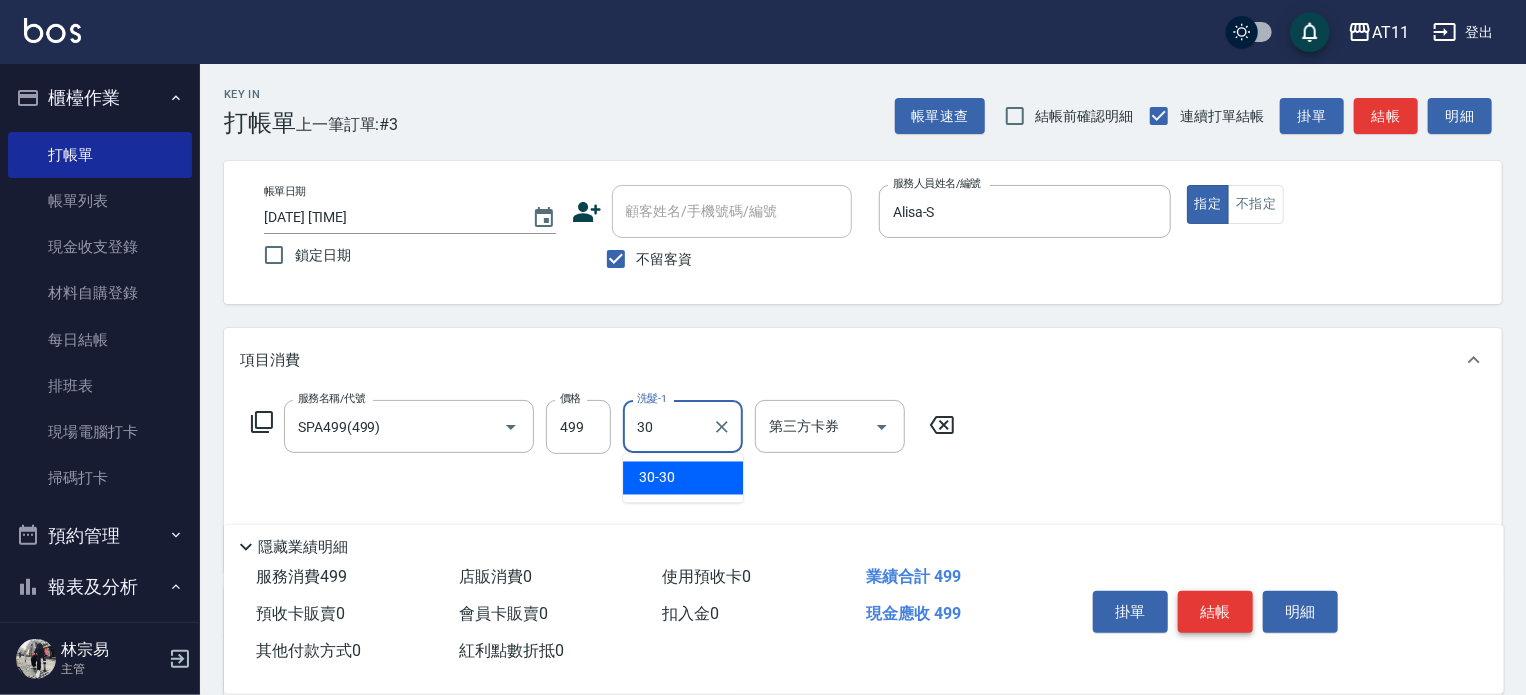 type on "30-30" 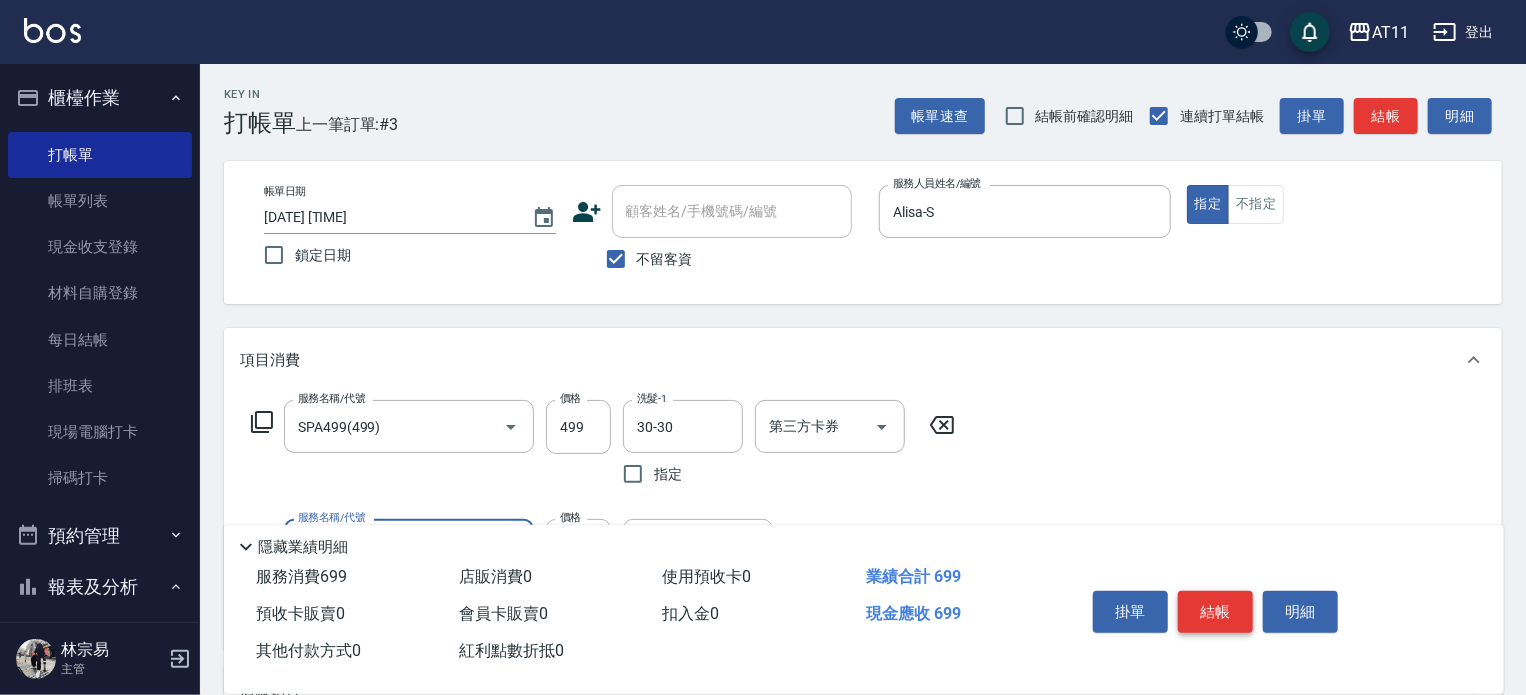 type on "剪髮(200)" 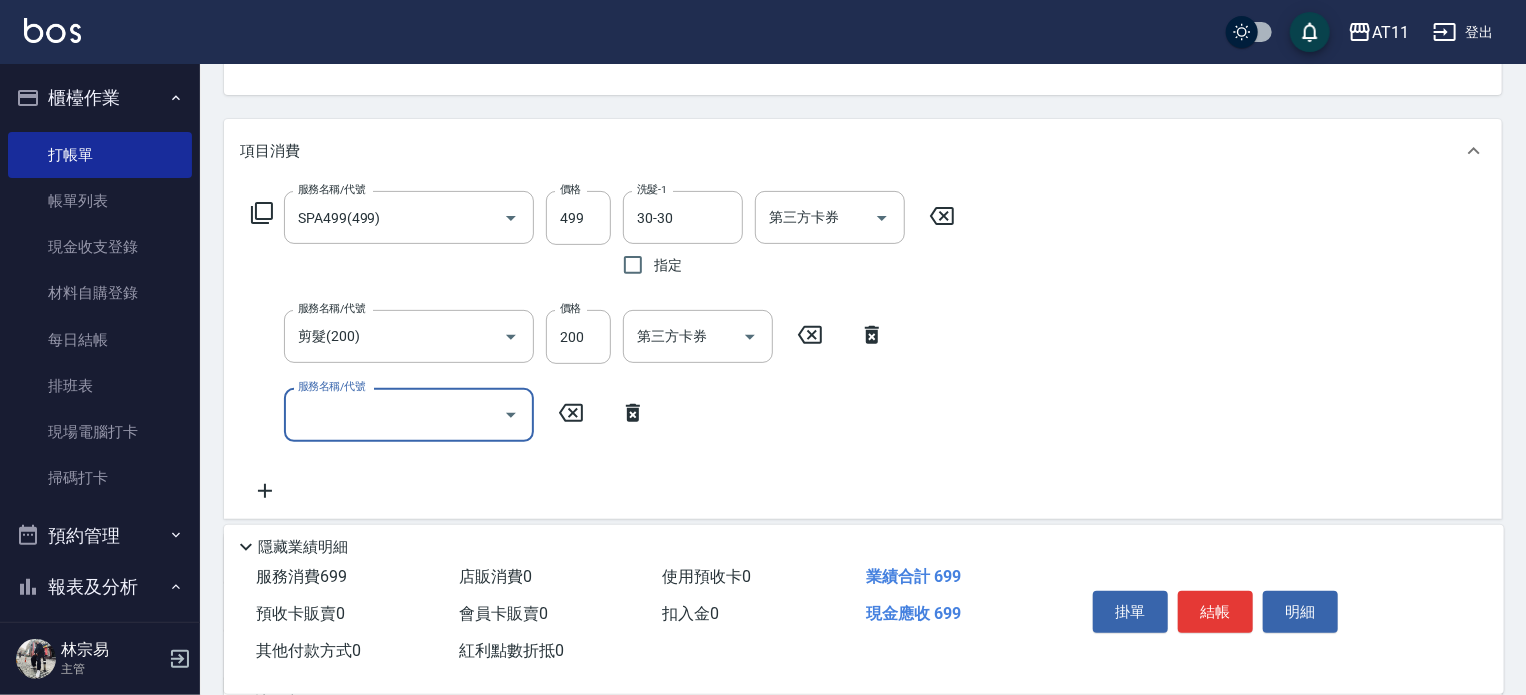 scroll, scrollTop: 400, scrollLeft: 0, axis: vertical 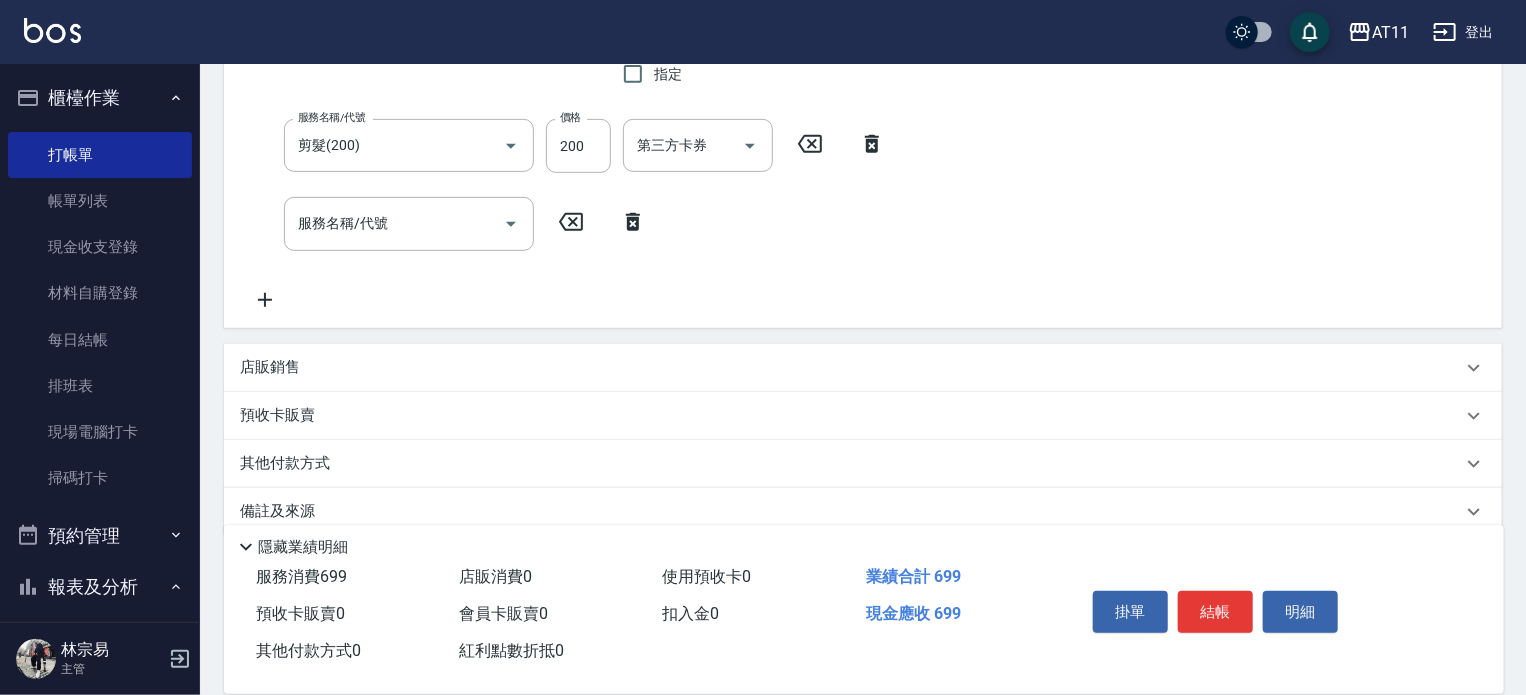 click on "店販銷售" at bounding box center (851, 367) 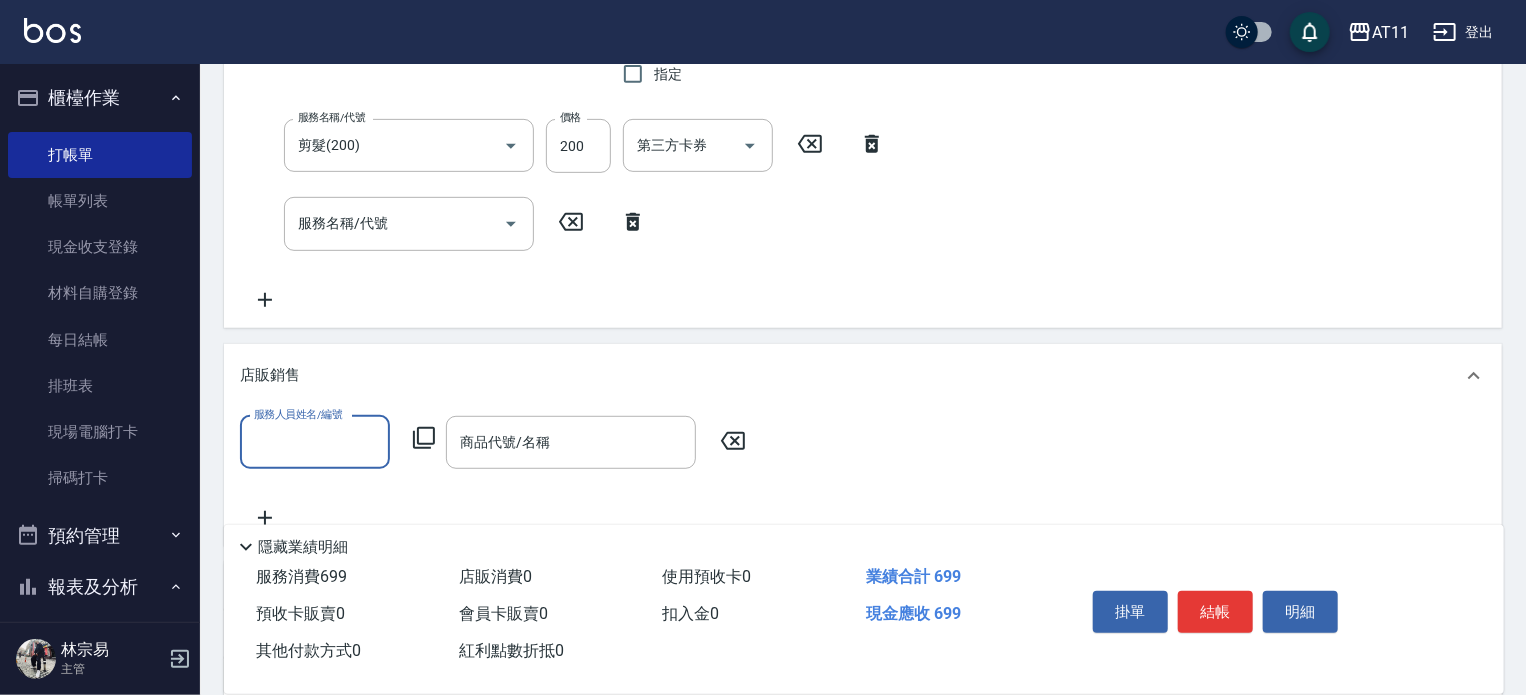 scroll, scrollTop: 0, scrollLeft: 0, axis: both 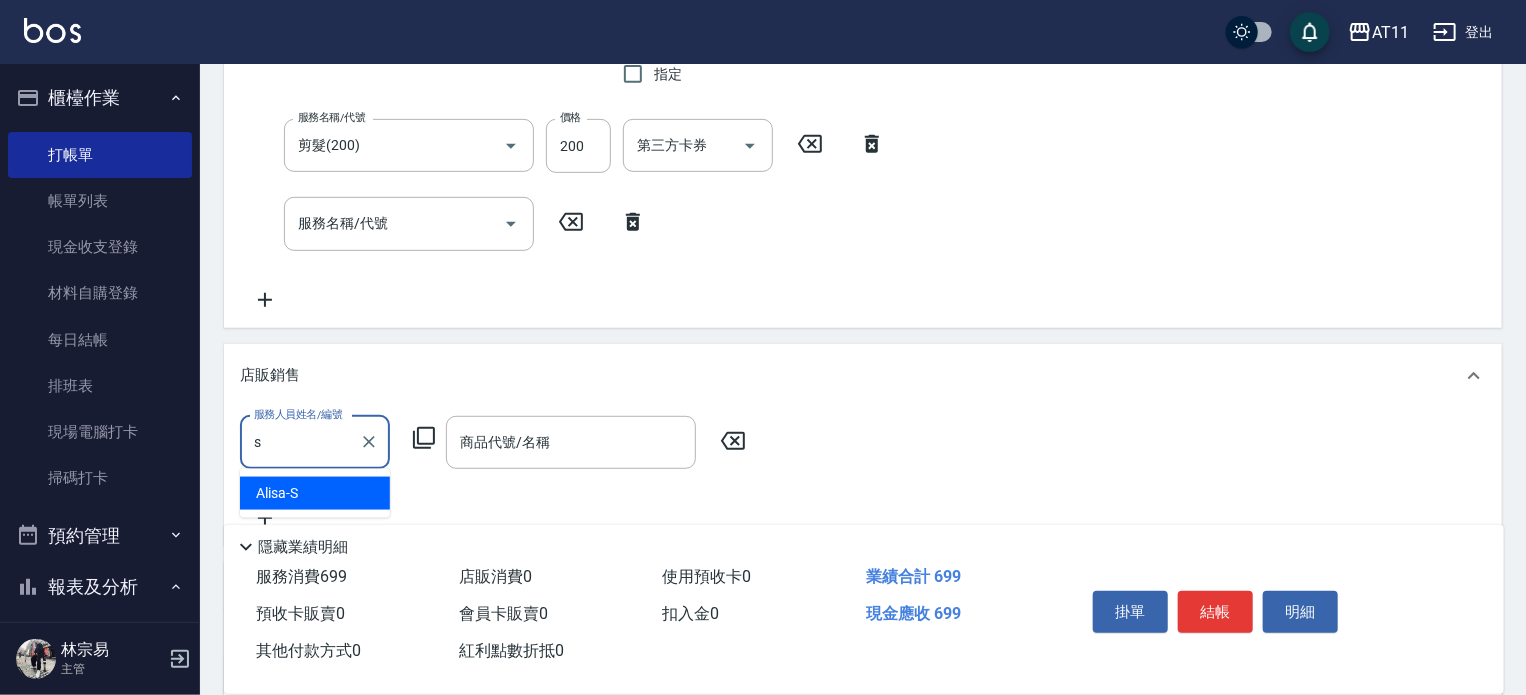 type on "Alisa-S" 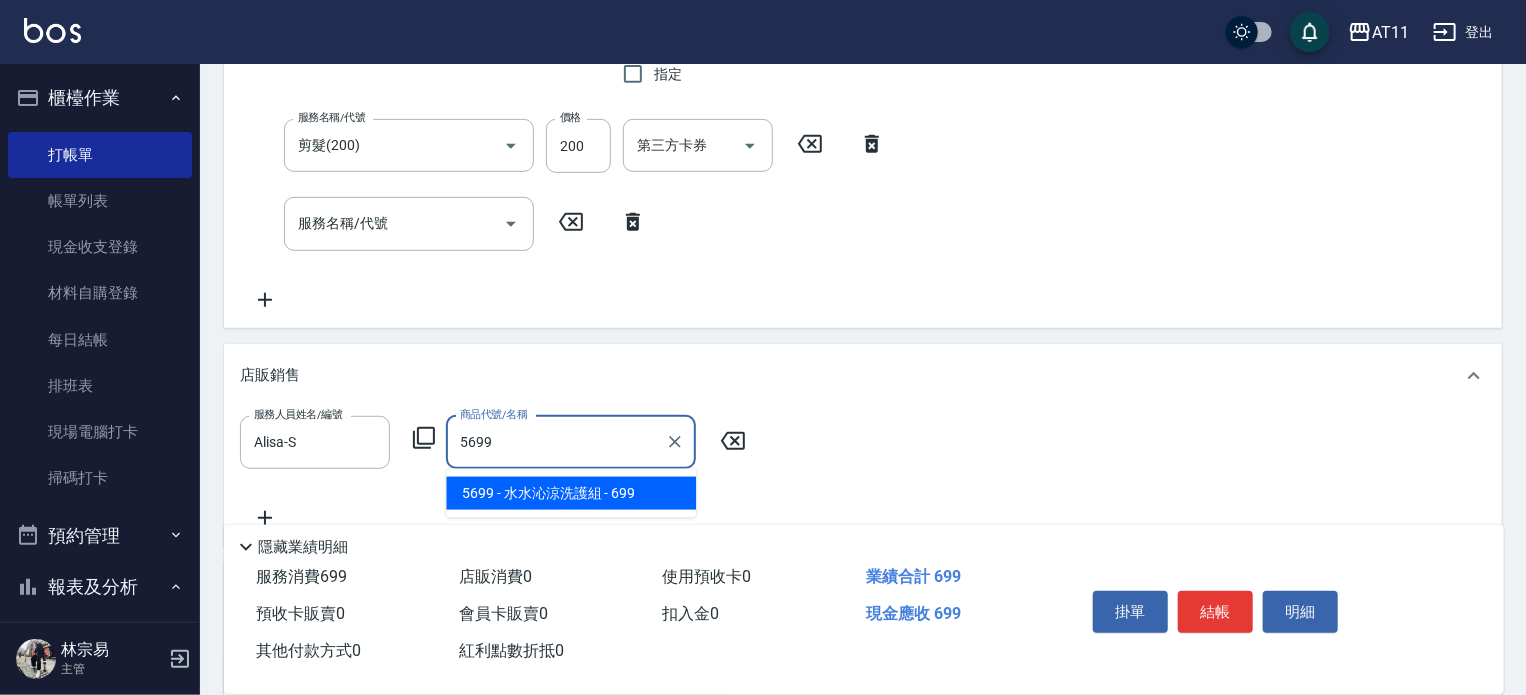 type on "水水沁涼洗護組" 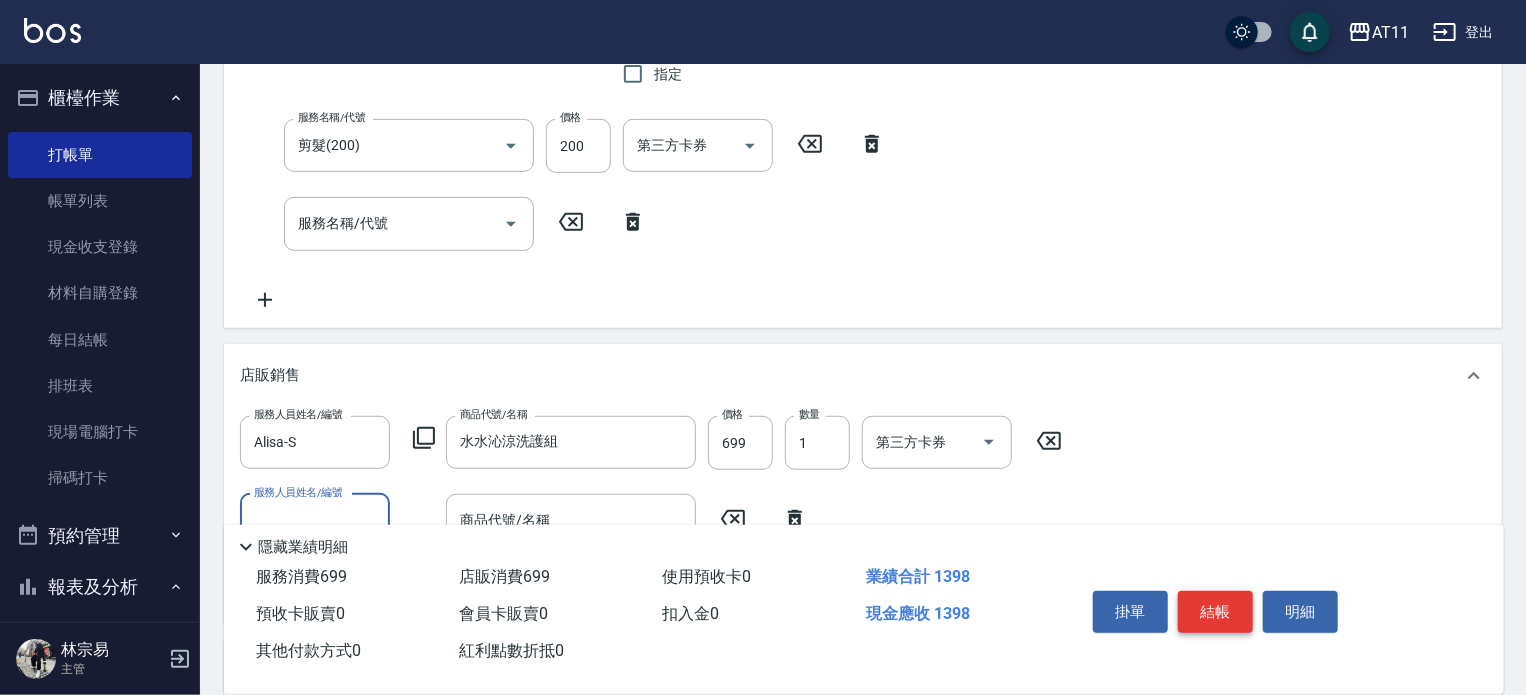 click on "結帳" at bounding box center [1215, 612] 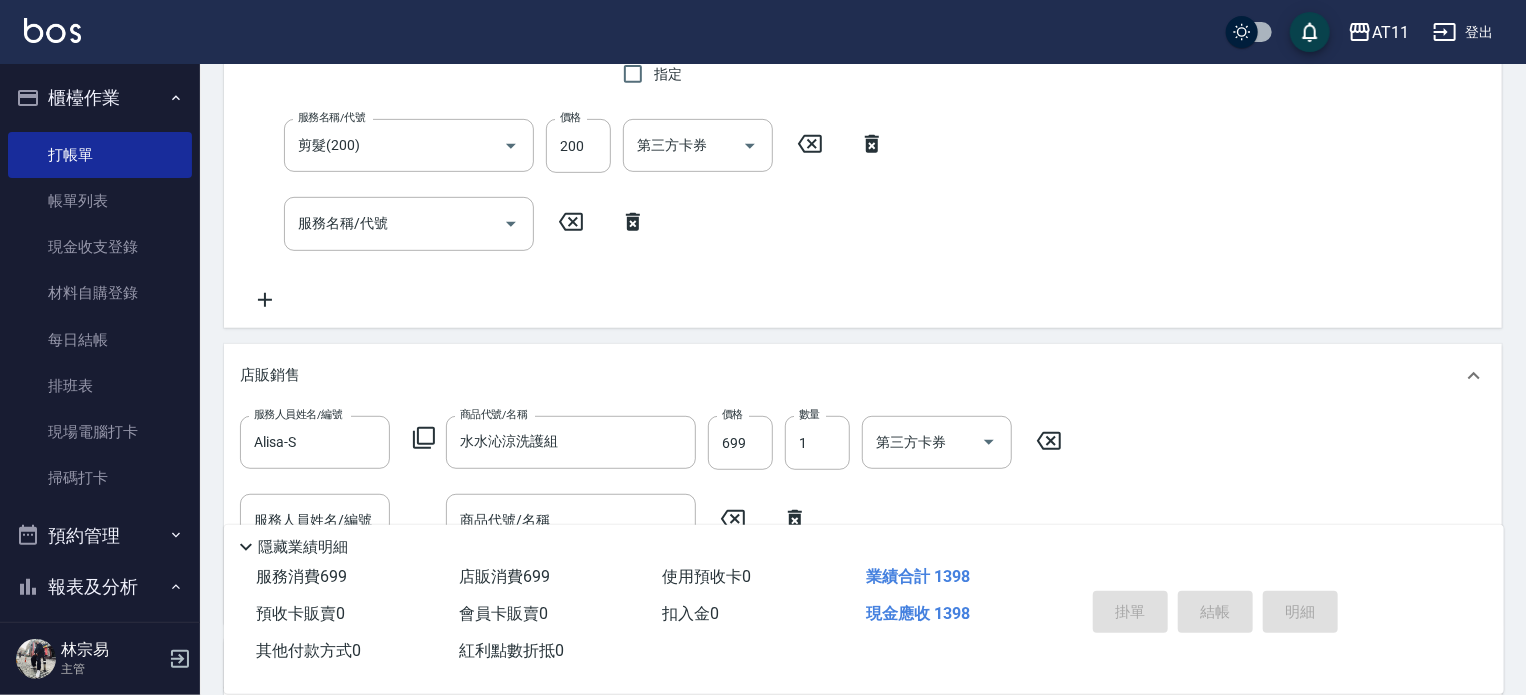 type 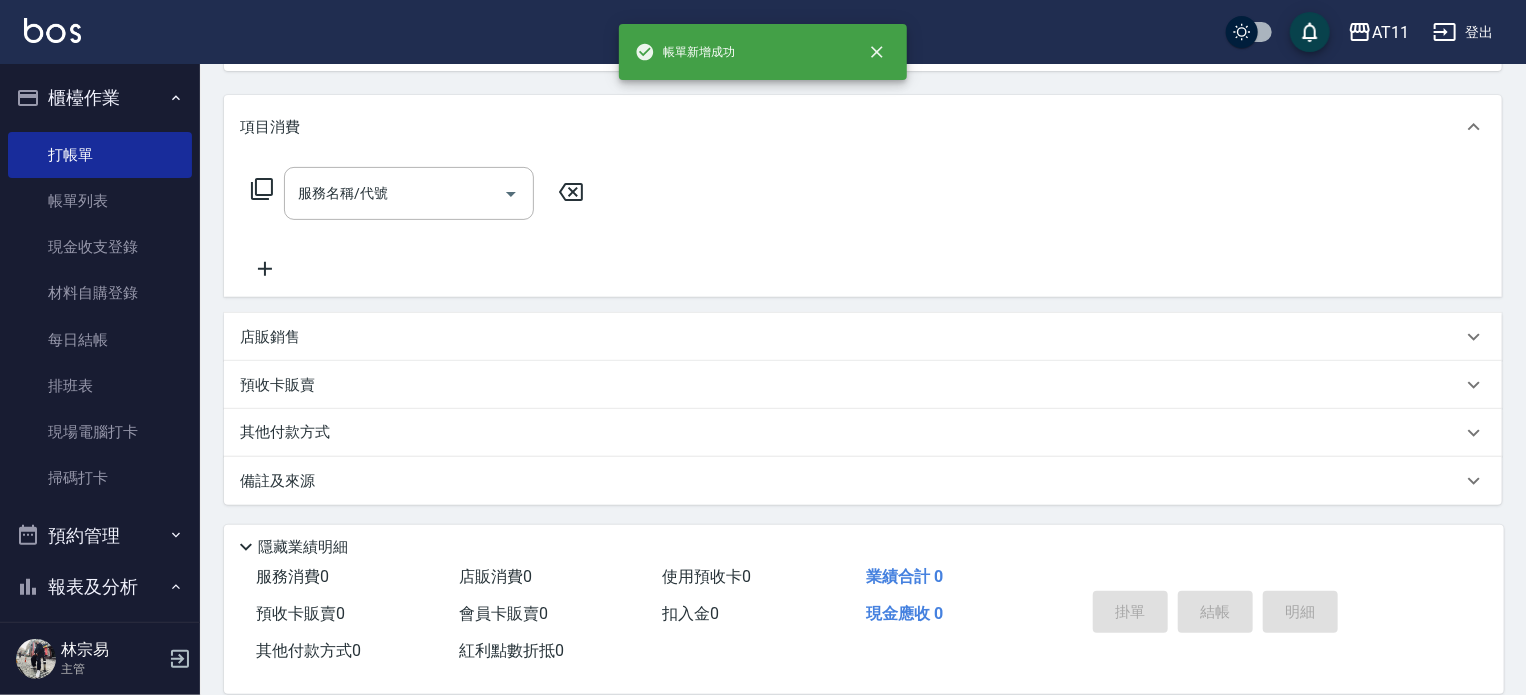 scroll, scrollTop: 0, scrollLeft: 0, axis: both 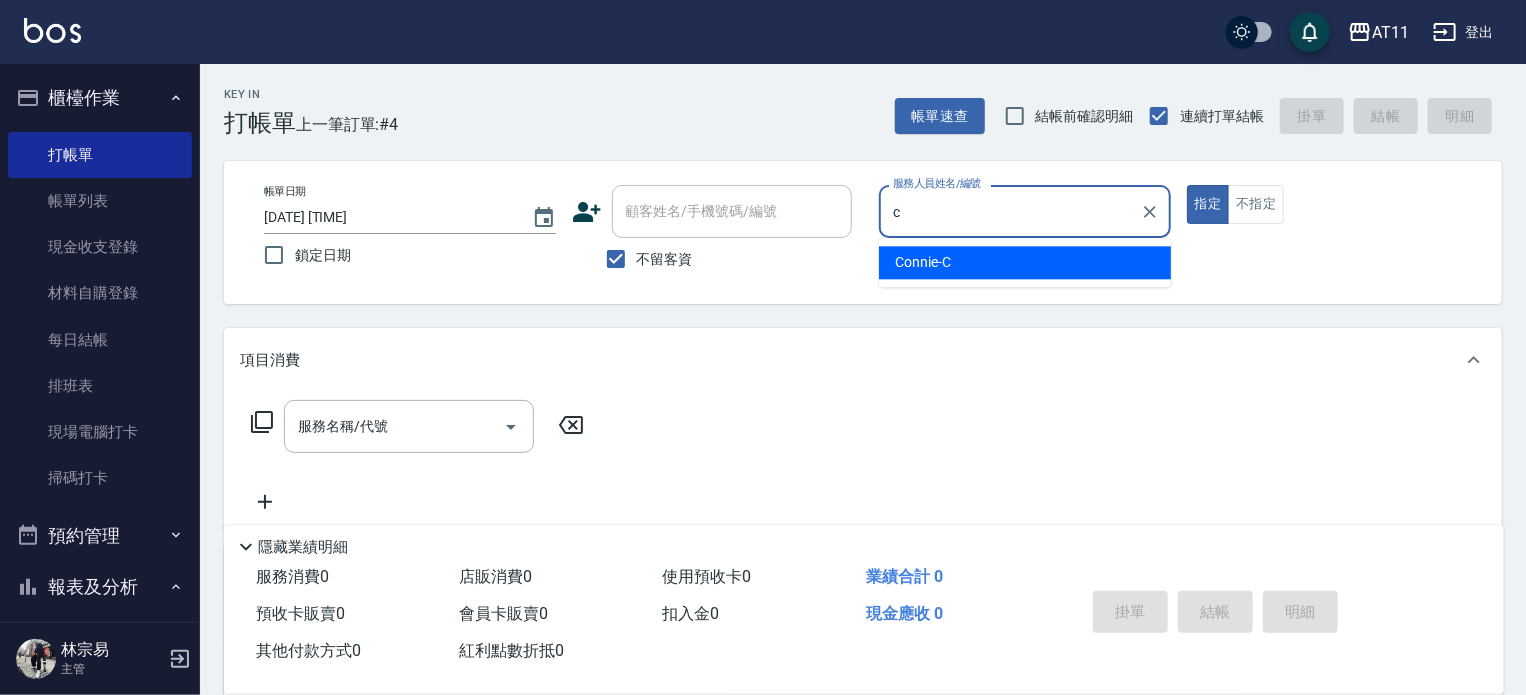 type on "[FIRST]-[LAST]" 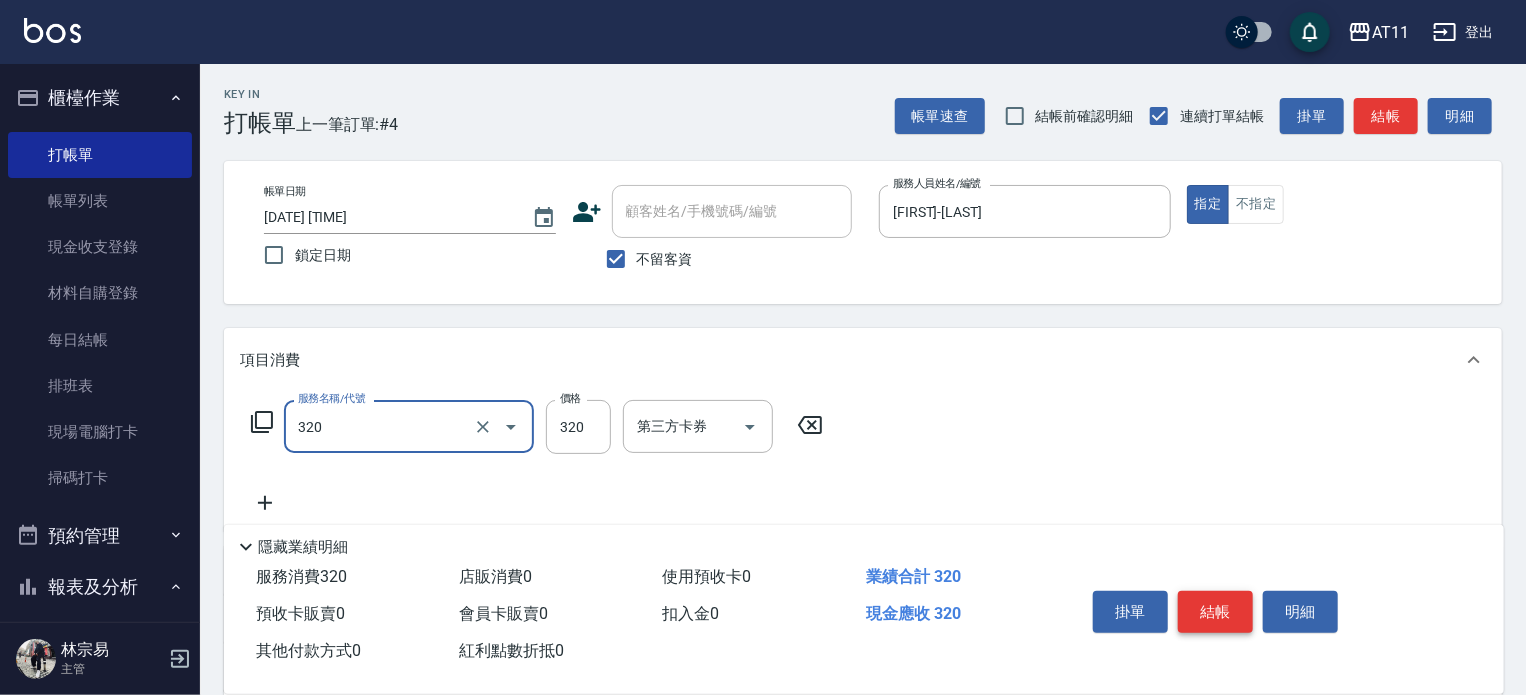 type on "洗剪(320)" 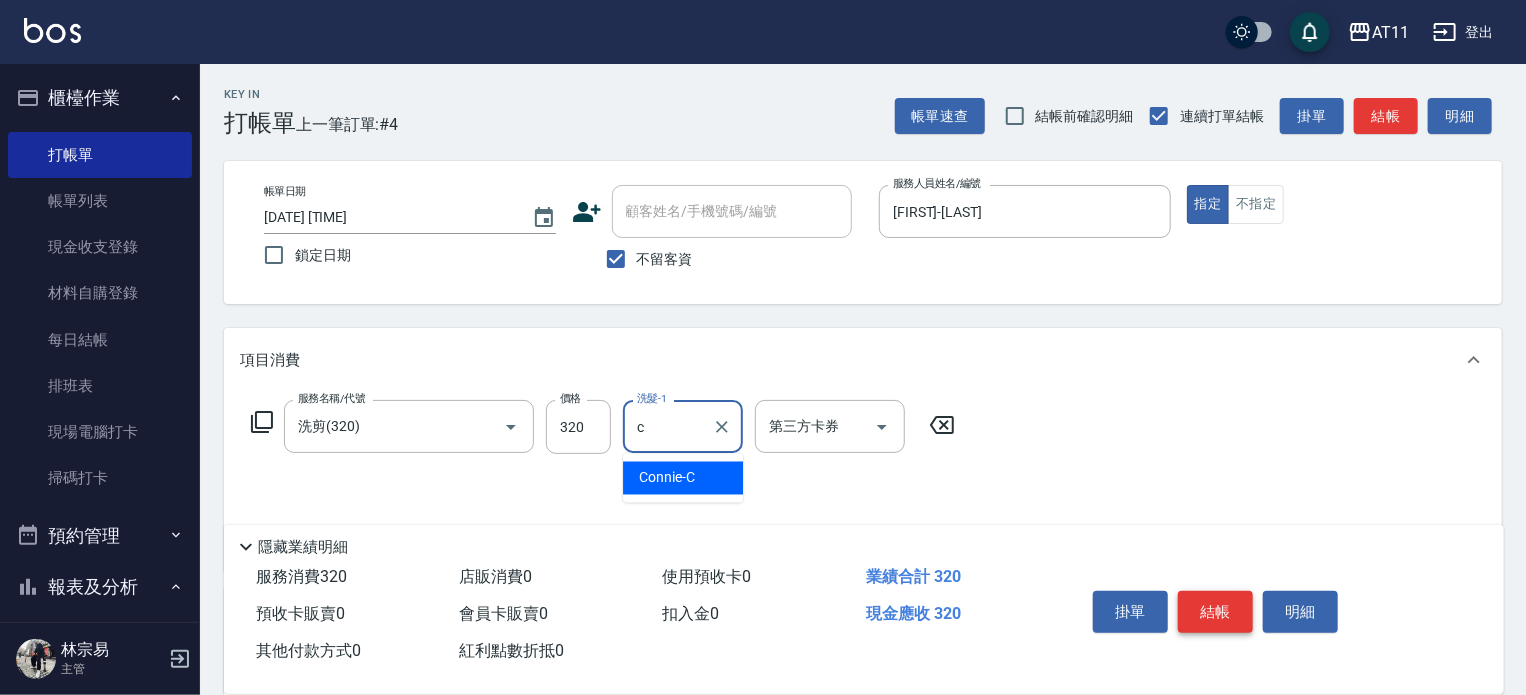 type on "[FIRST]-[LAST]" 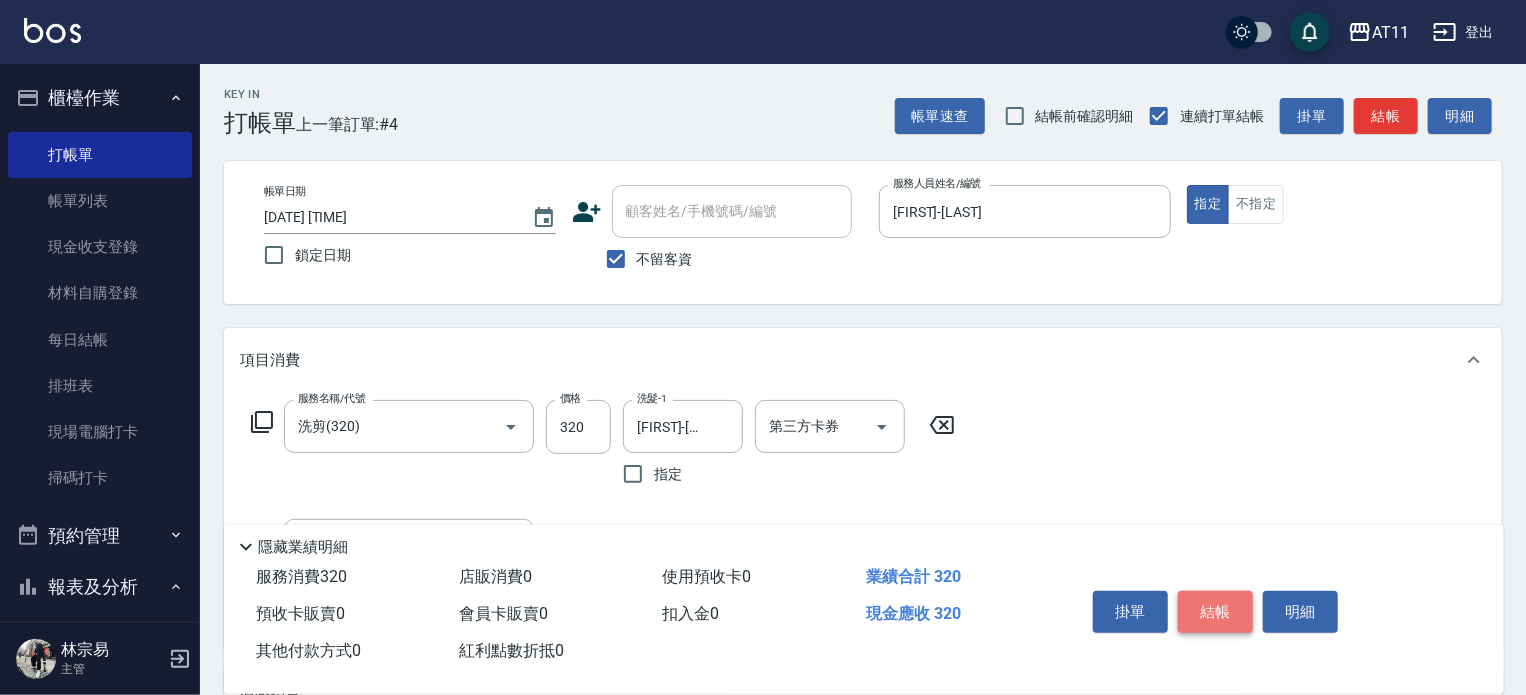 click on "結帳" at bounding box center (1215, 612) 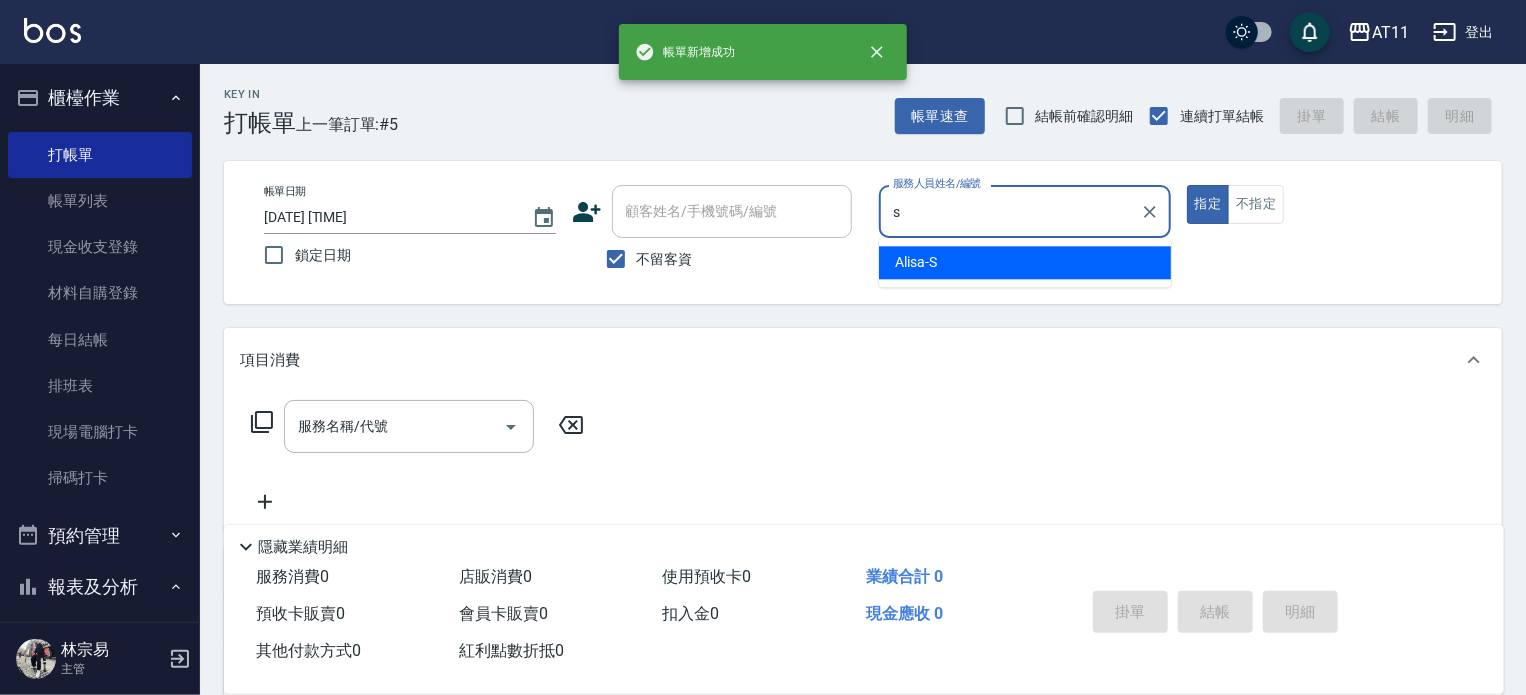 type on "Alisa-S" 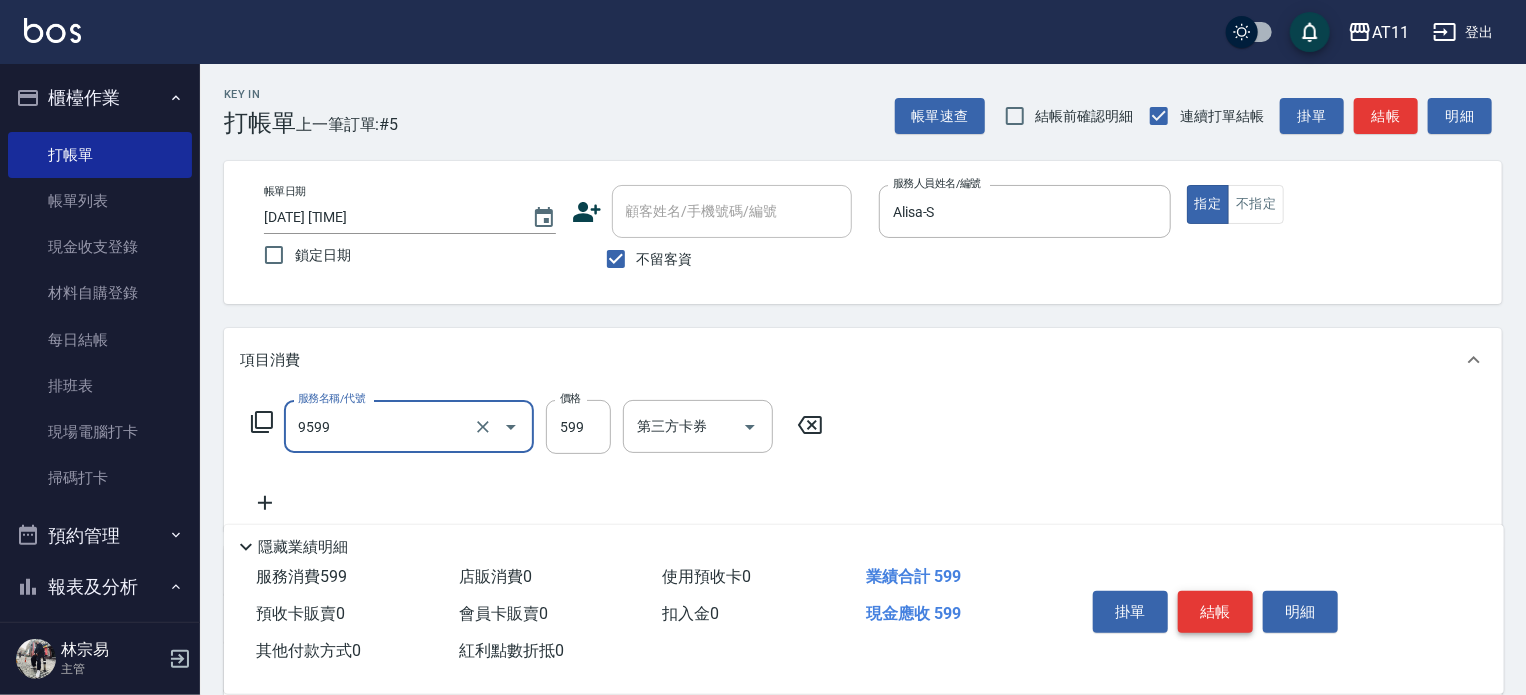 type on "D套餐(9599)" 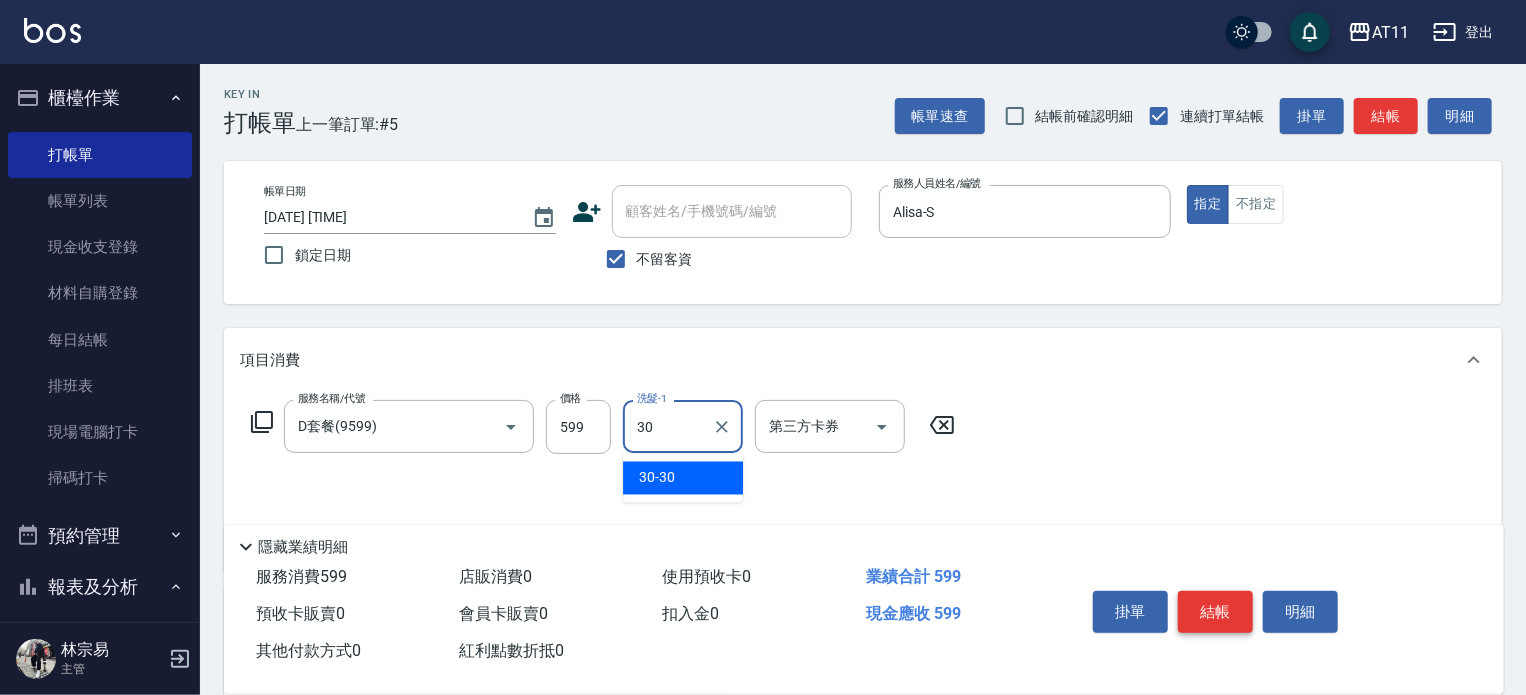 type on "30-30" 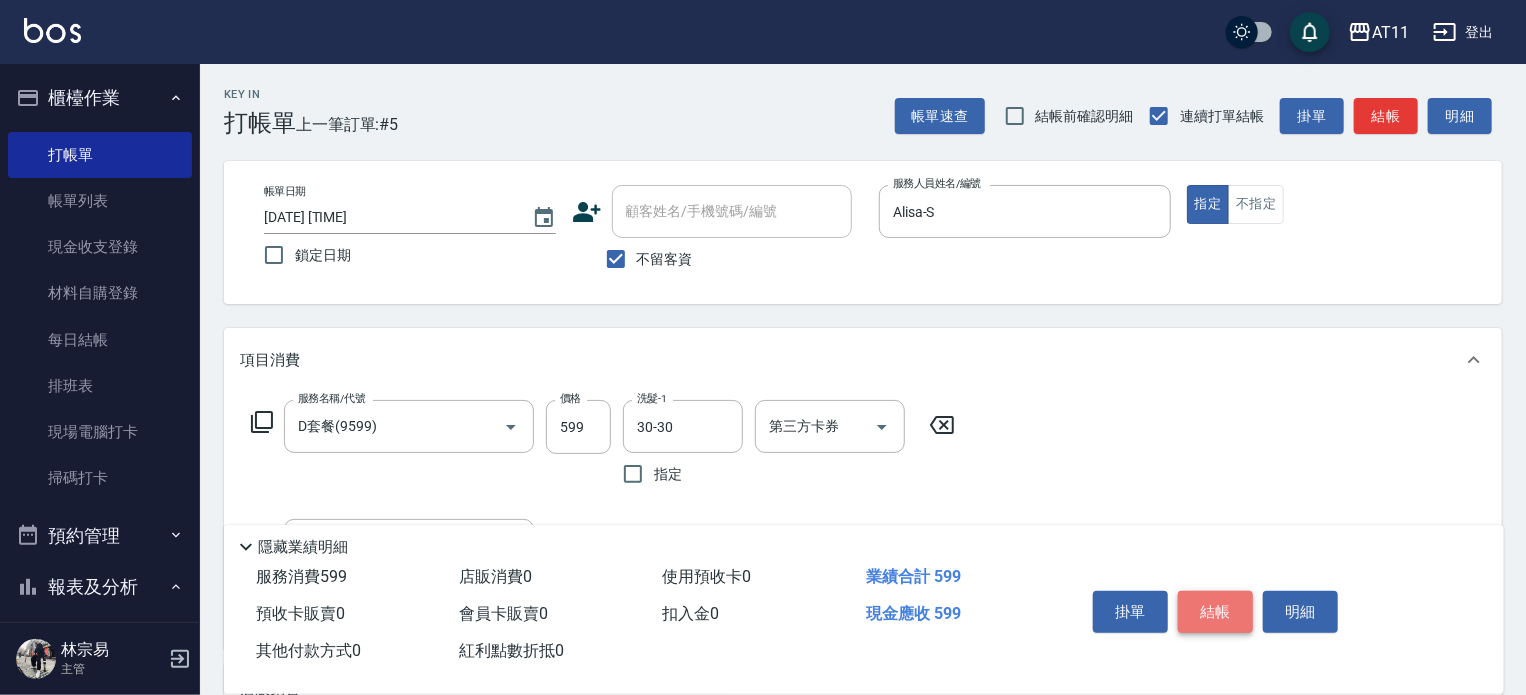 click on "結帳" at bounding box center [1215, 612] 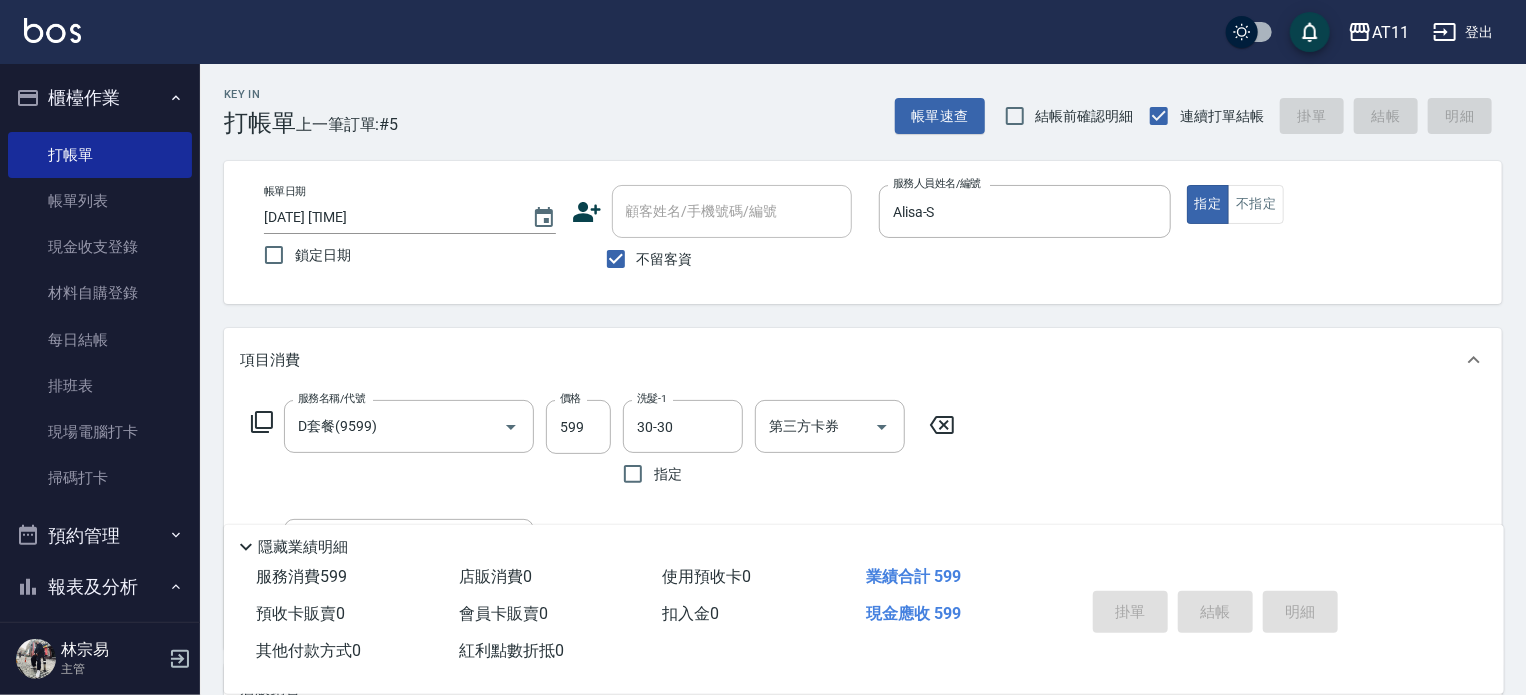 type 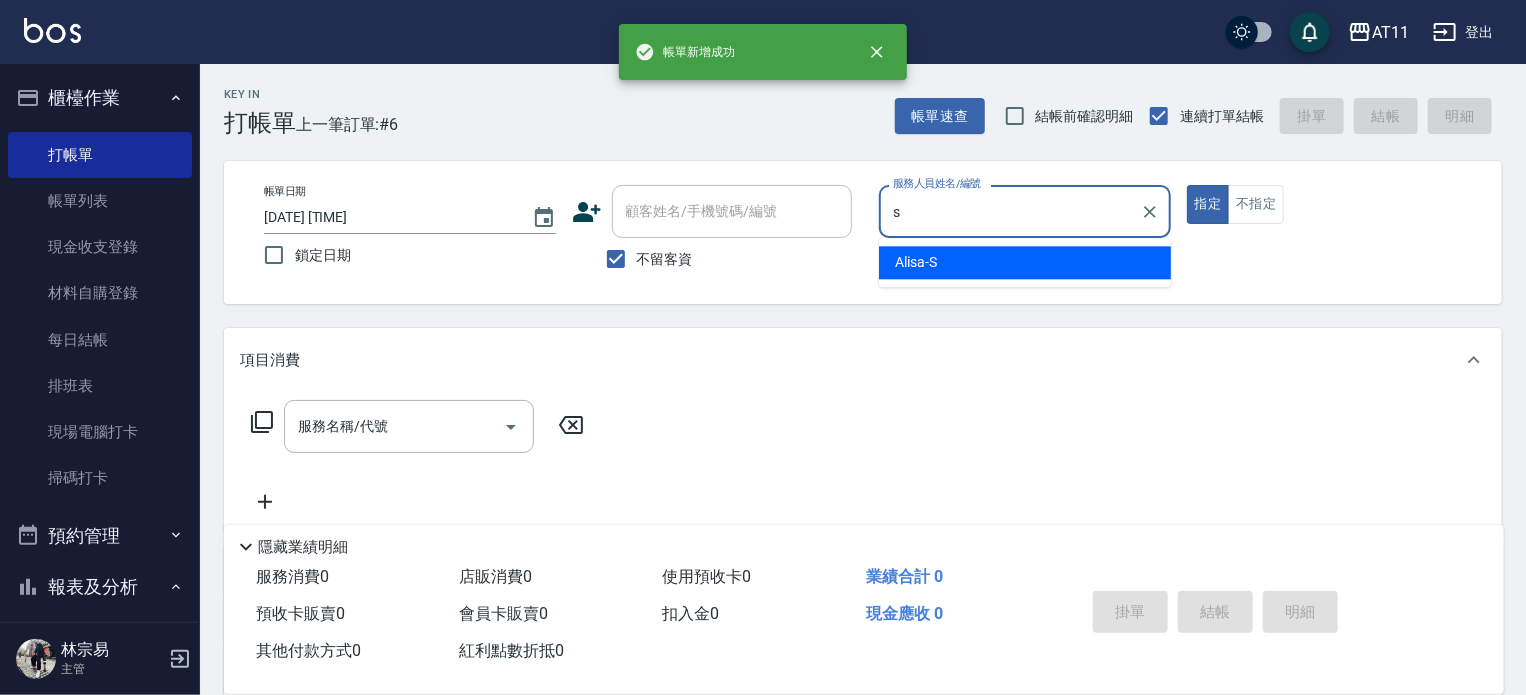 type on "Alisa-S" 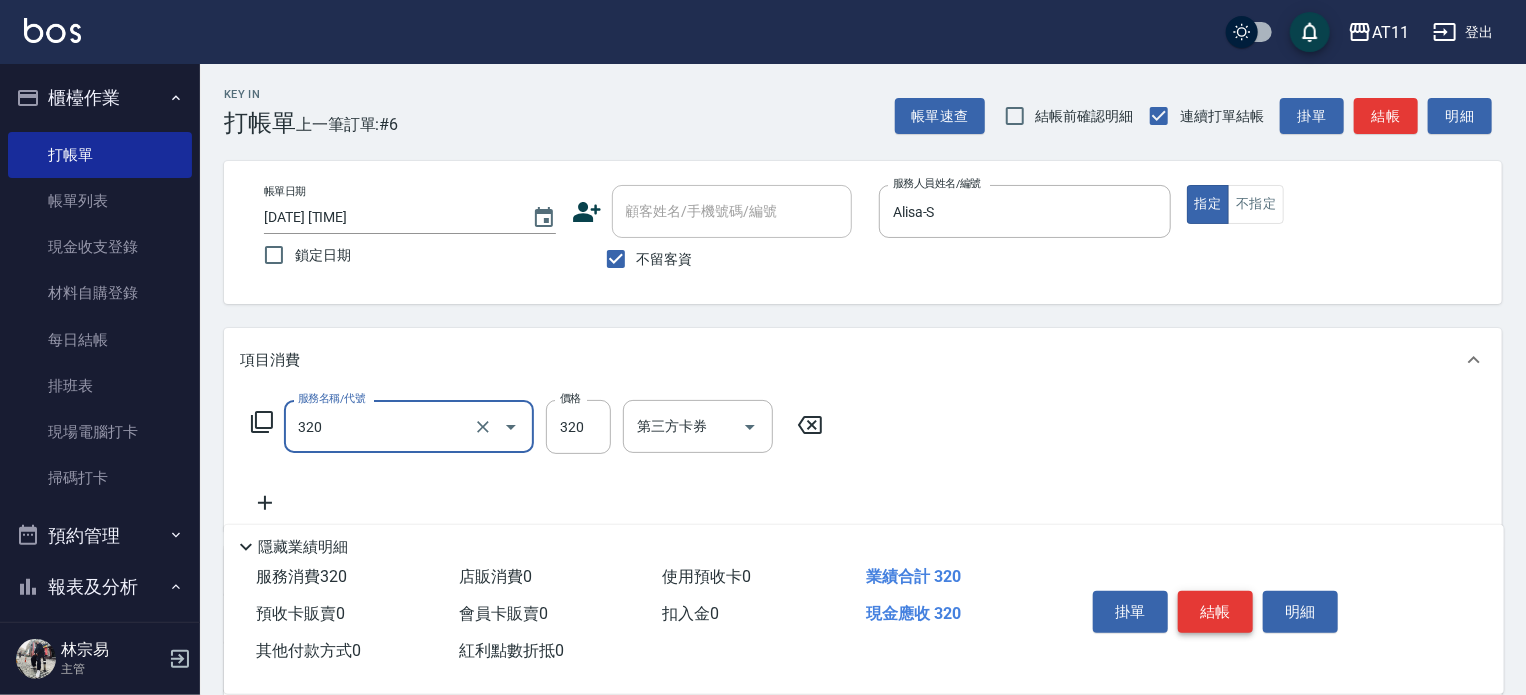 type on "洗剪(320)" 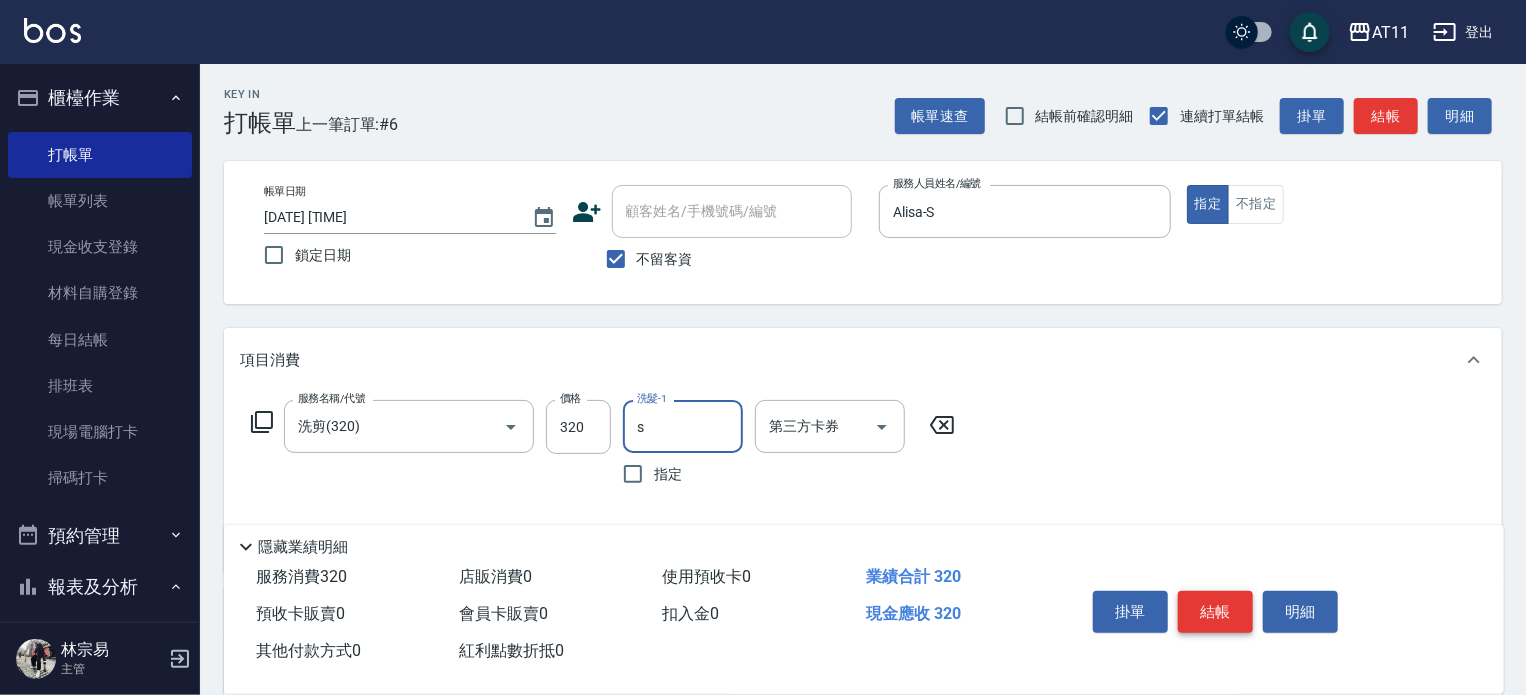 type on "Alisa-S" 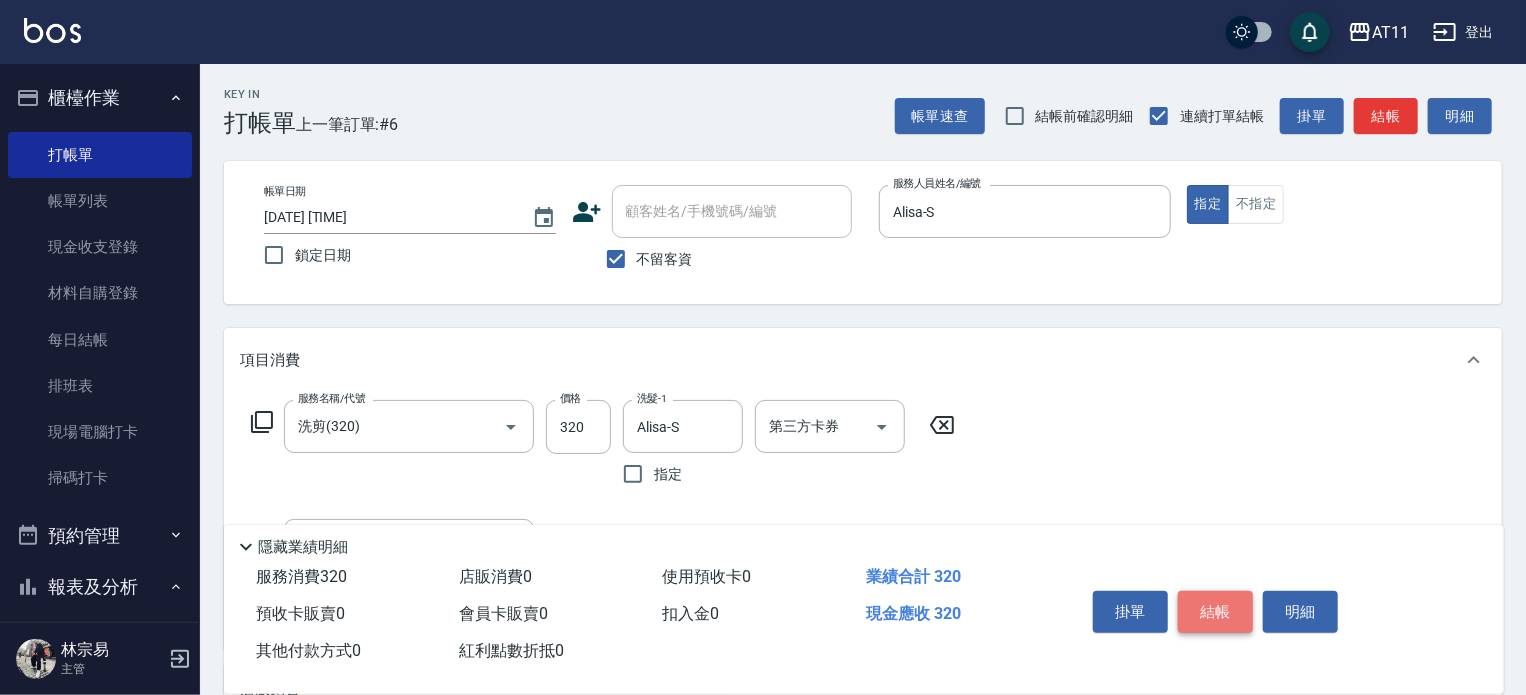 click on "結帳" at bounding box center [1215, 612] 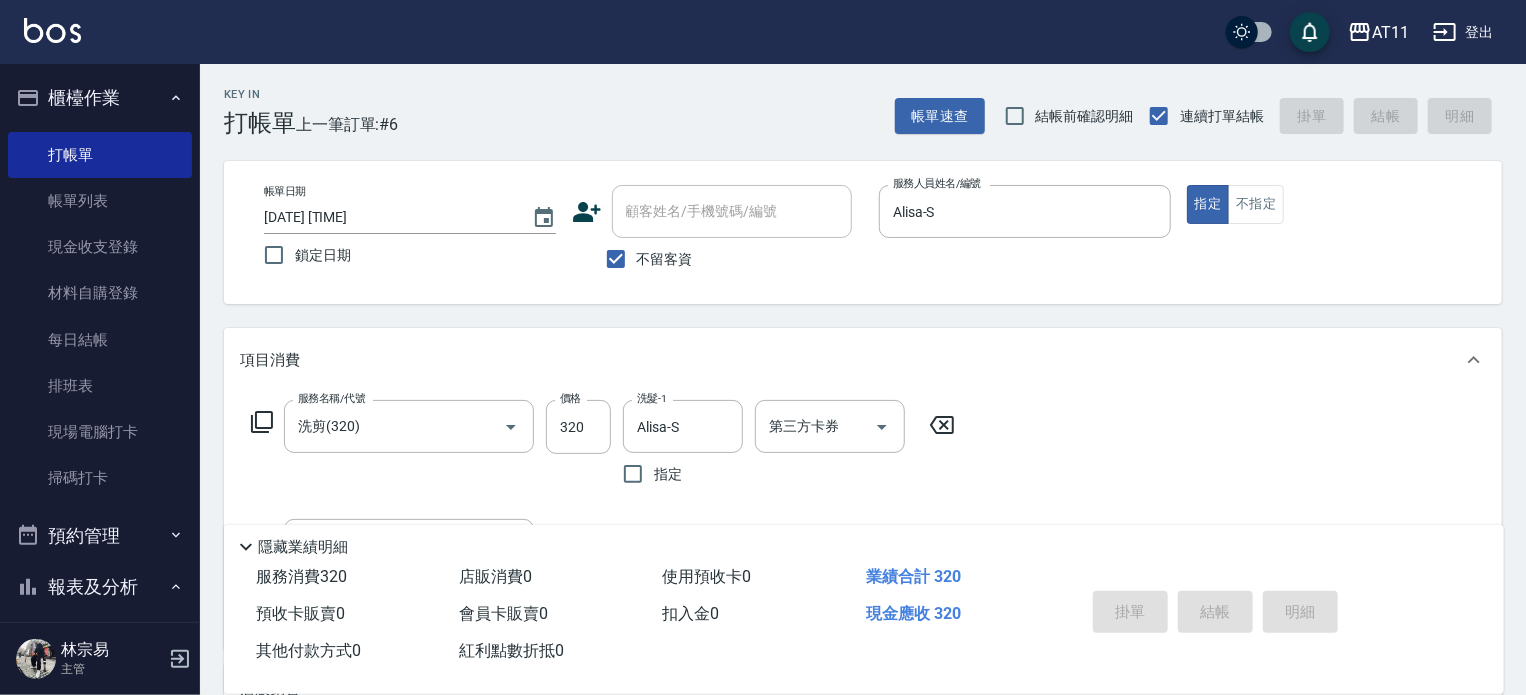 type on "[DATE] [TIME]" 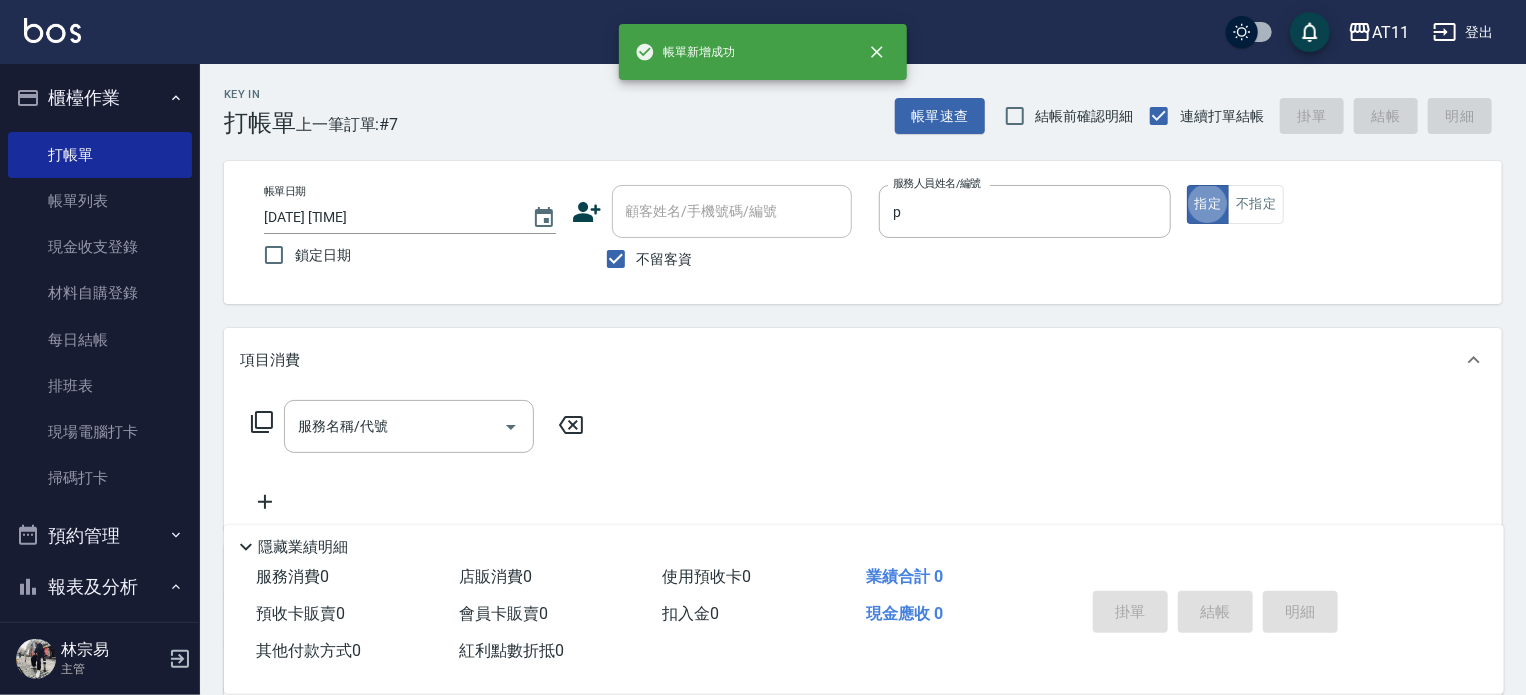 type on "Park-P" 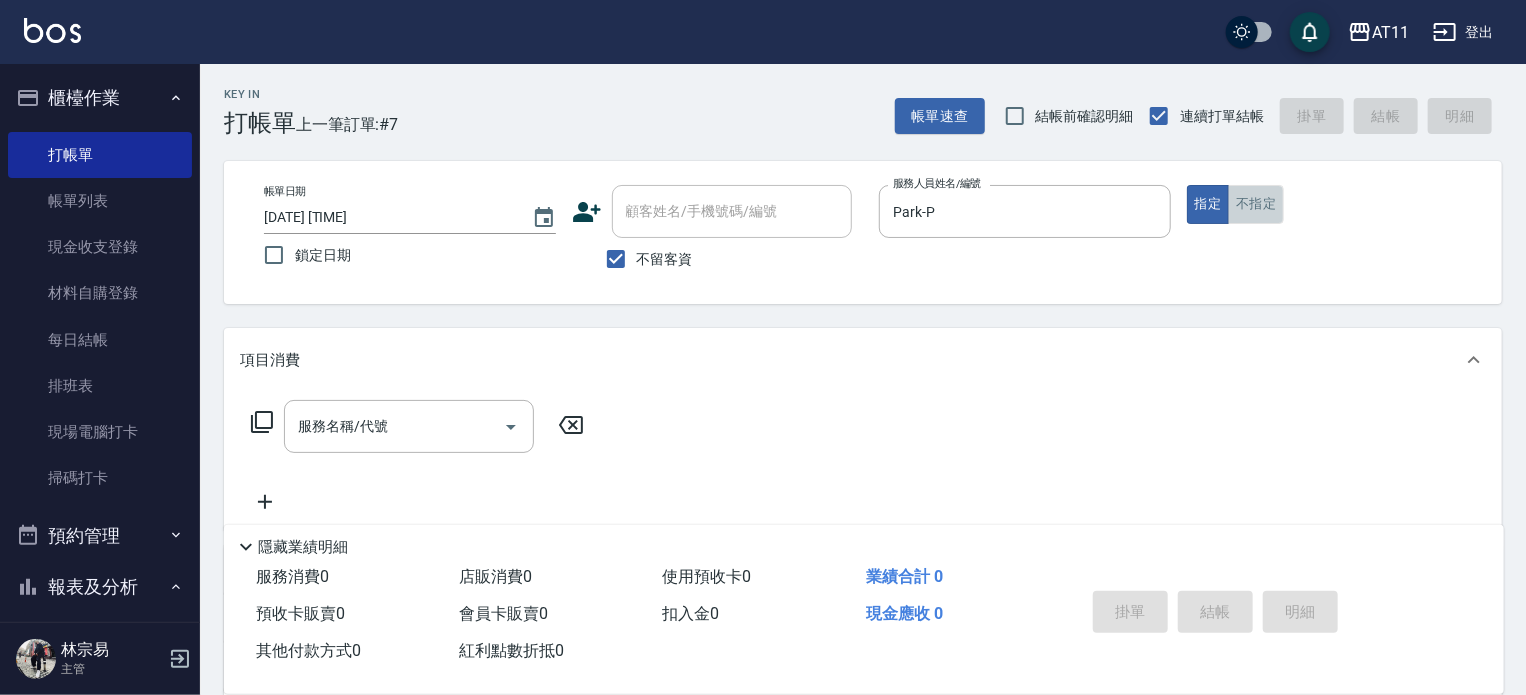 drag, startPoint x: 1260, startPoint y: 195, endPoint x: 1009, endPoint y: 261, distance: 259.53226 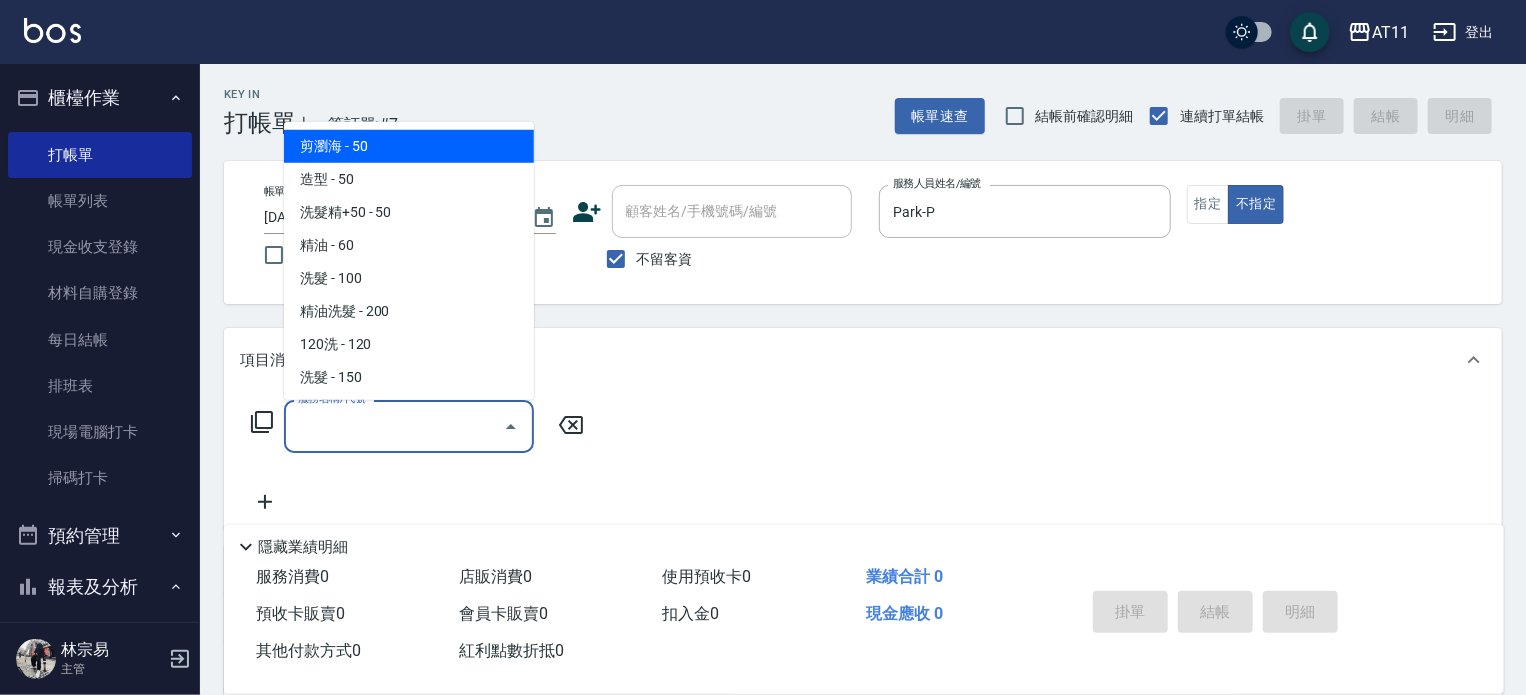 click on "服務名稱/代號" at bounding box center (394, 426) 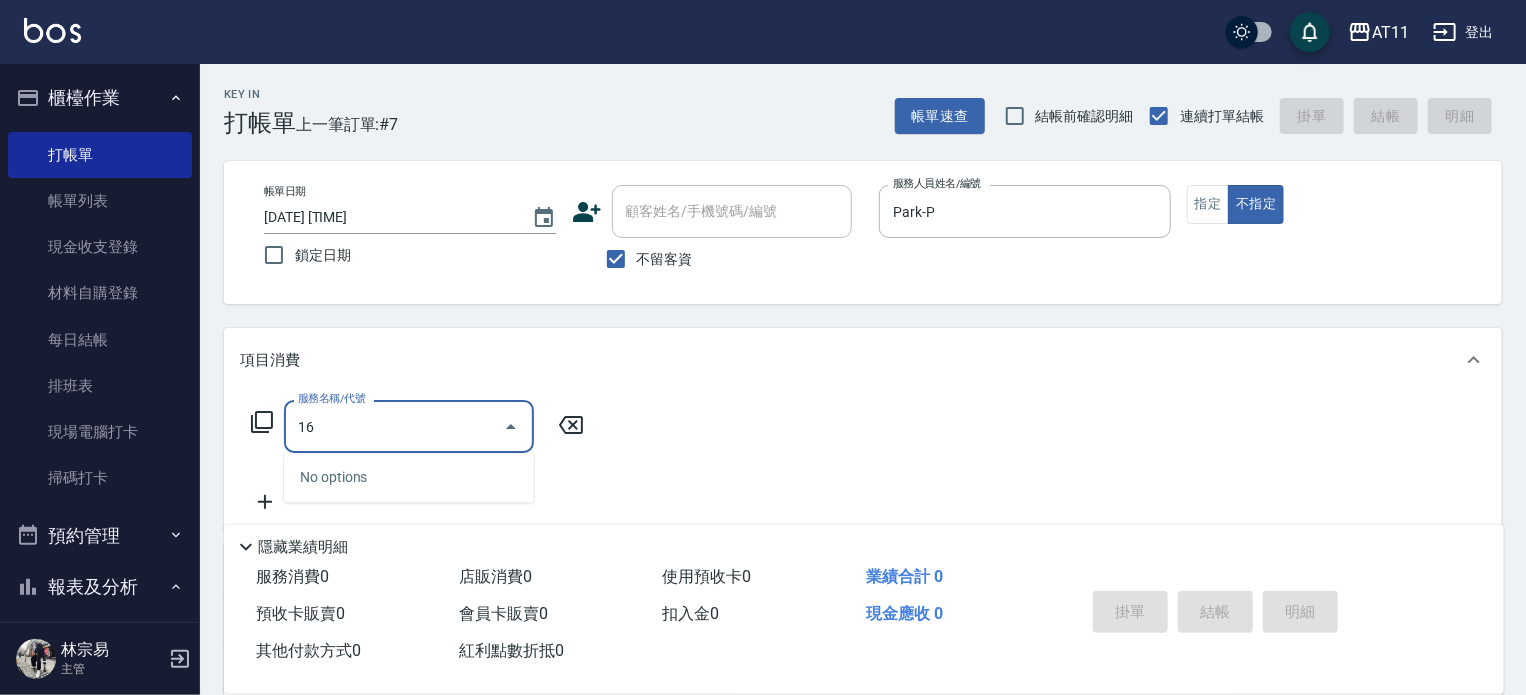 type on "169" 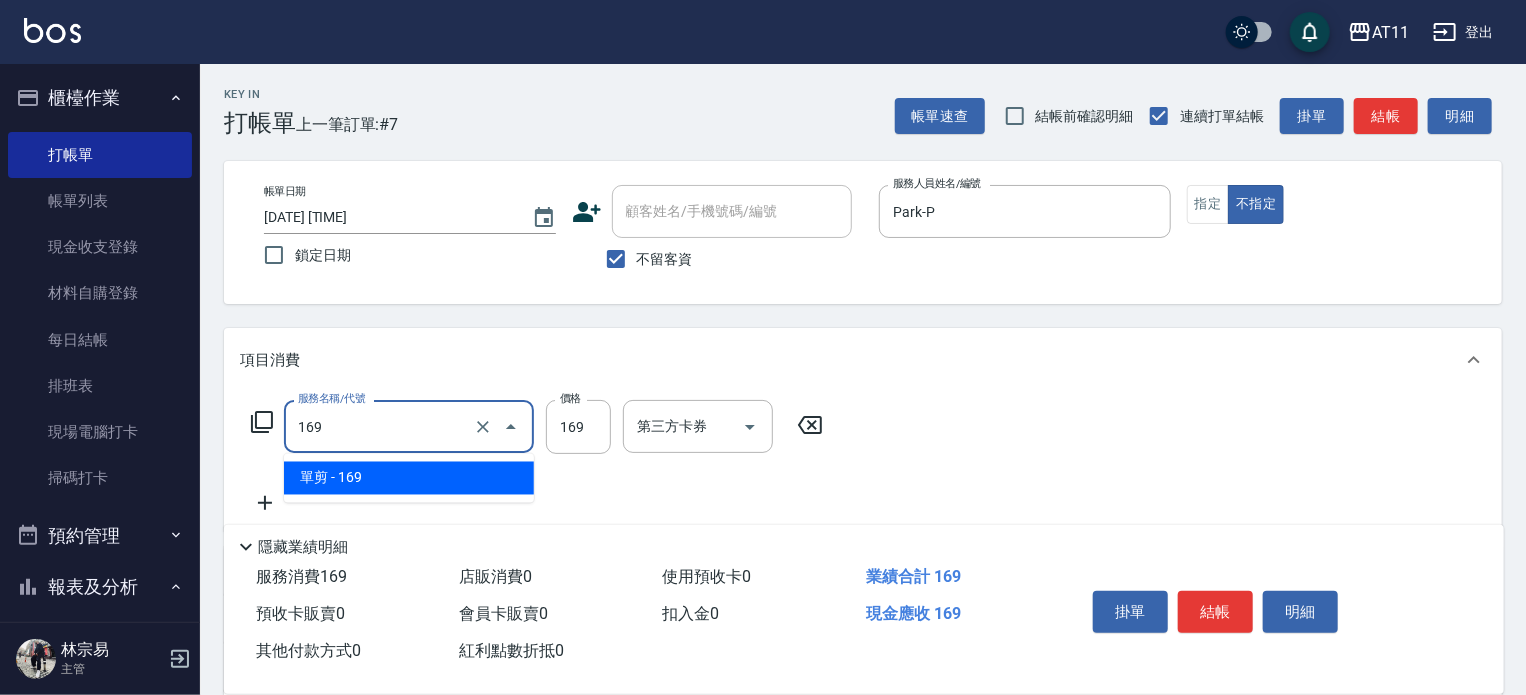 click on "169" at bounding box center [381, 426] 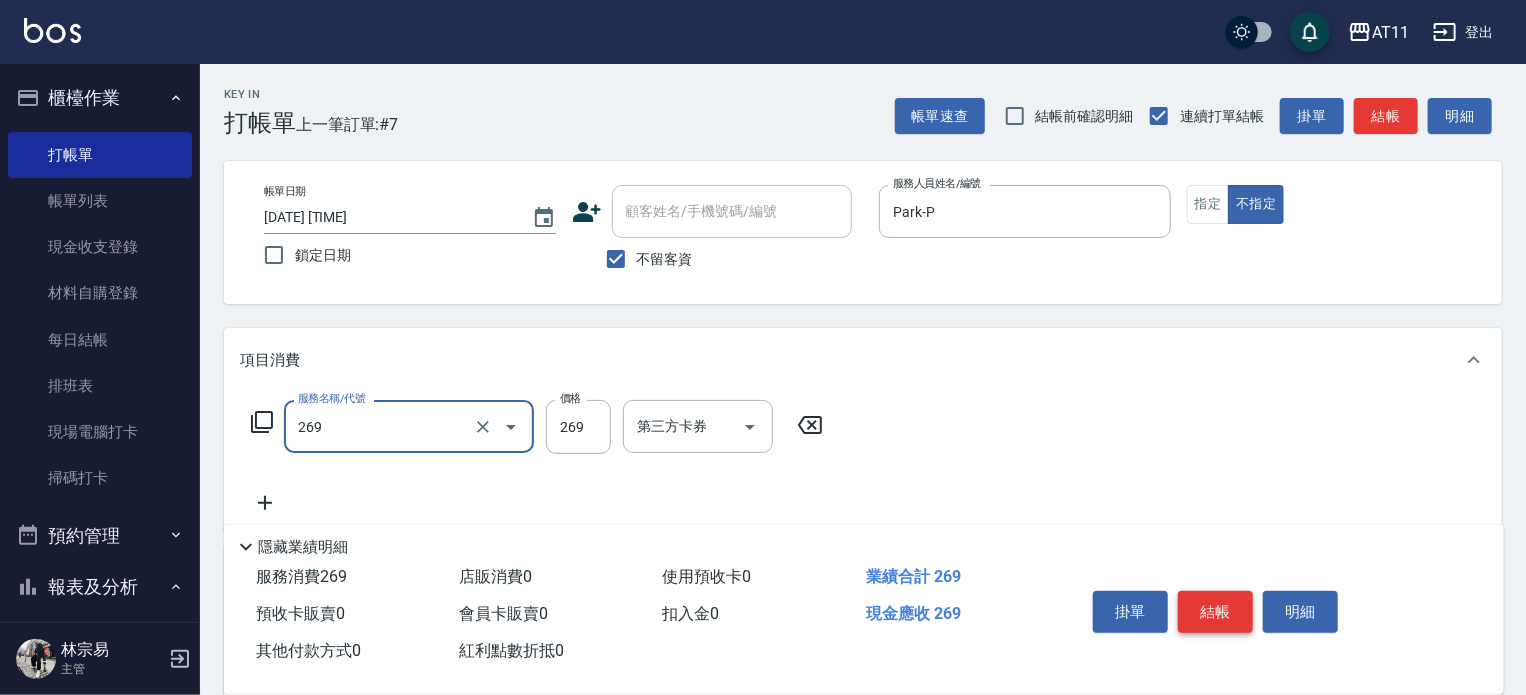 type on "一般洗剪(269)" 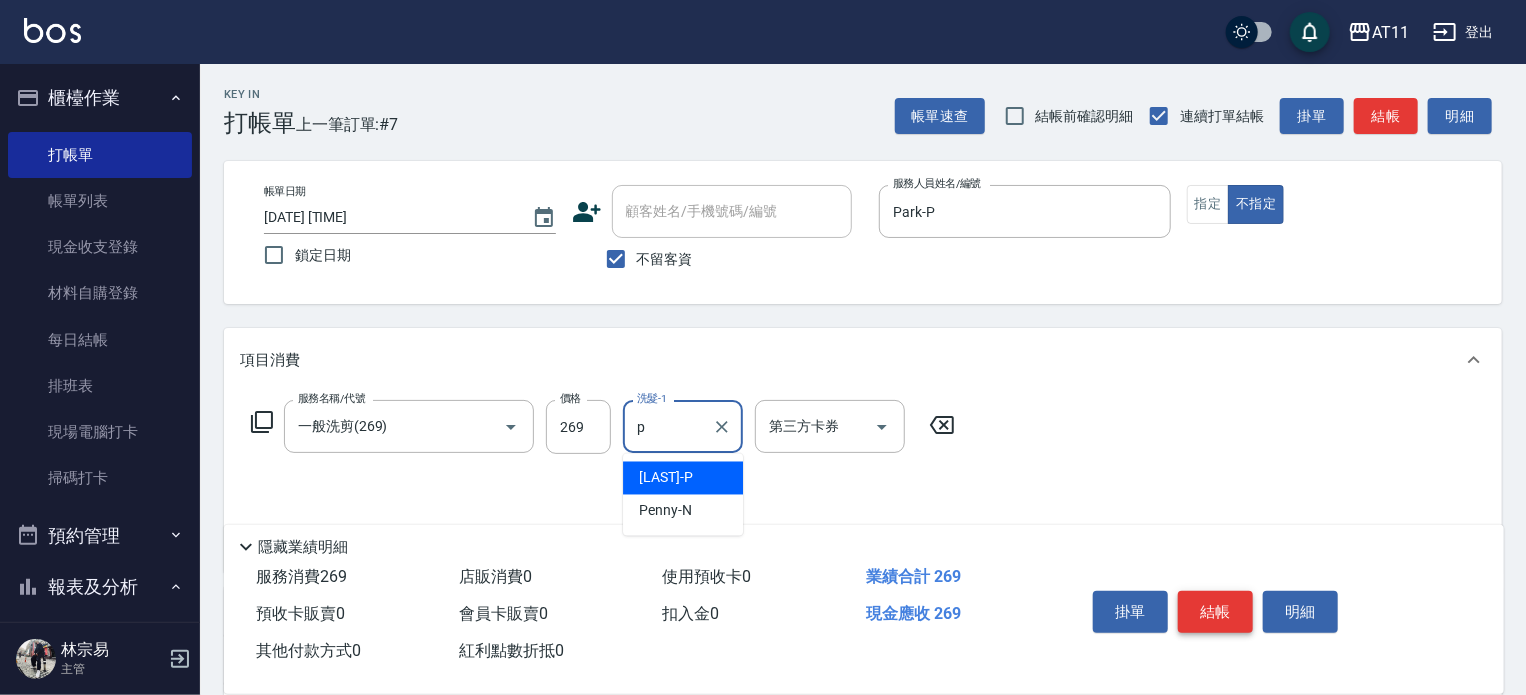 type on "Park-P" 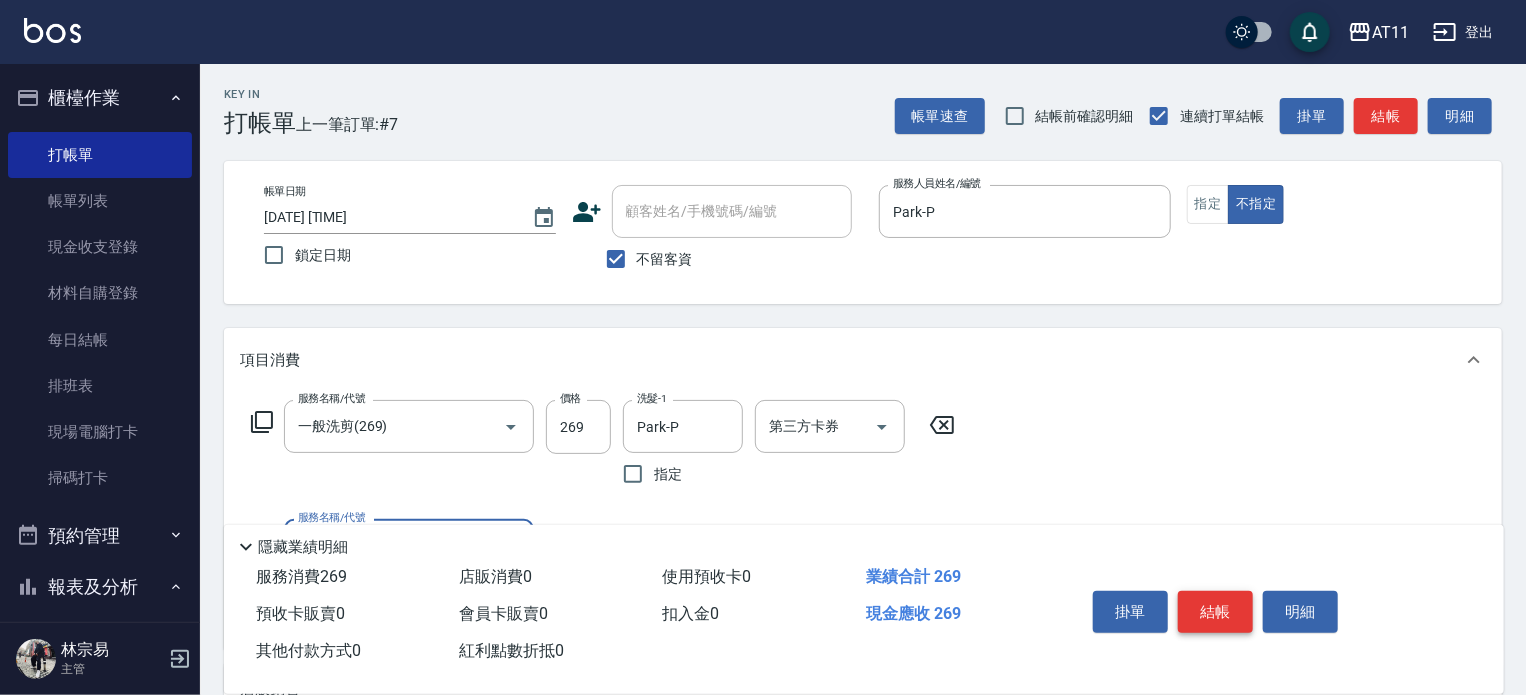 click on "結帳" at bounding box center [1215, 612] 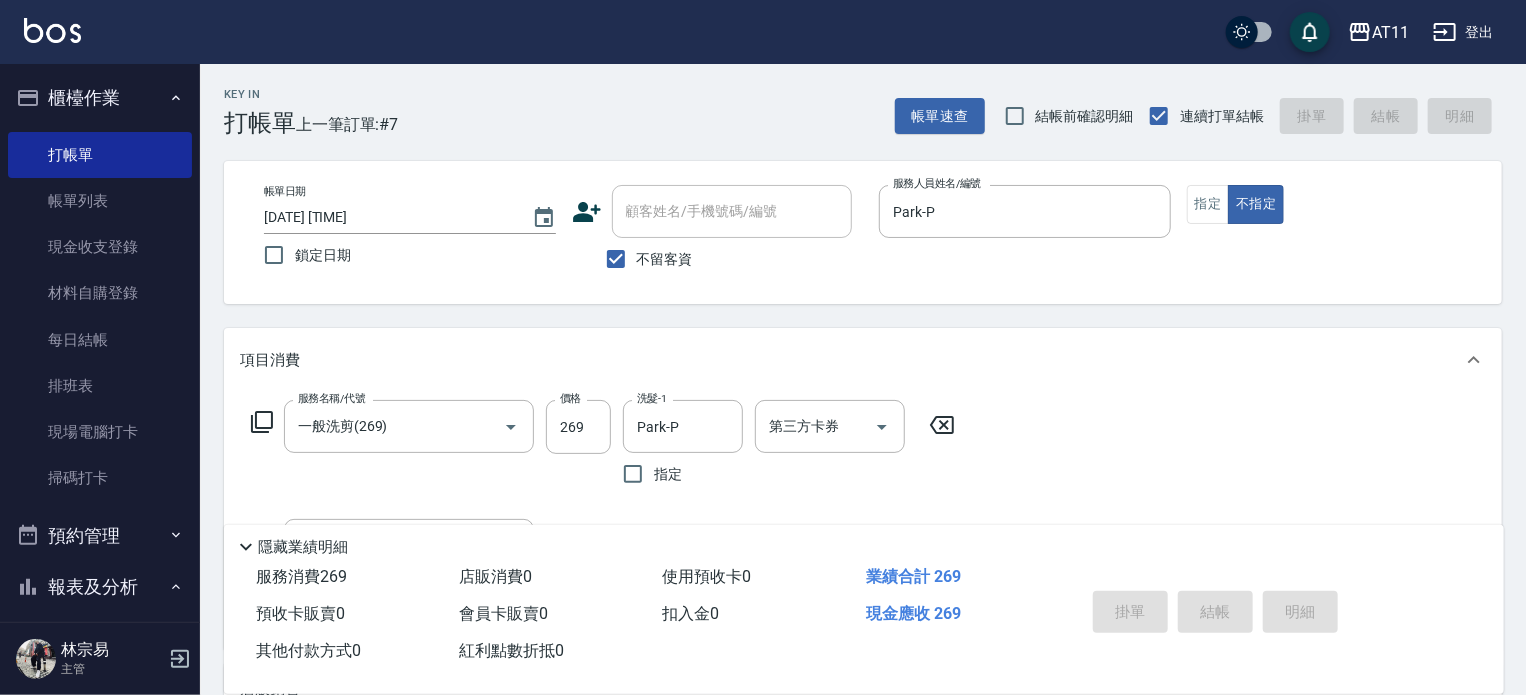 type 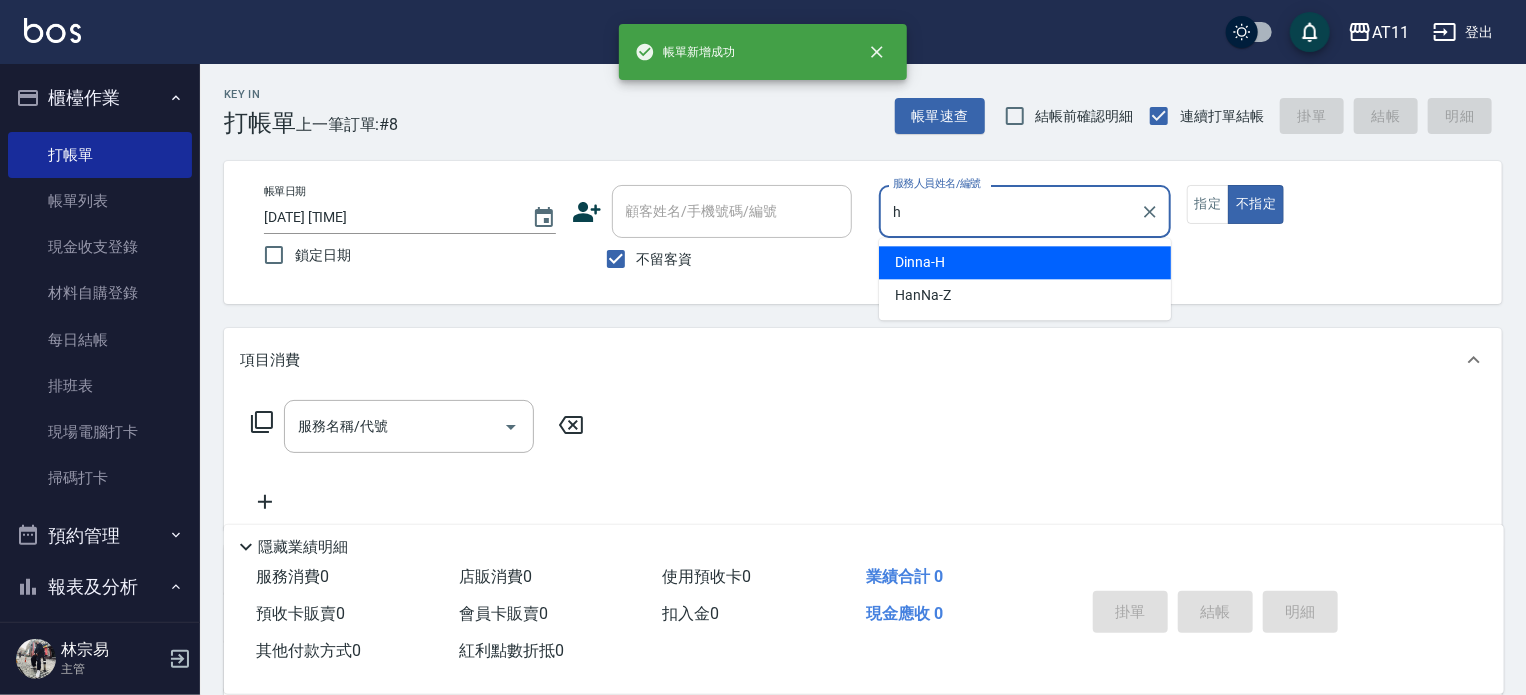 type on "Dinna-H" 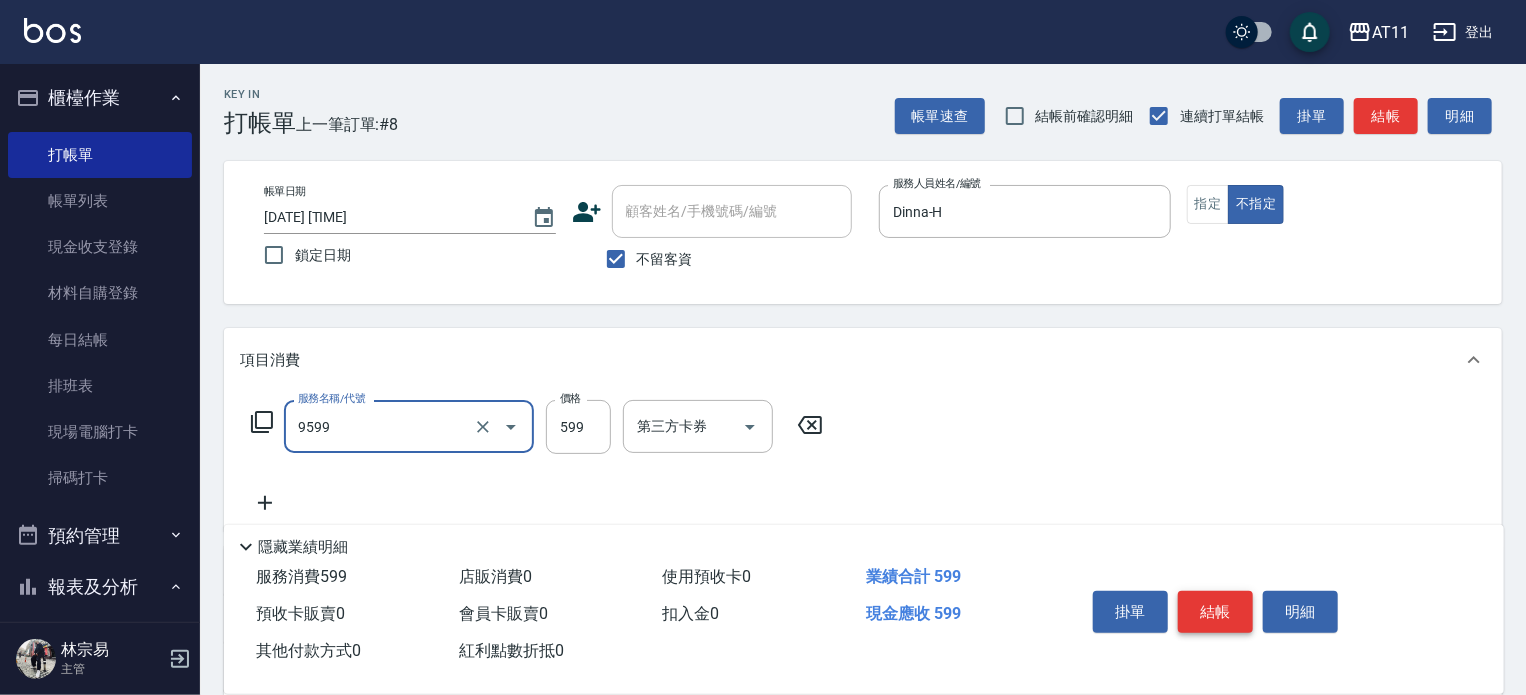 type on "D套餐(9599)" 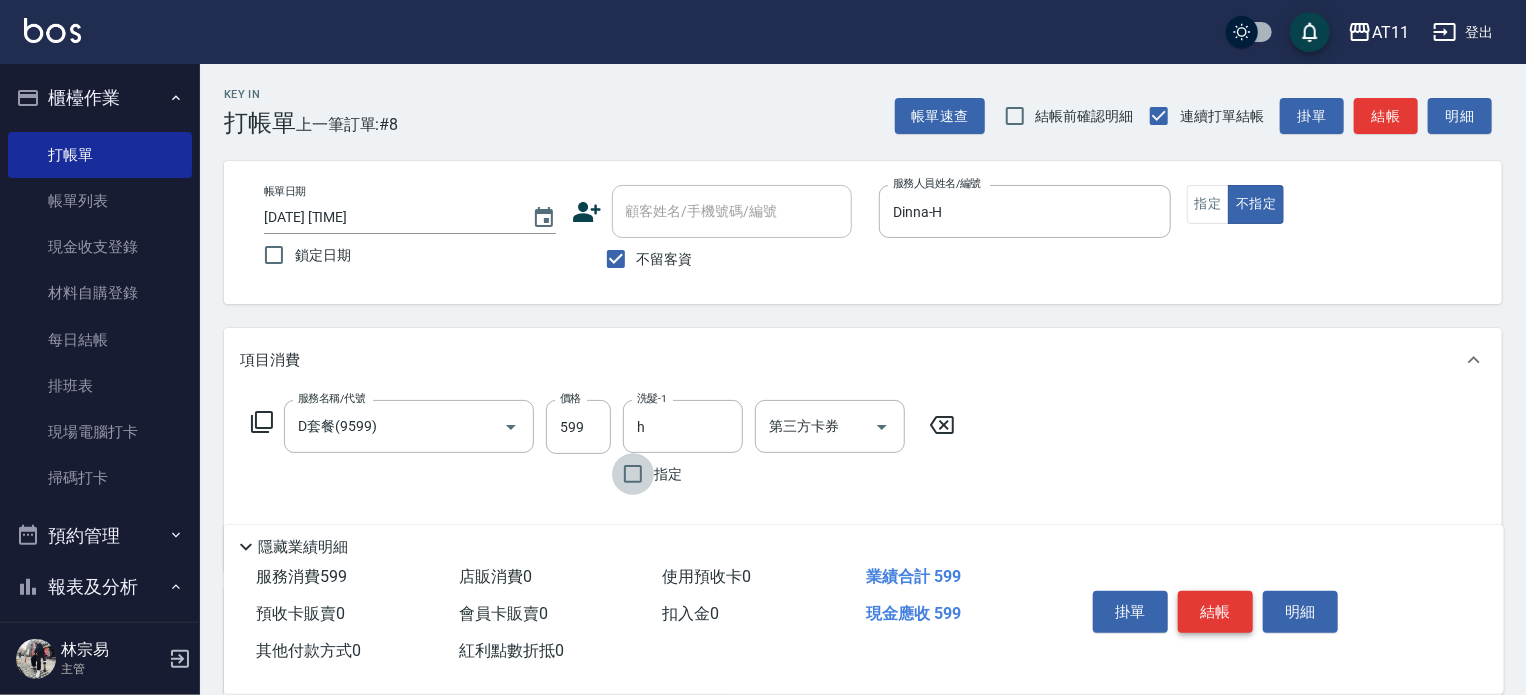 type on "Dinna-H" 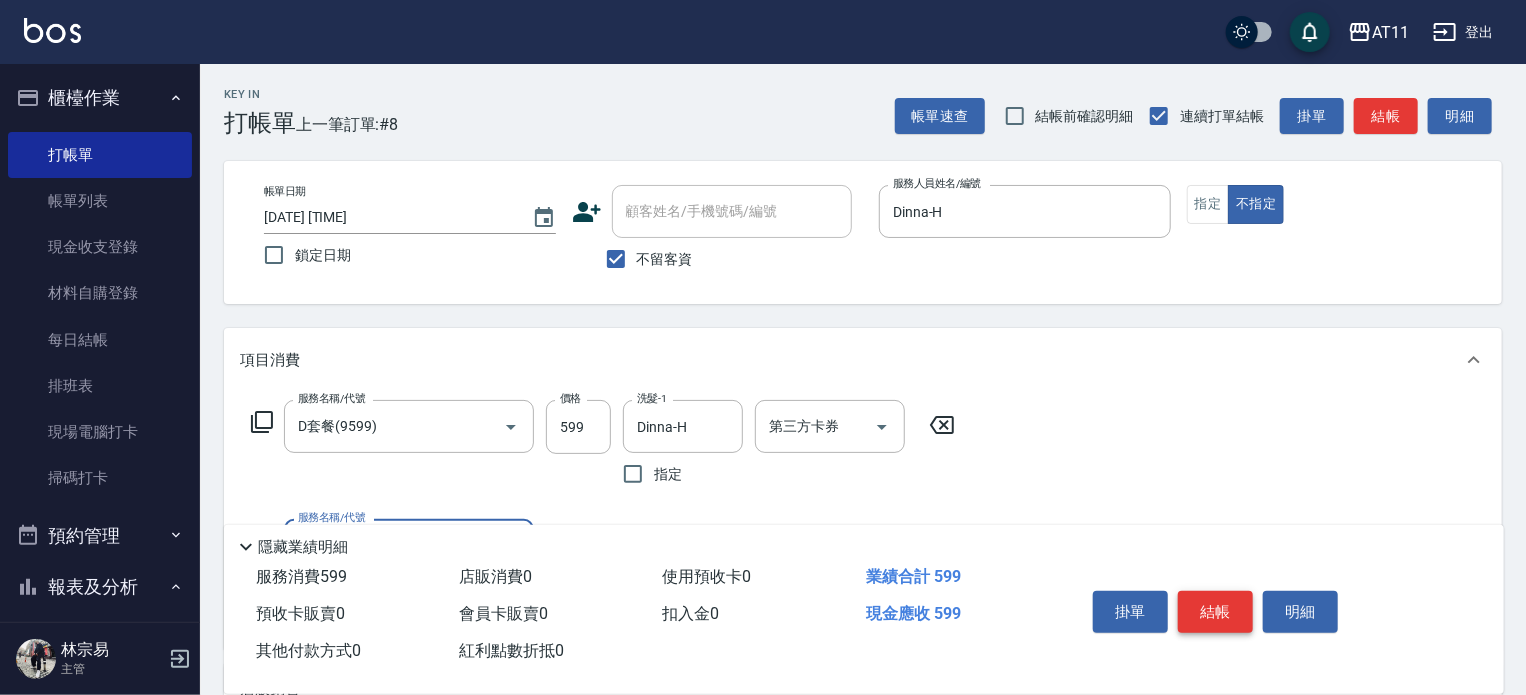 click on "結帳" at bounding box center [1215, 612] 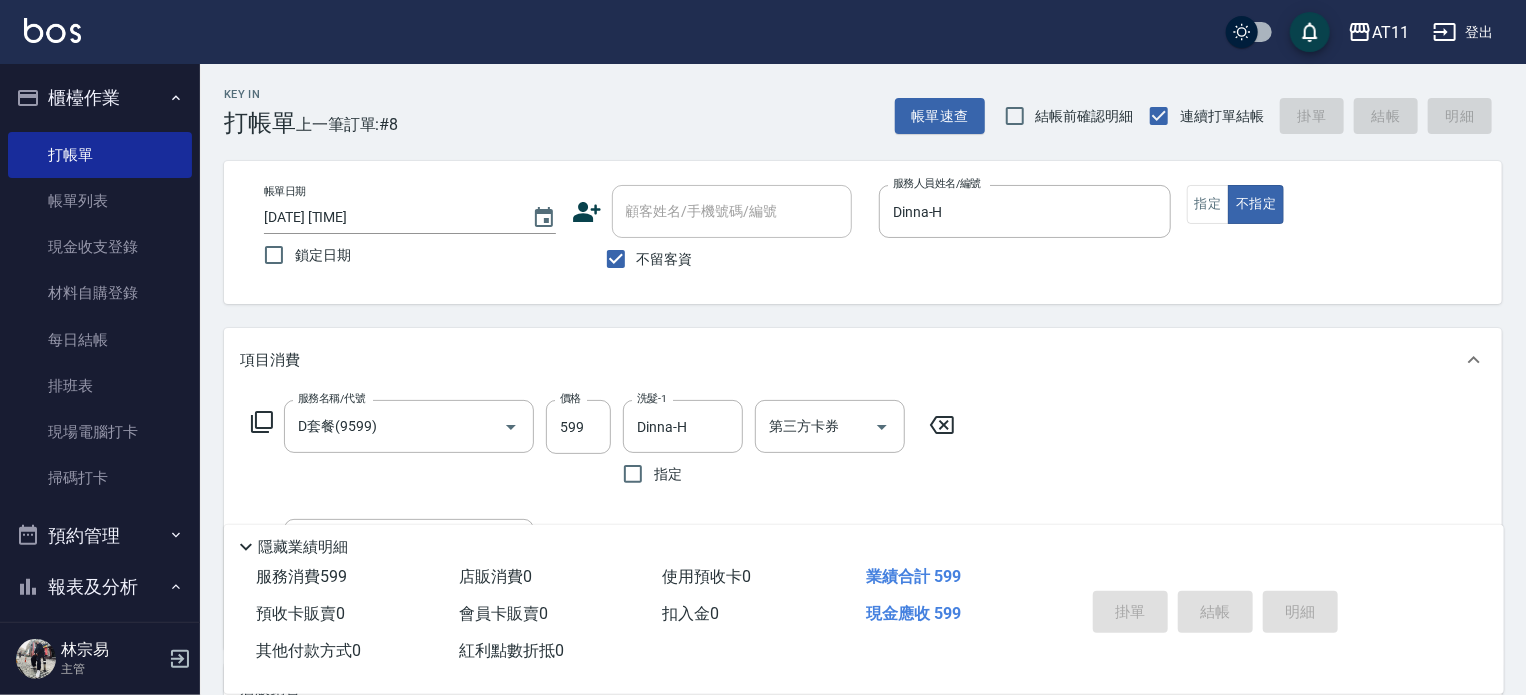 type 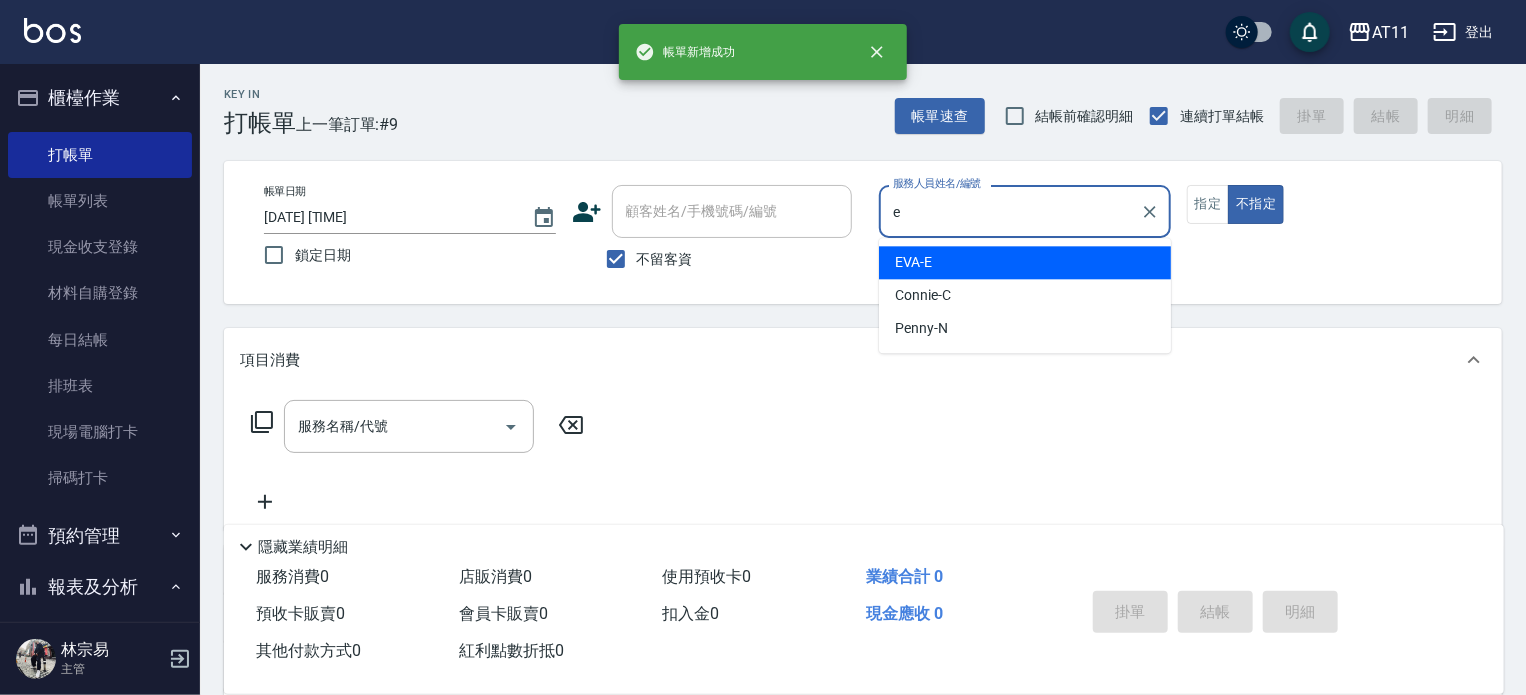 type on "EVA-E" 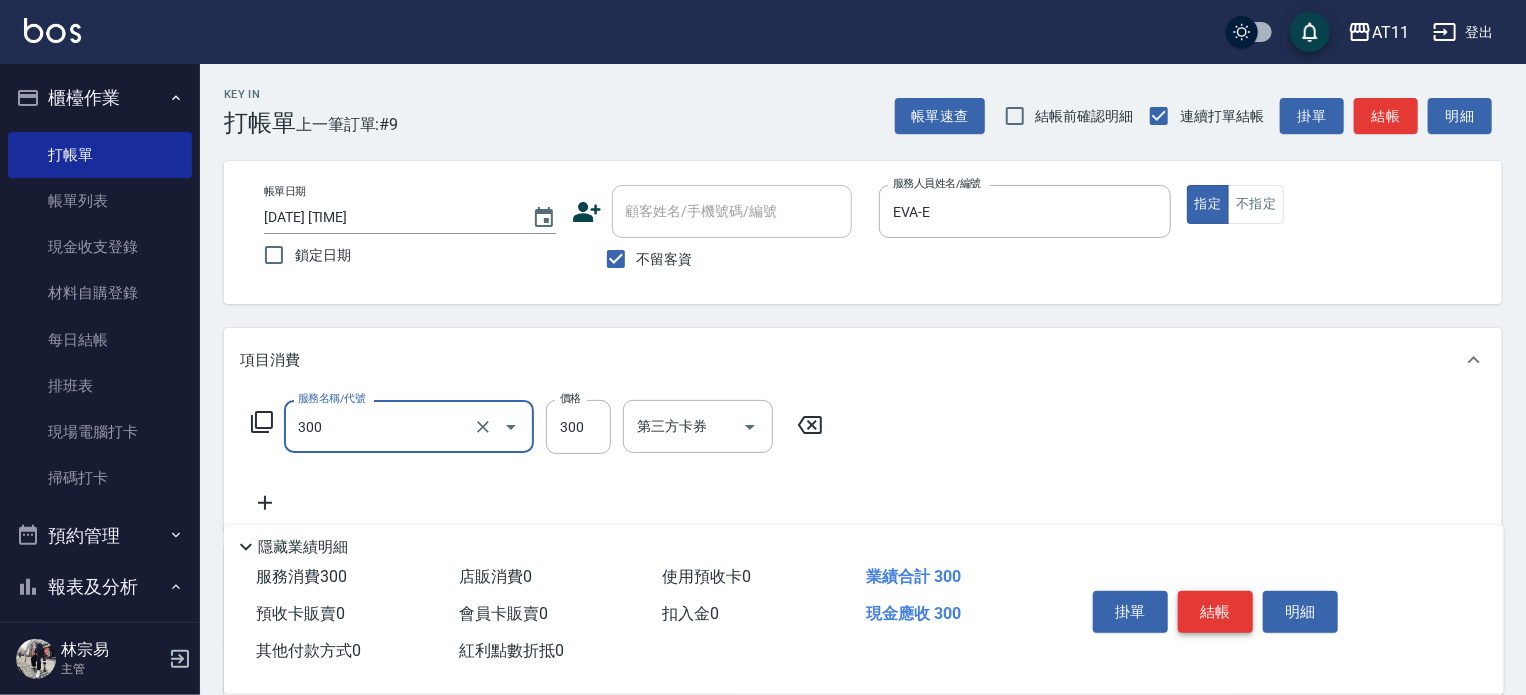 type on "A級剪髮(300)" 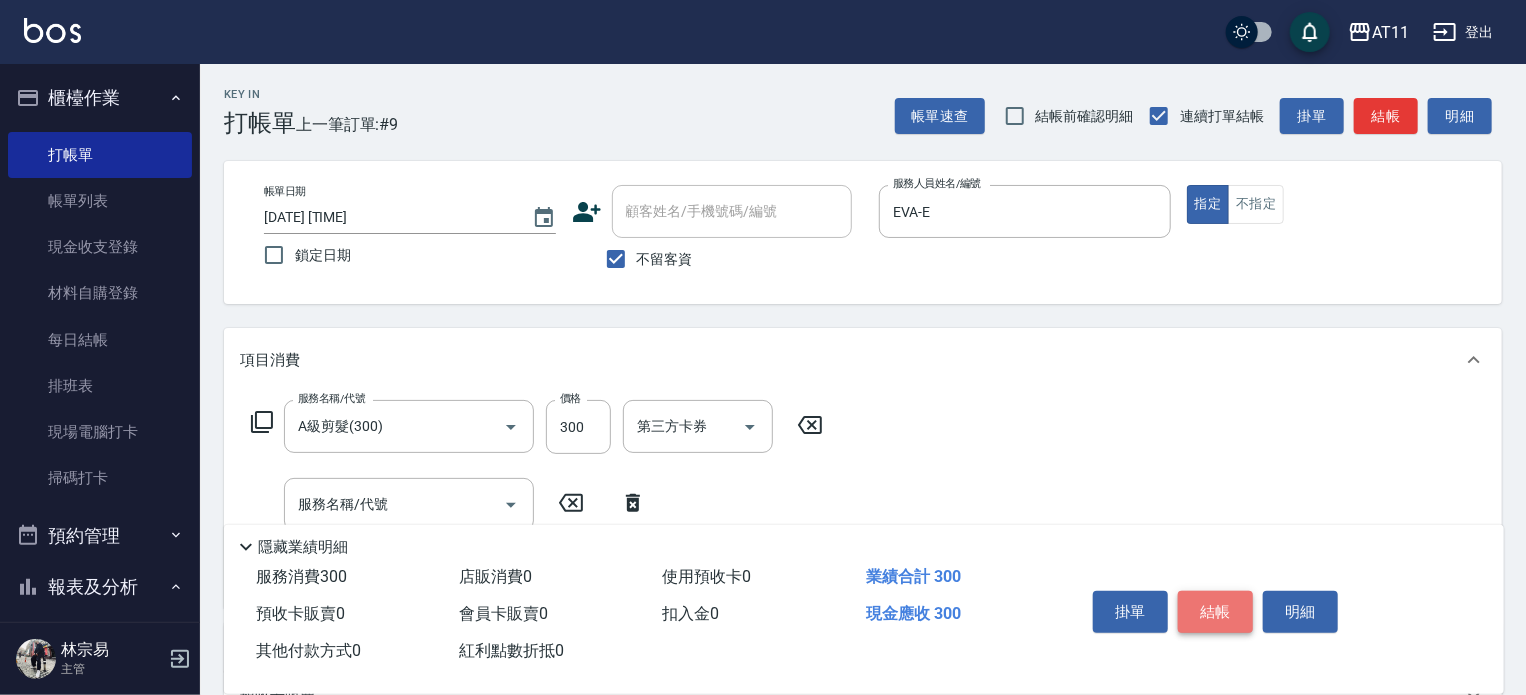 click on "結帳" at bounding box center (1215, 612) 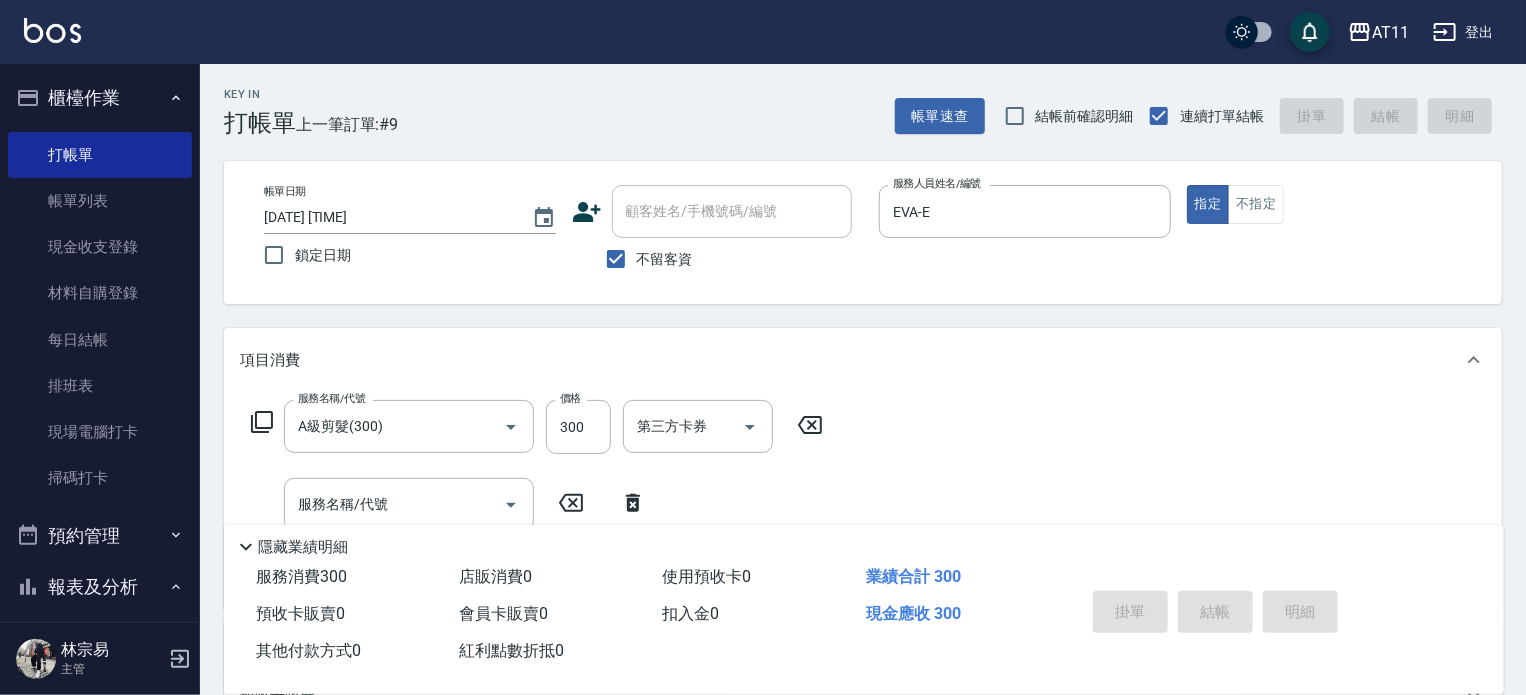 type 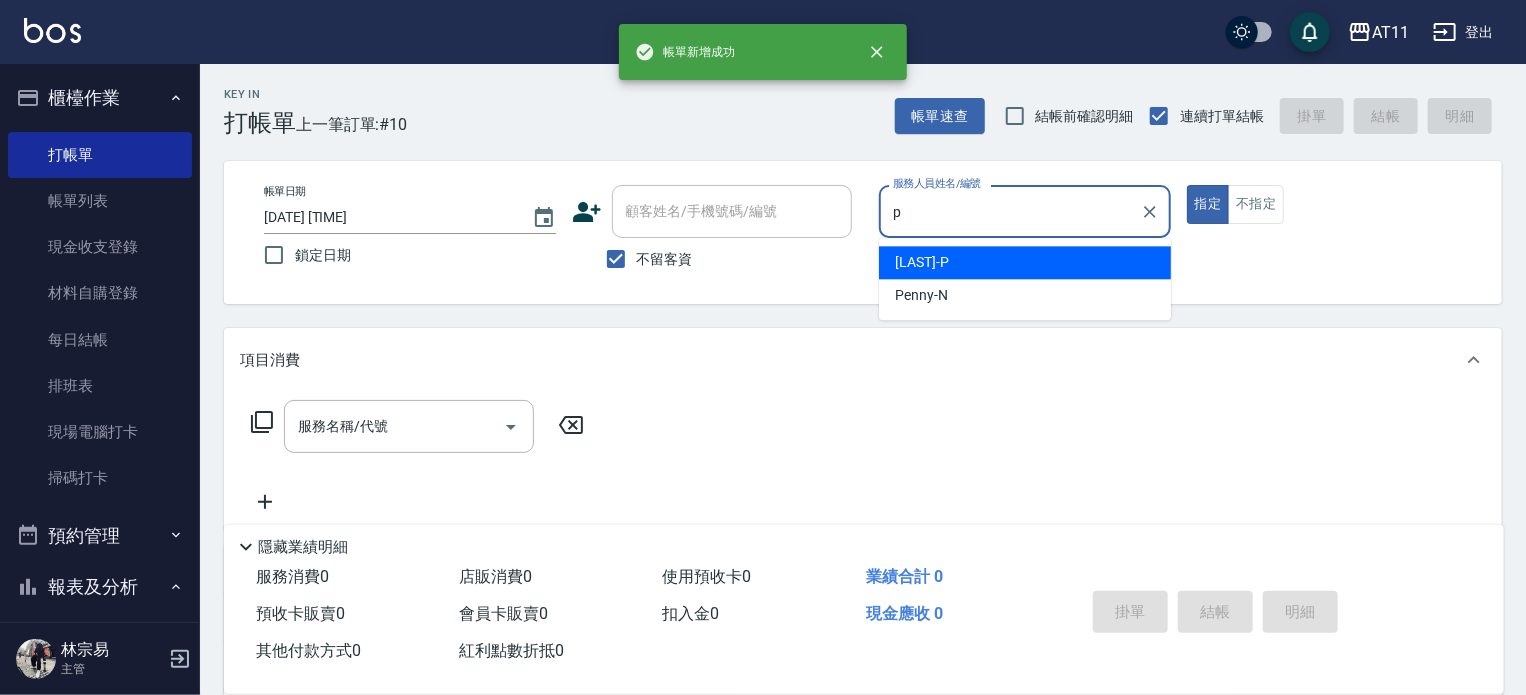 type on "Park-P" 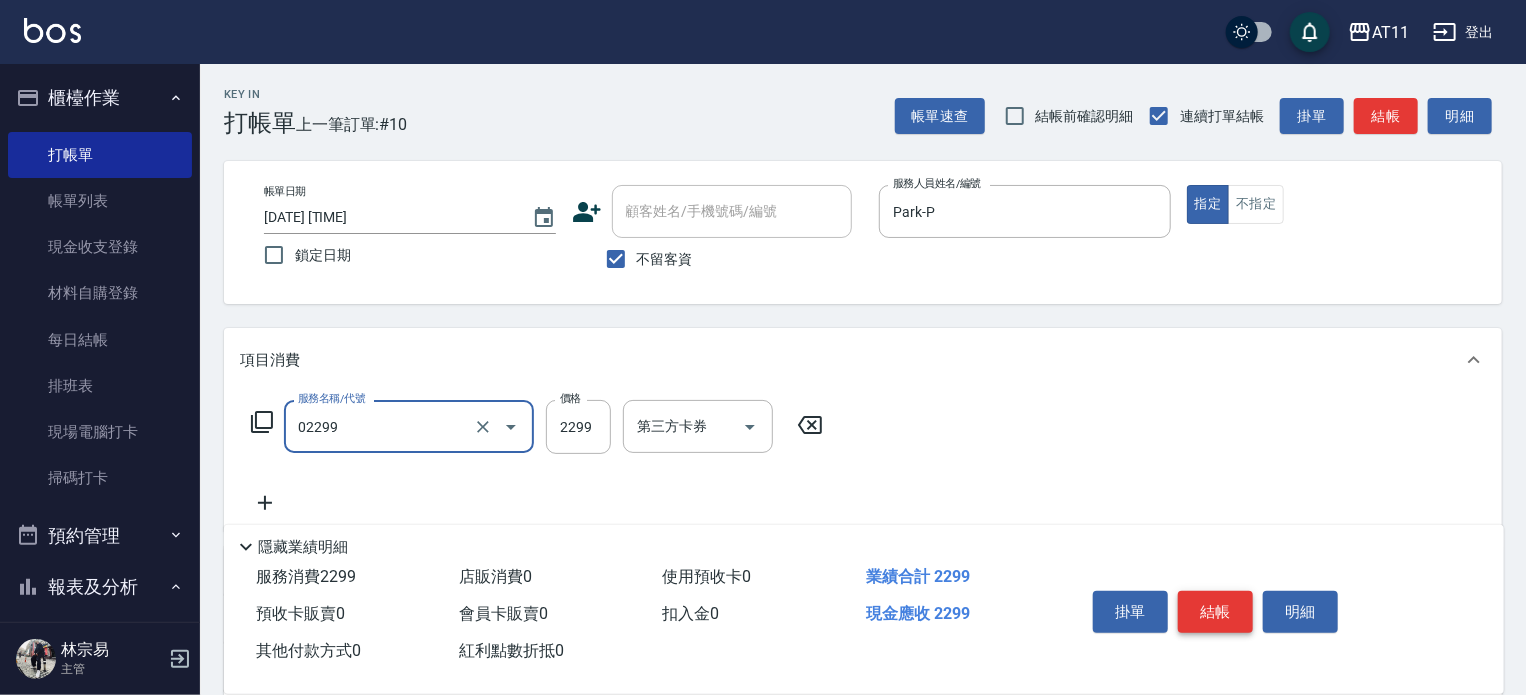 type on "燙髮套餐(02299)" 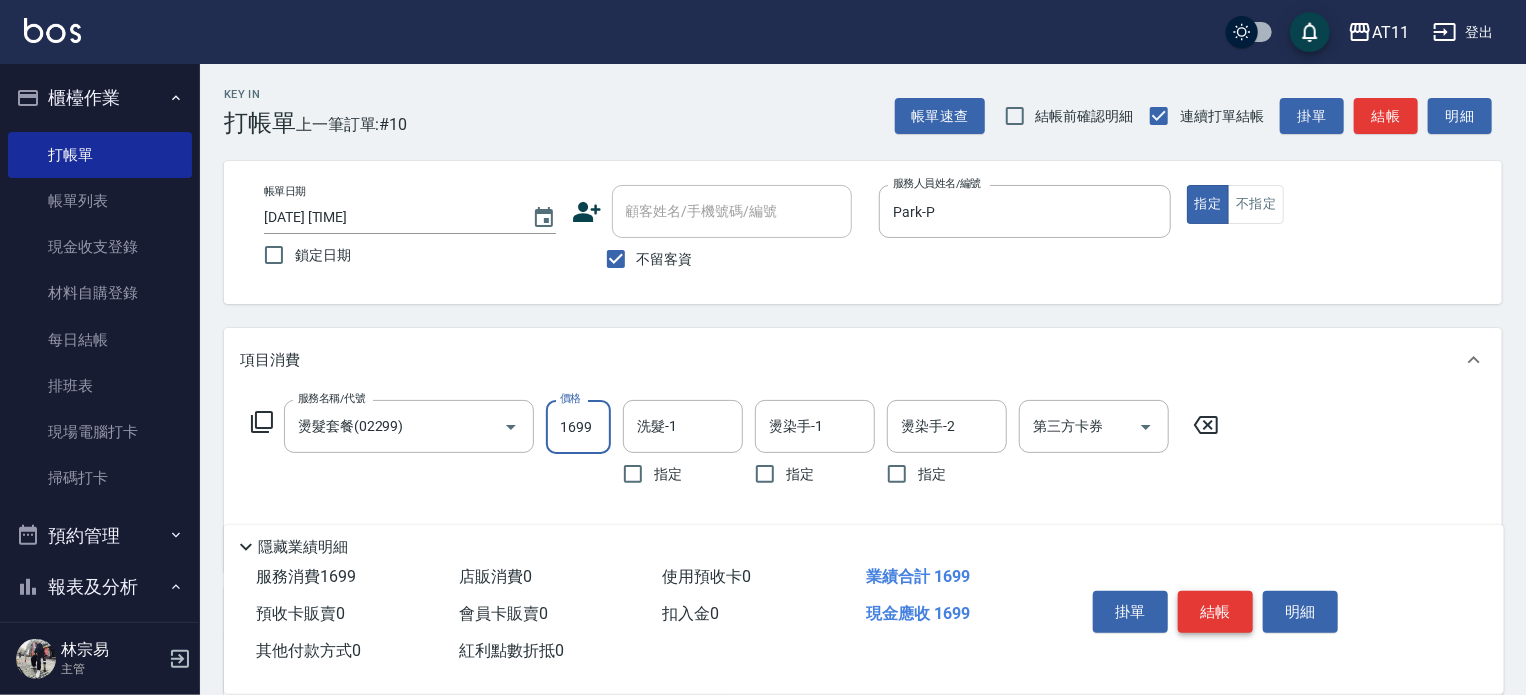 type on "1699" 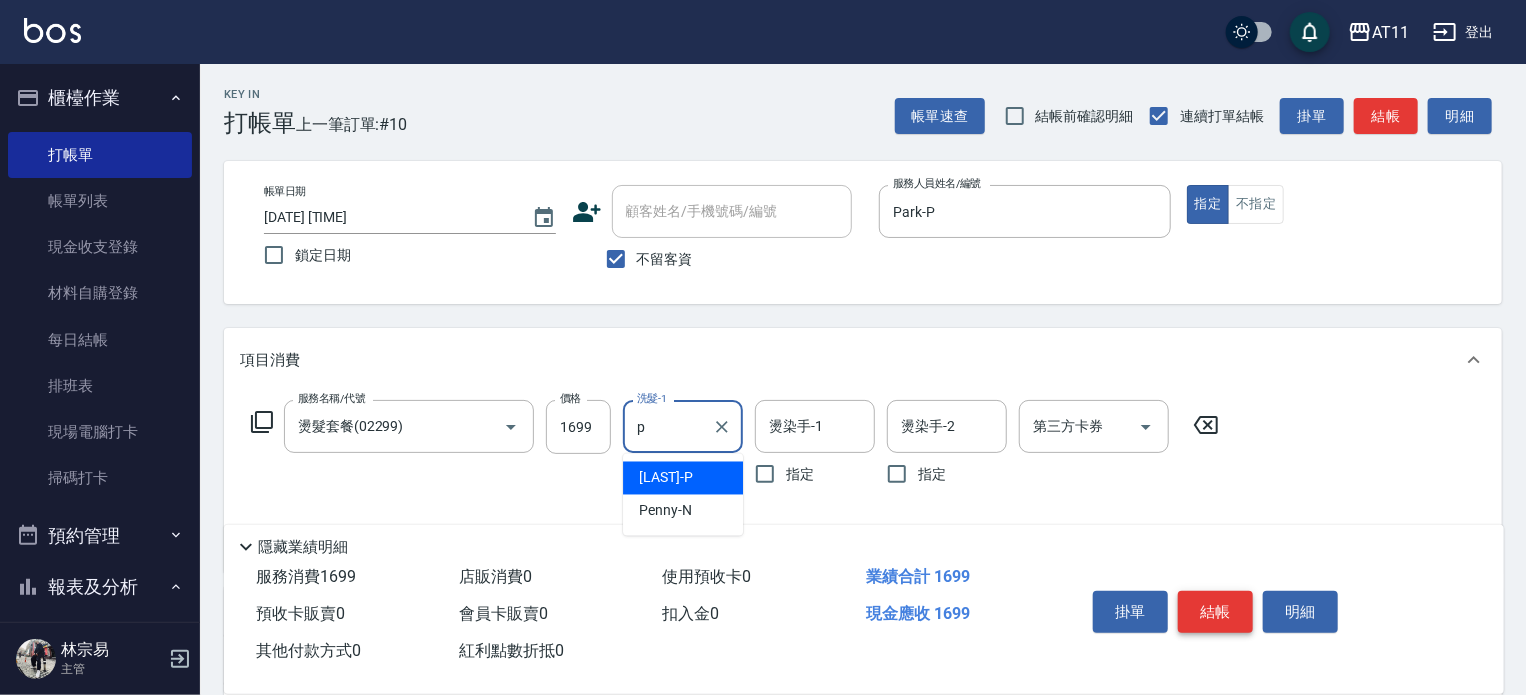 type on "Park-P" 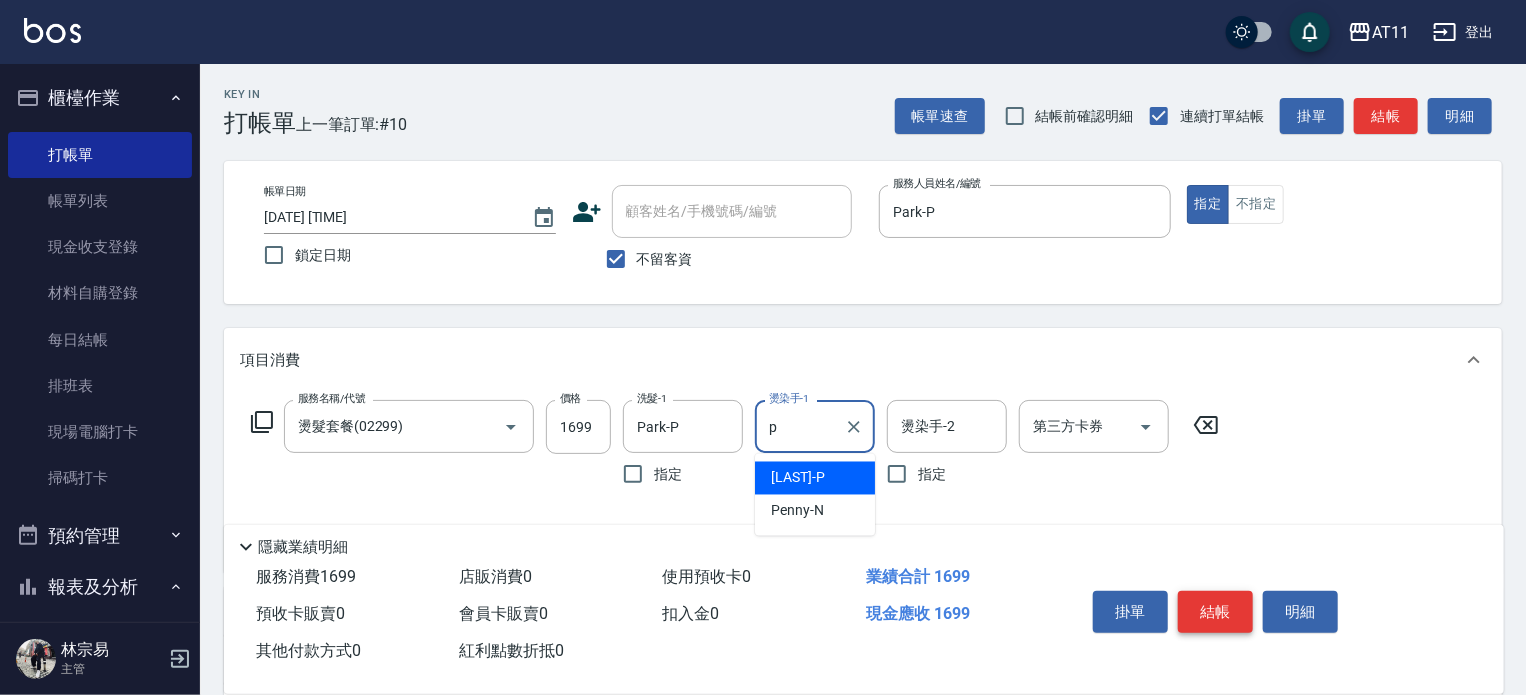 type on "Park-P" 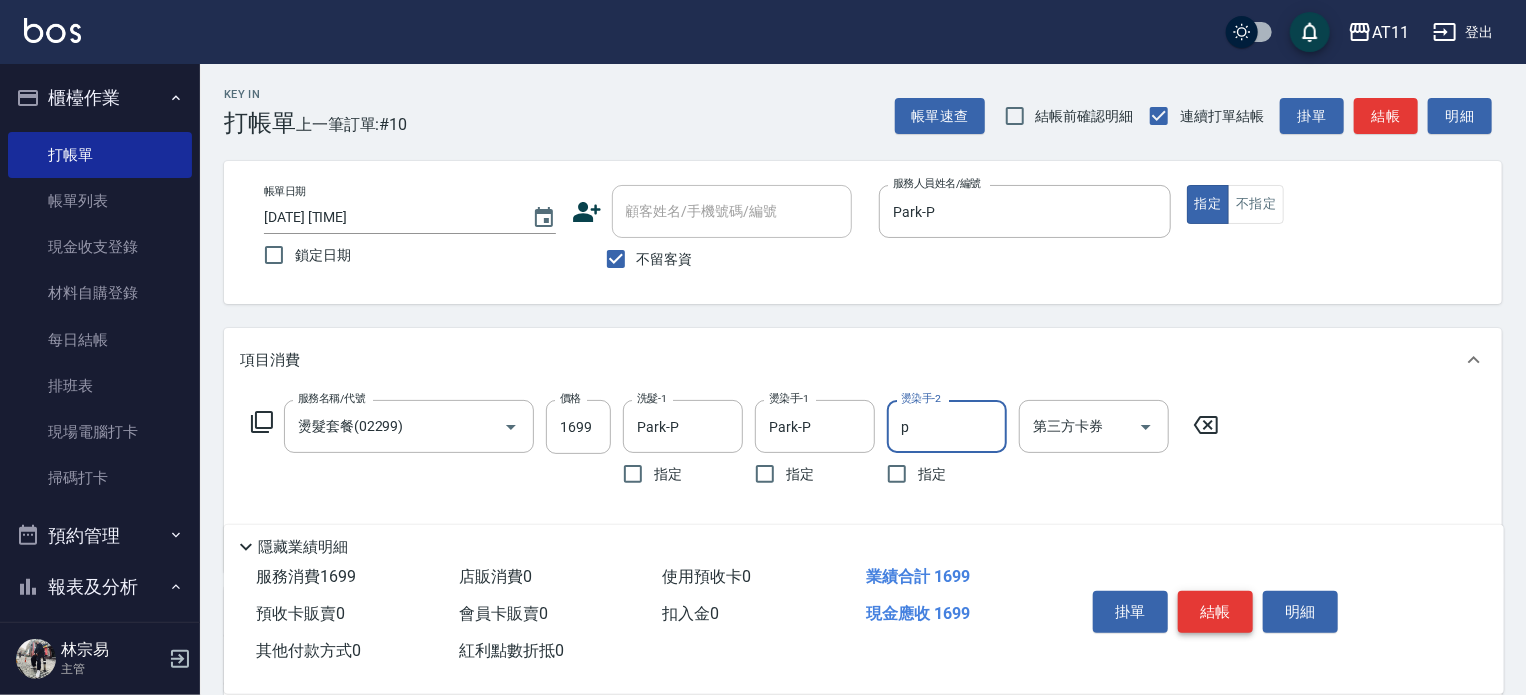 type on "Park-P" 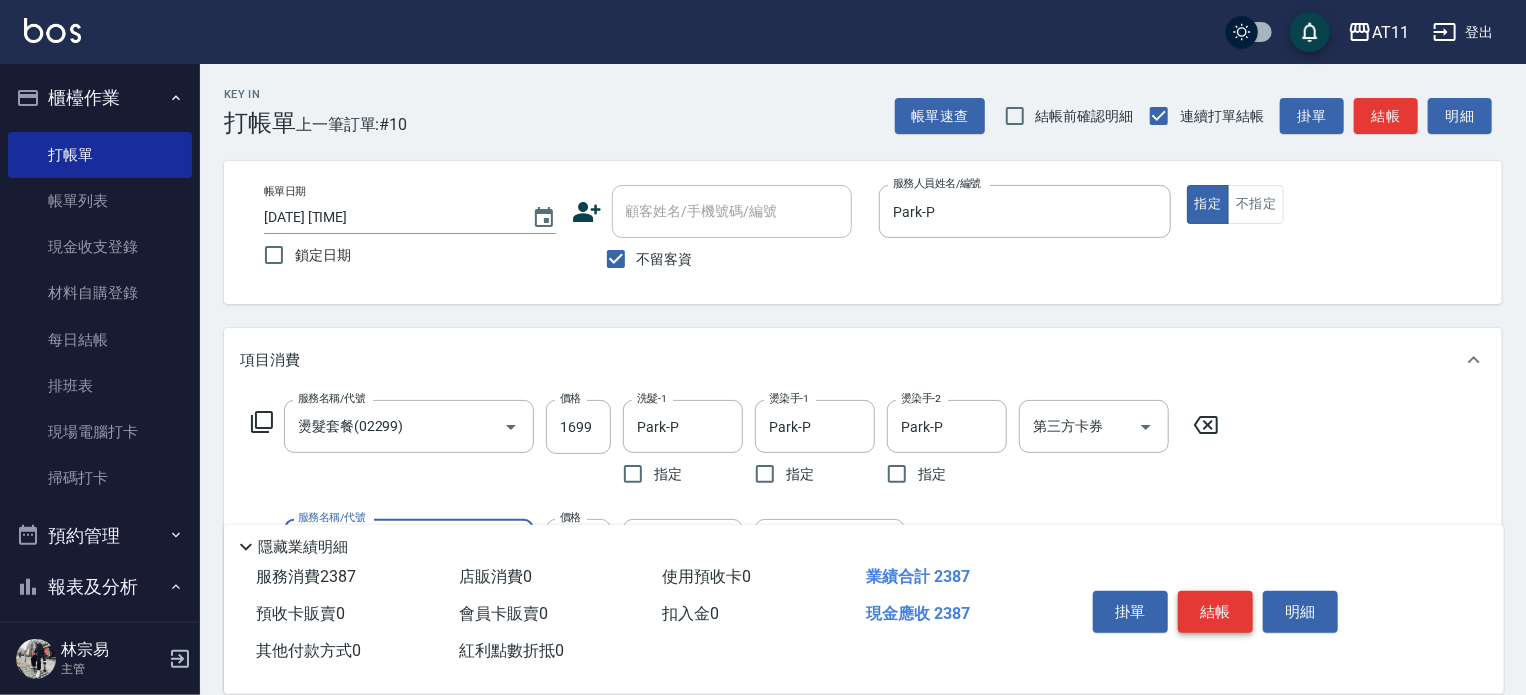 type on "局部燙(688)" 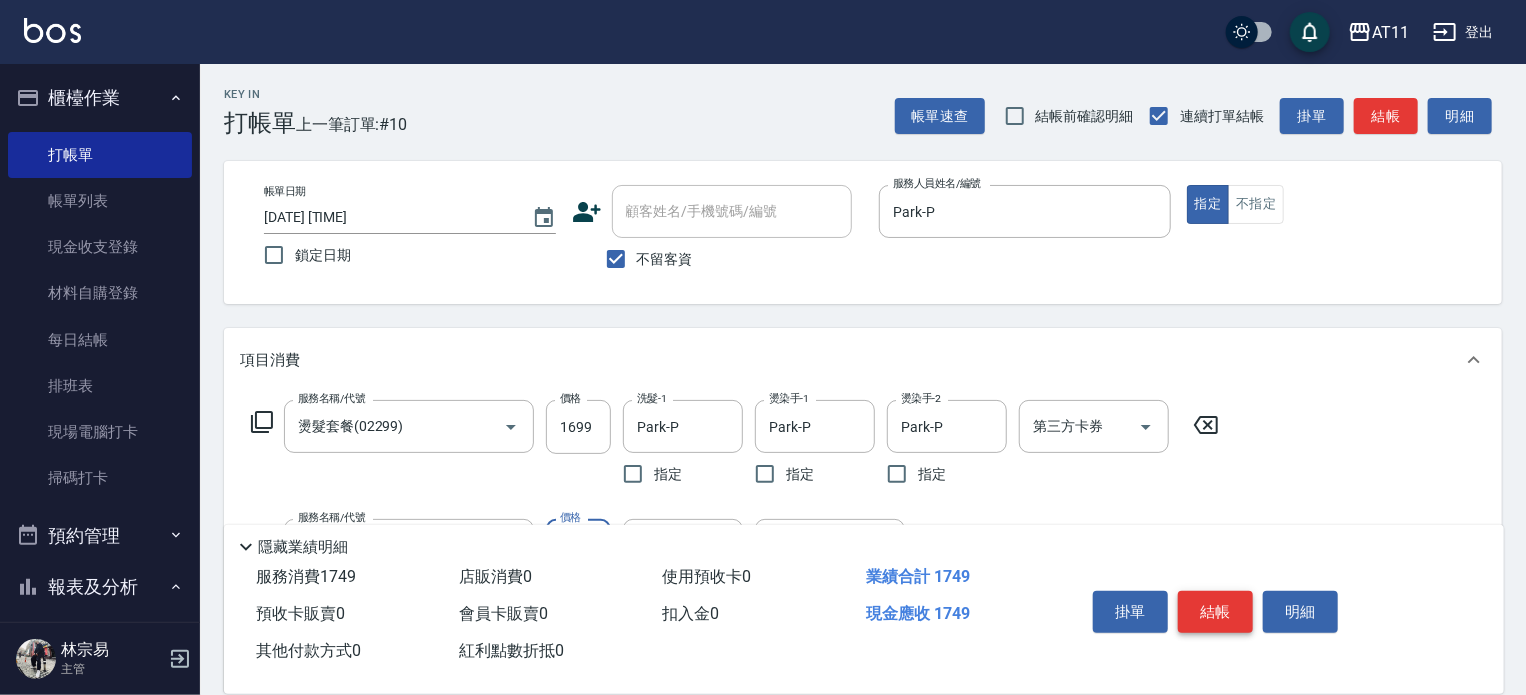 type on "500" 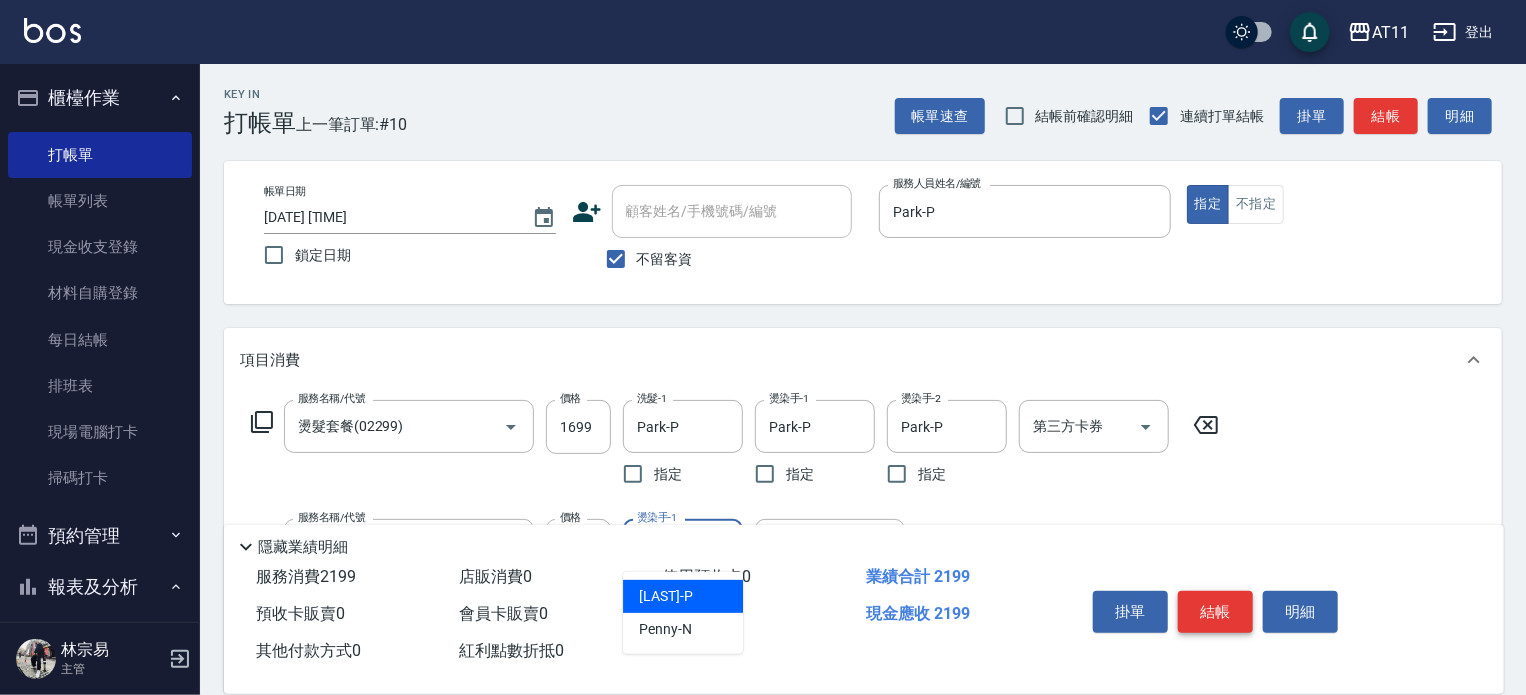 type on "Park-P" 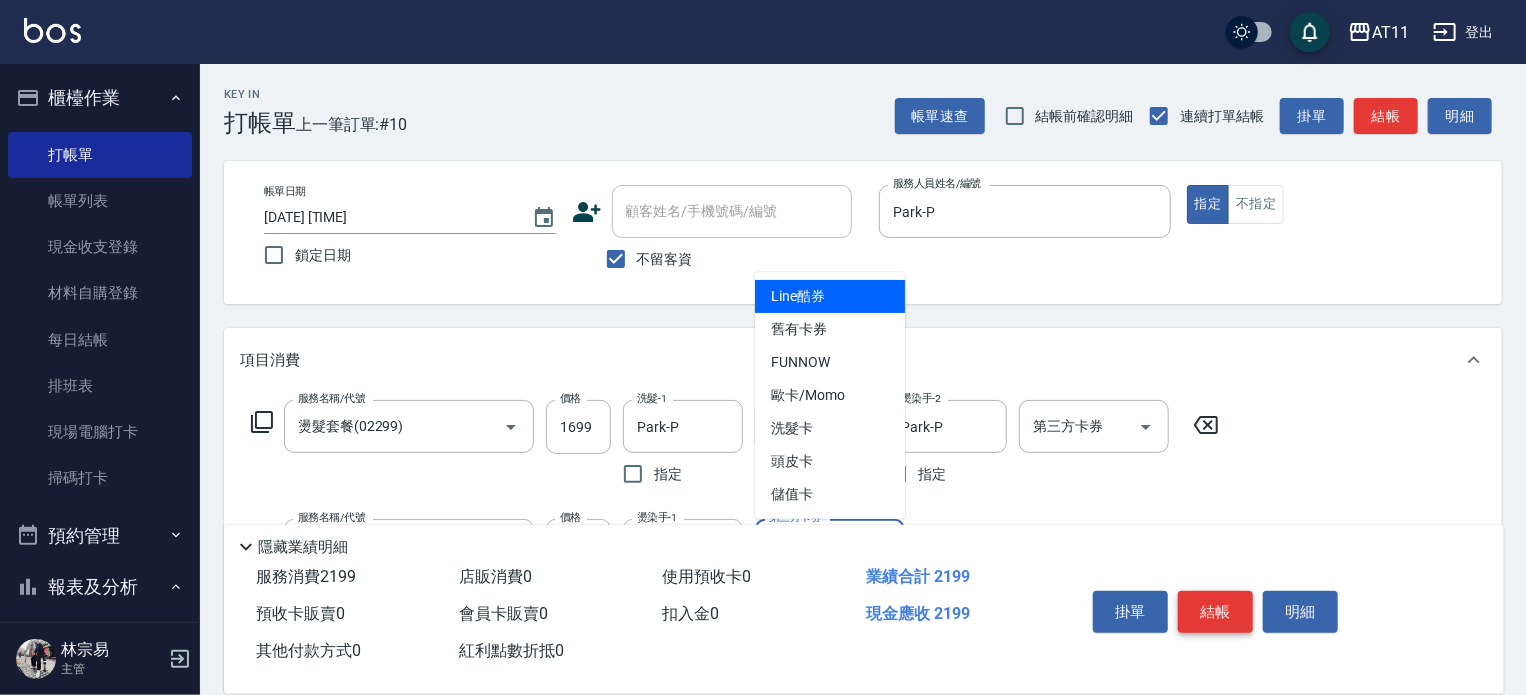 type on "Line酷券" 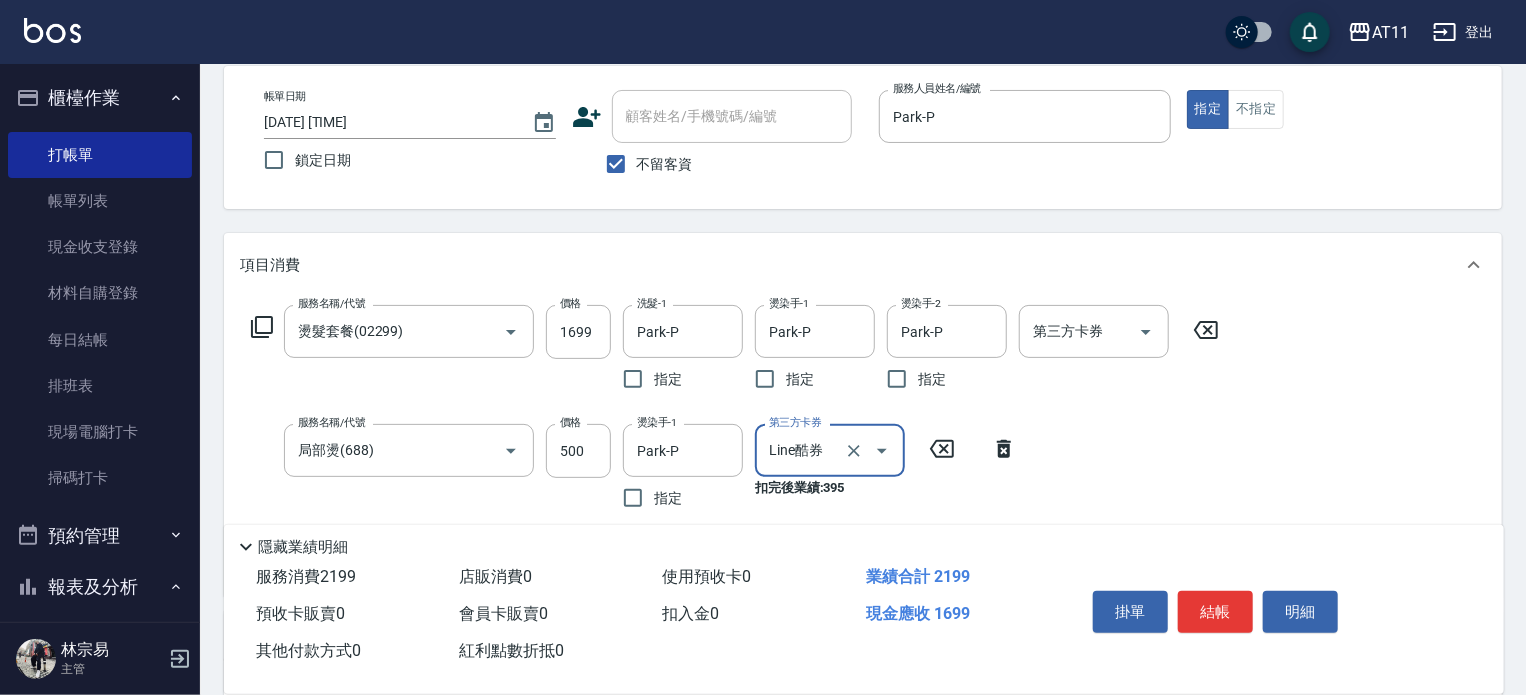 scroll, scrollTop: 100, scrollLeft: 0, axis: vertical 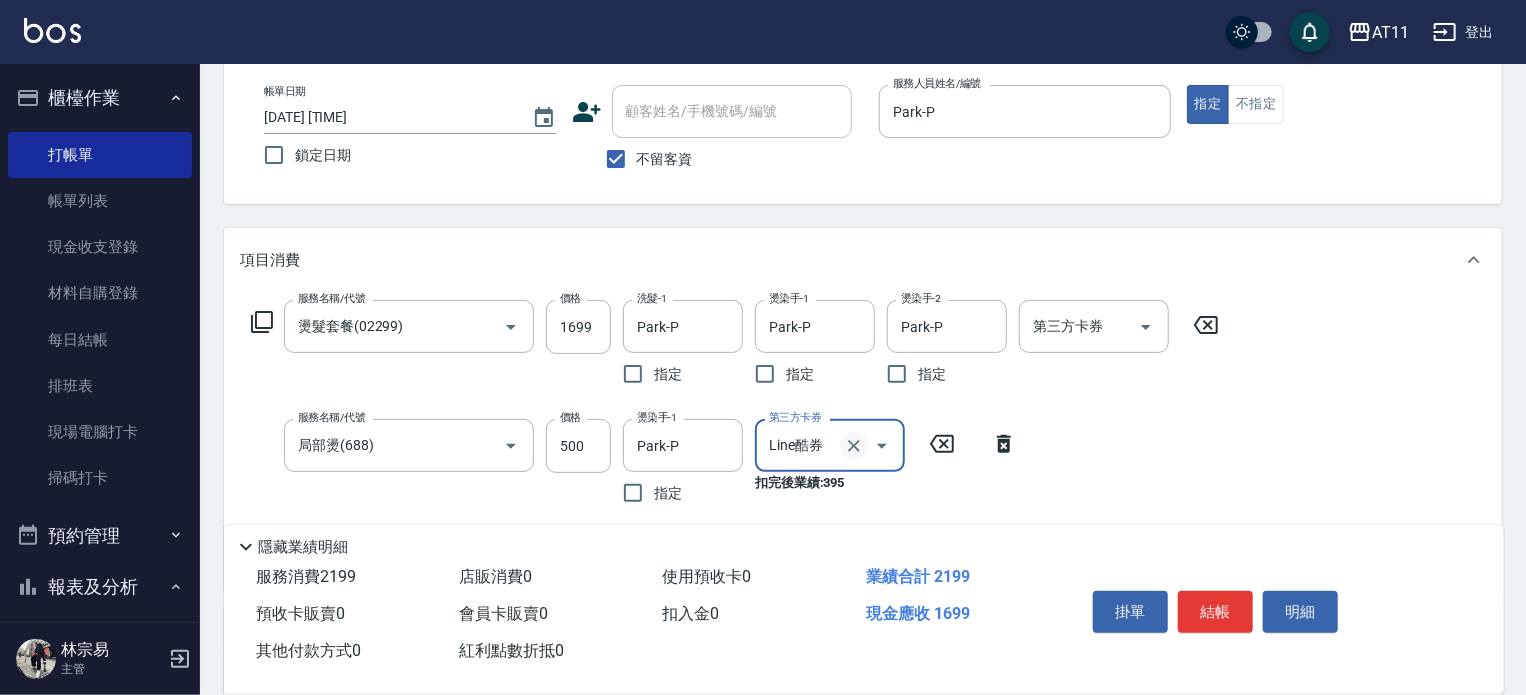 click 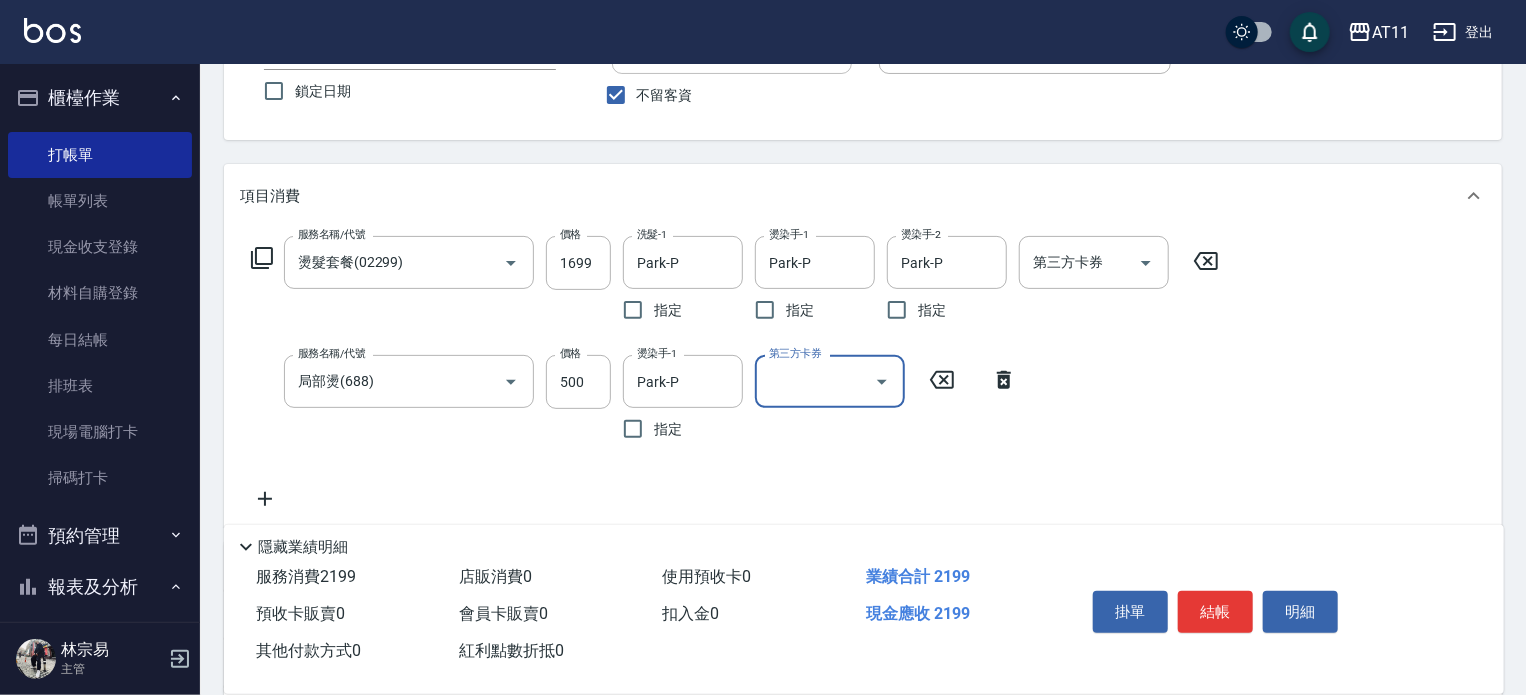 scroll, scrollTop: 200, scrollLeft: 0, axis: vertical 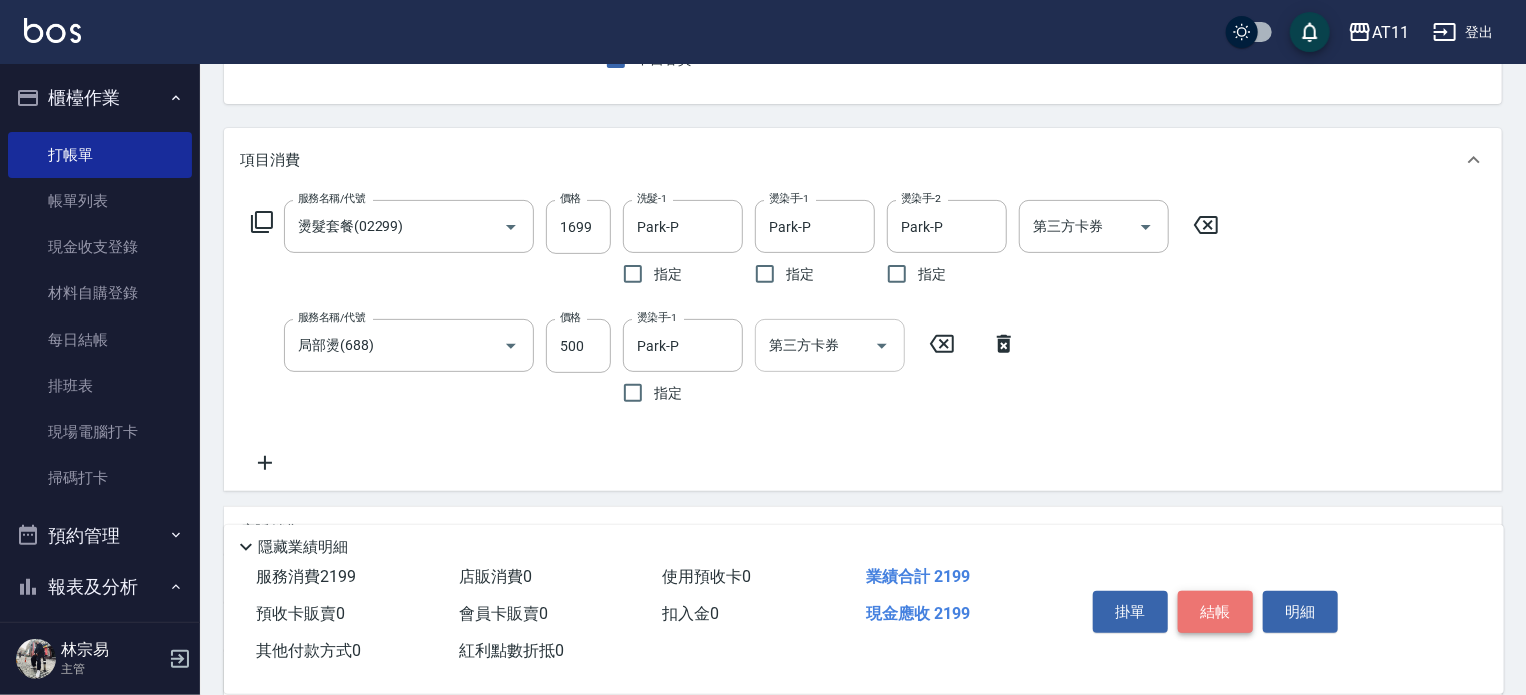 click on "結帳" at bounding box center (1215, 612) 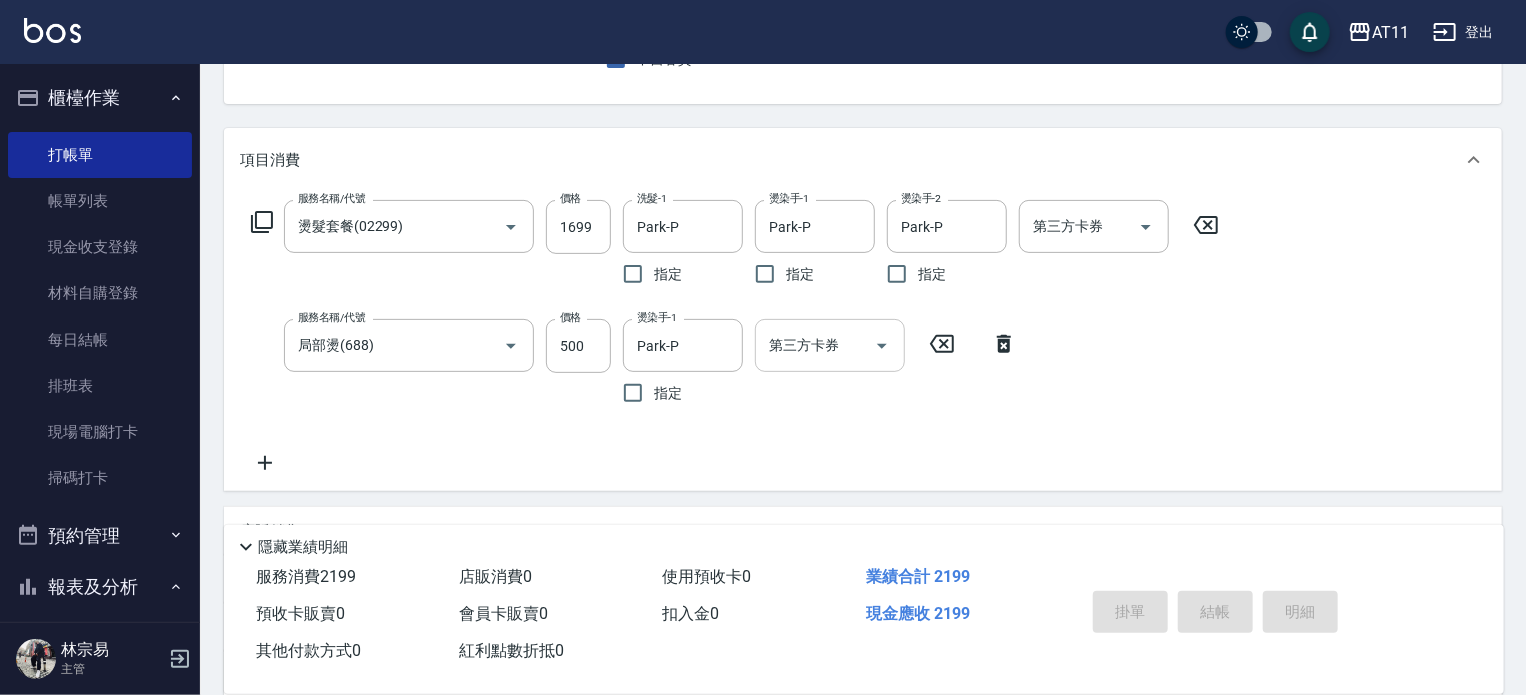 type 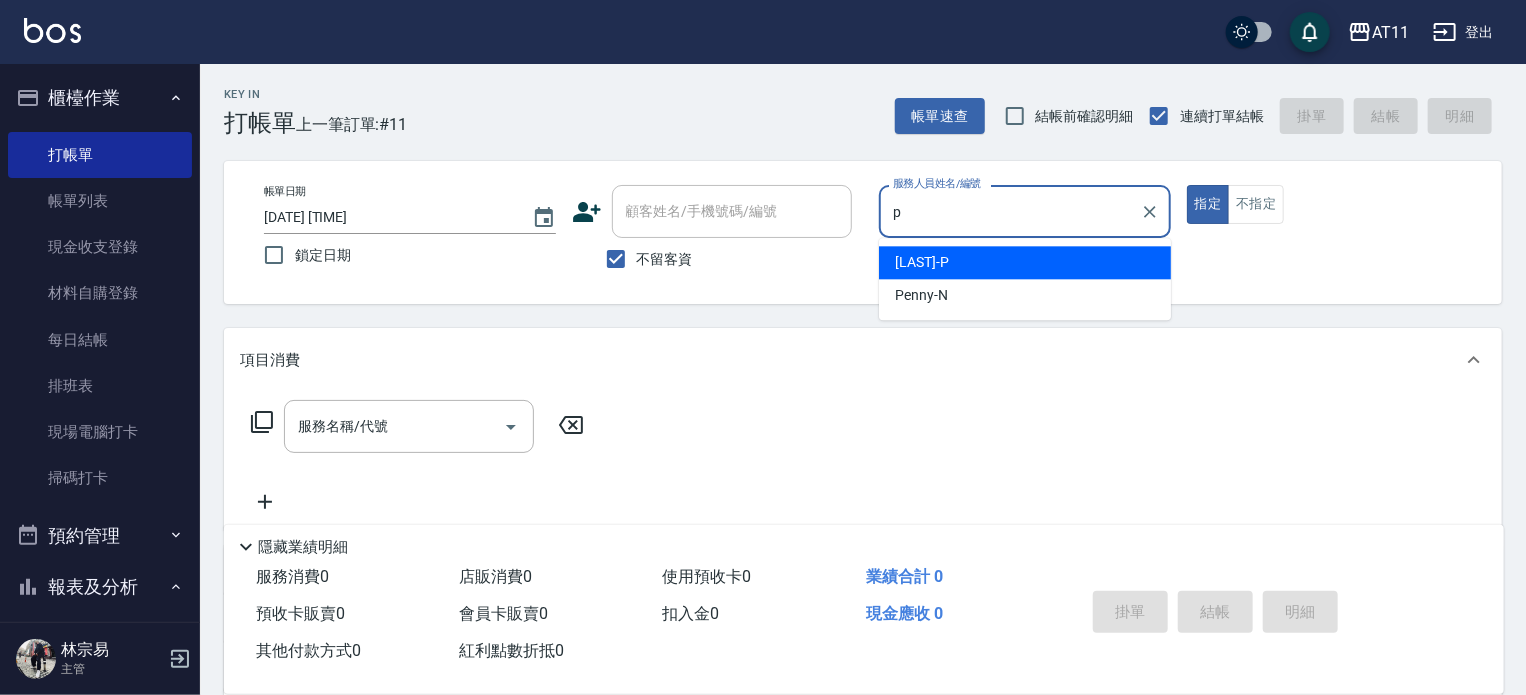scroll, scrollTop: 0, scrollLeft: 0, axis: both 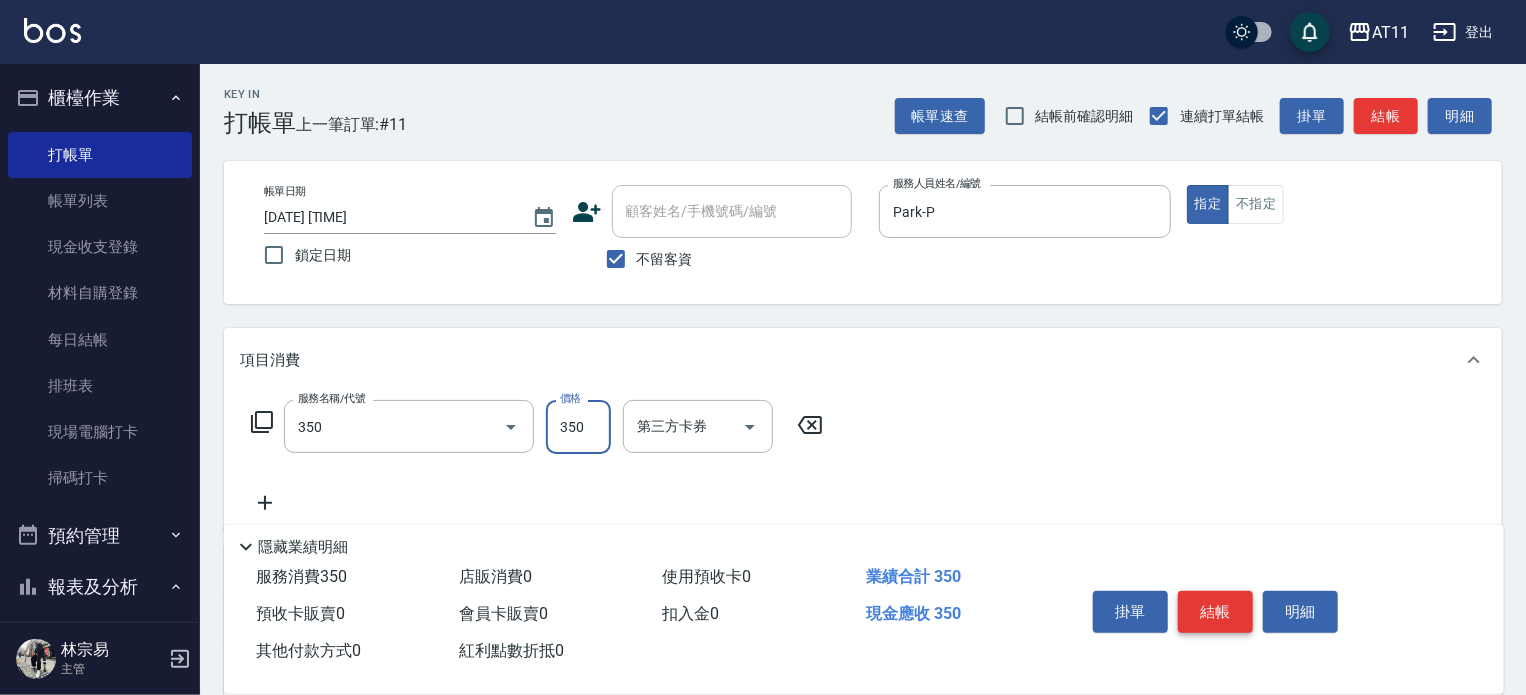 type on "洗髮(350)" 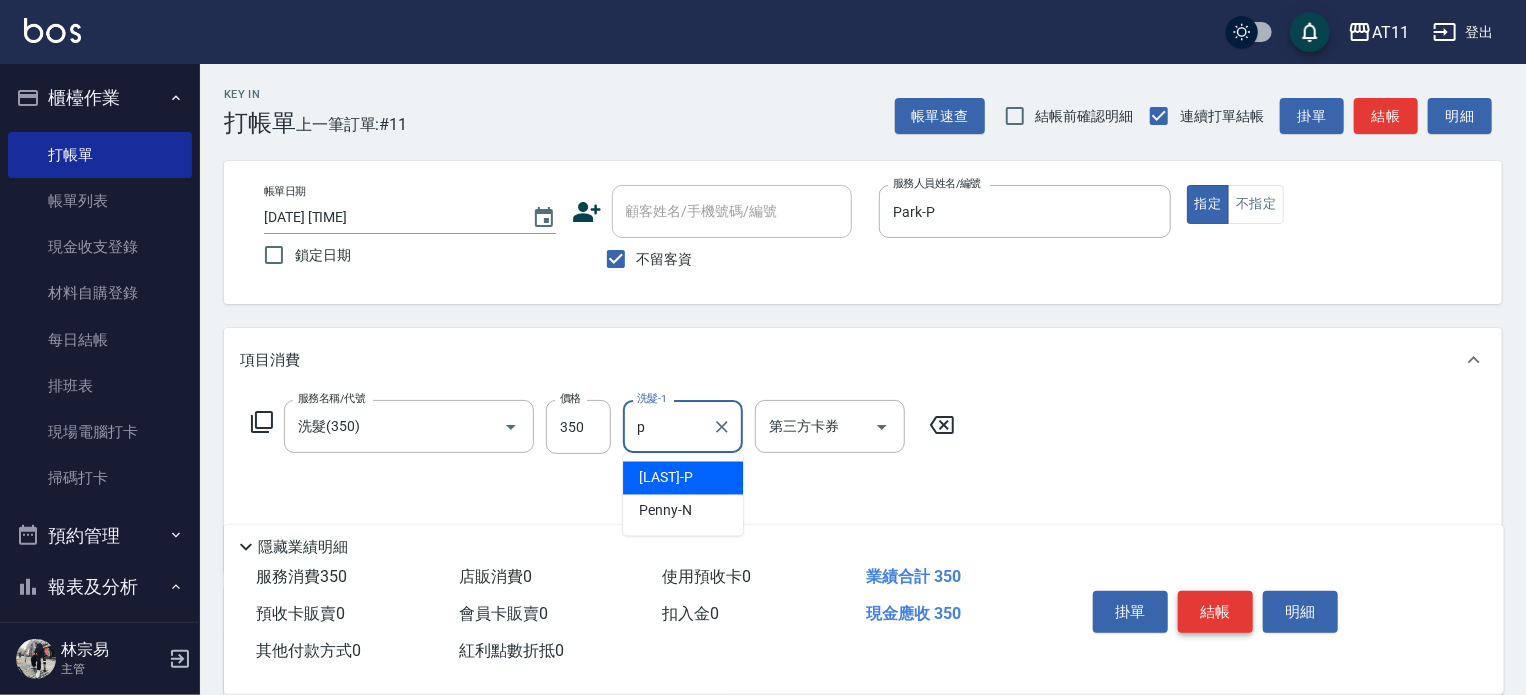 type on "Park-P" 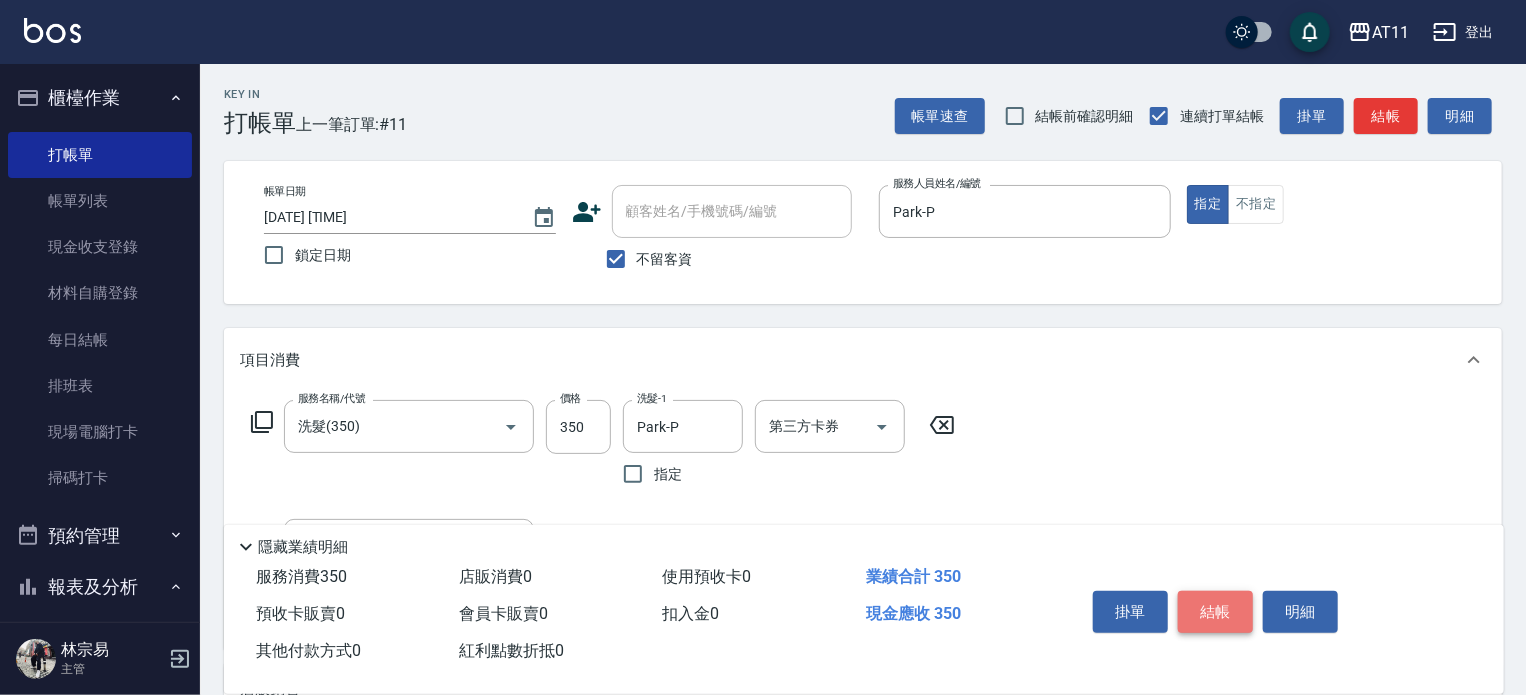 click on "結帳" at bounding box center (1215, 612) 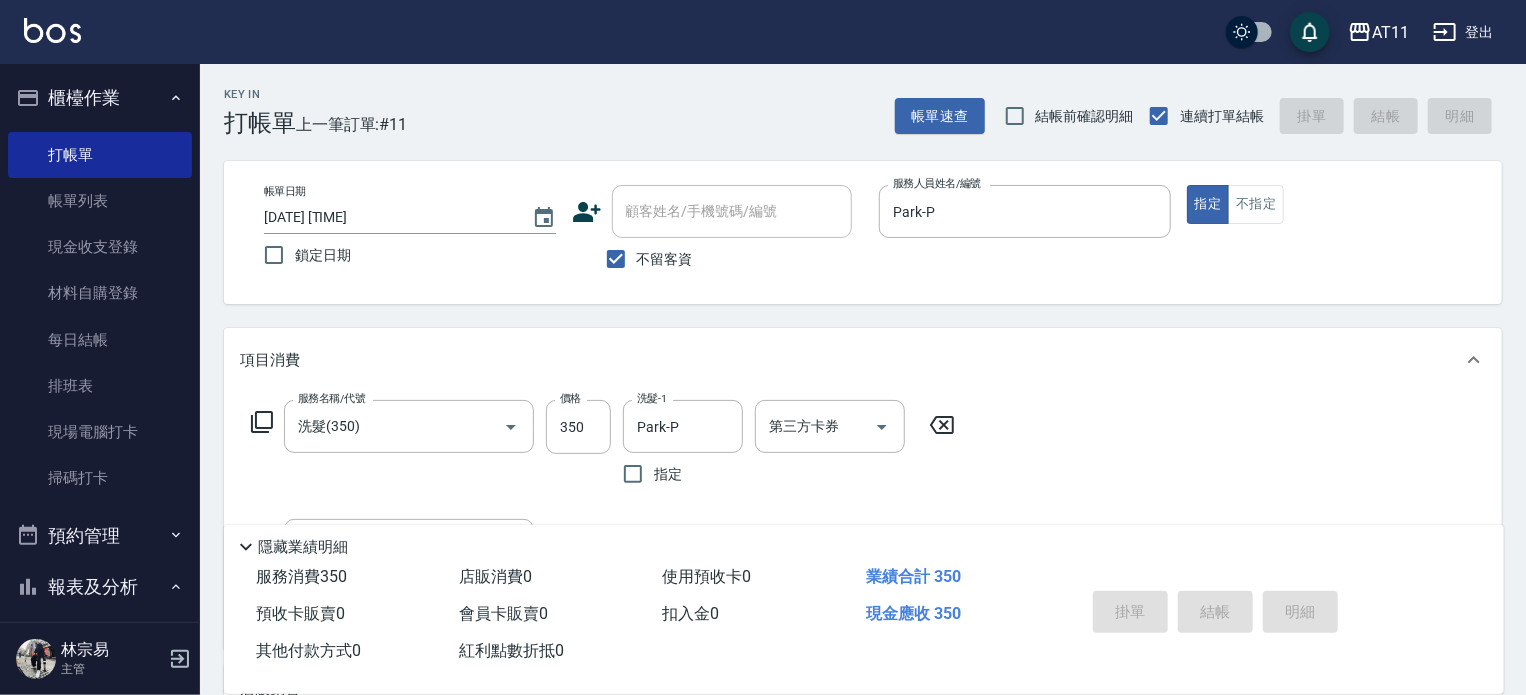 type on "2025/08/08 17:57" 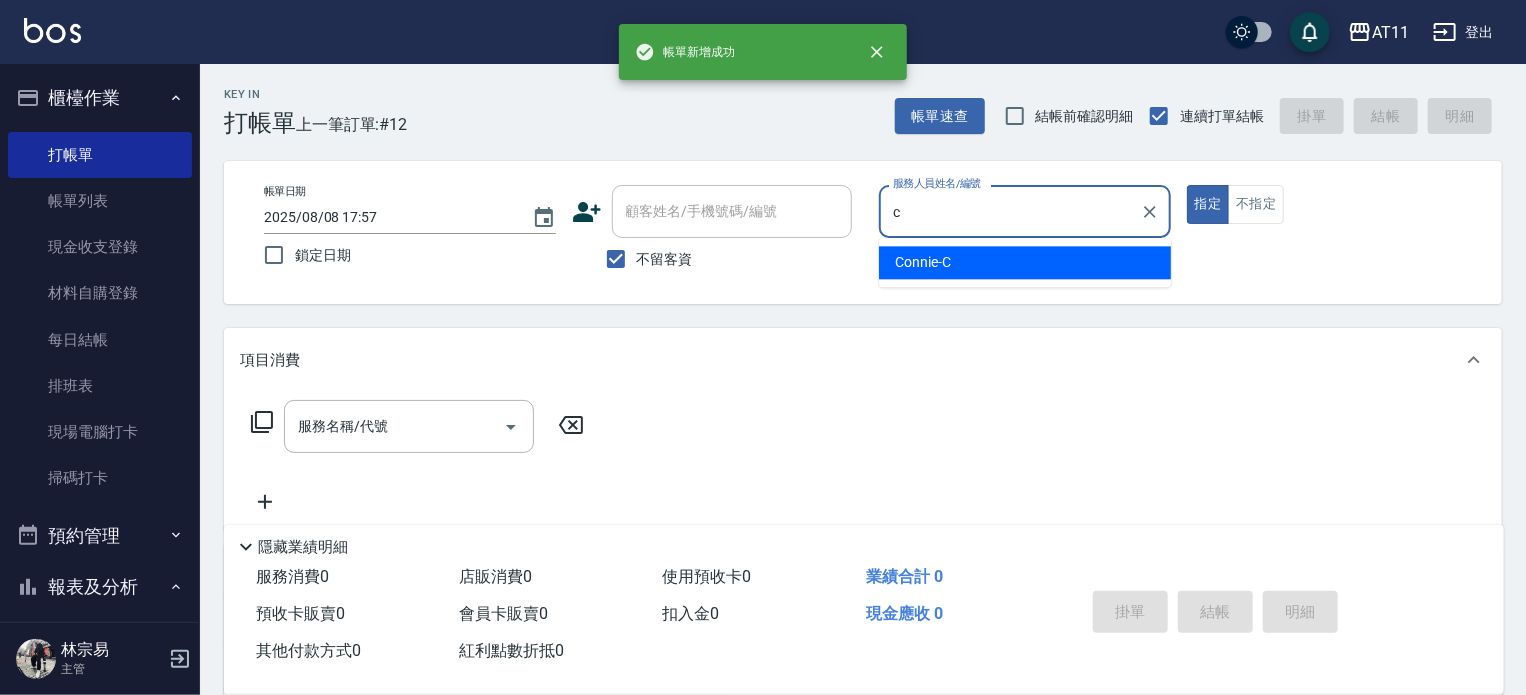type on "[FIRST]-[LAST]" 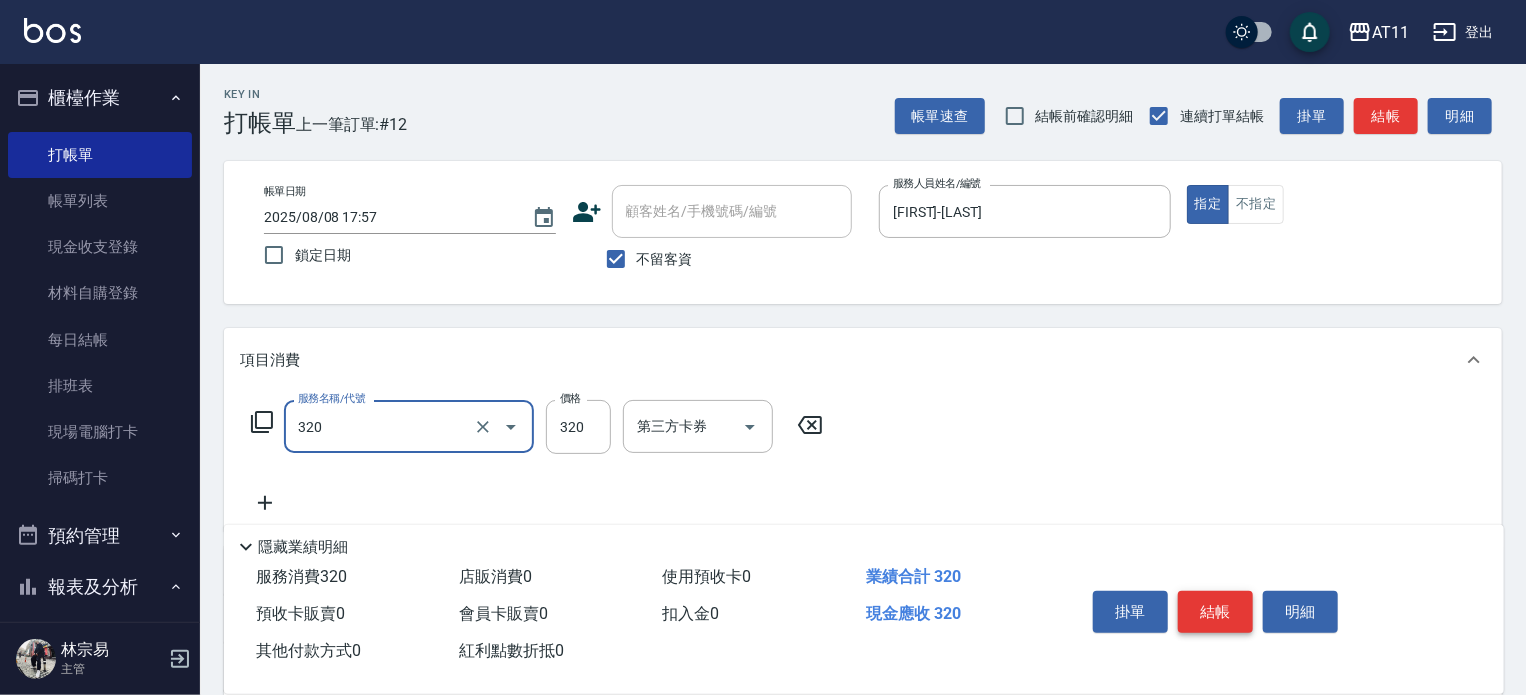 type on "洗剪(320)" 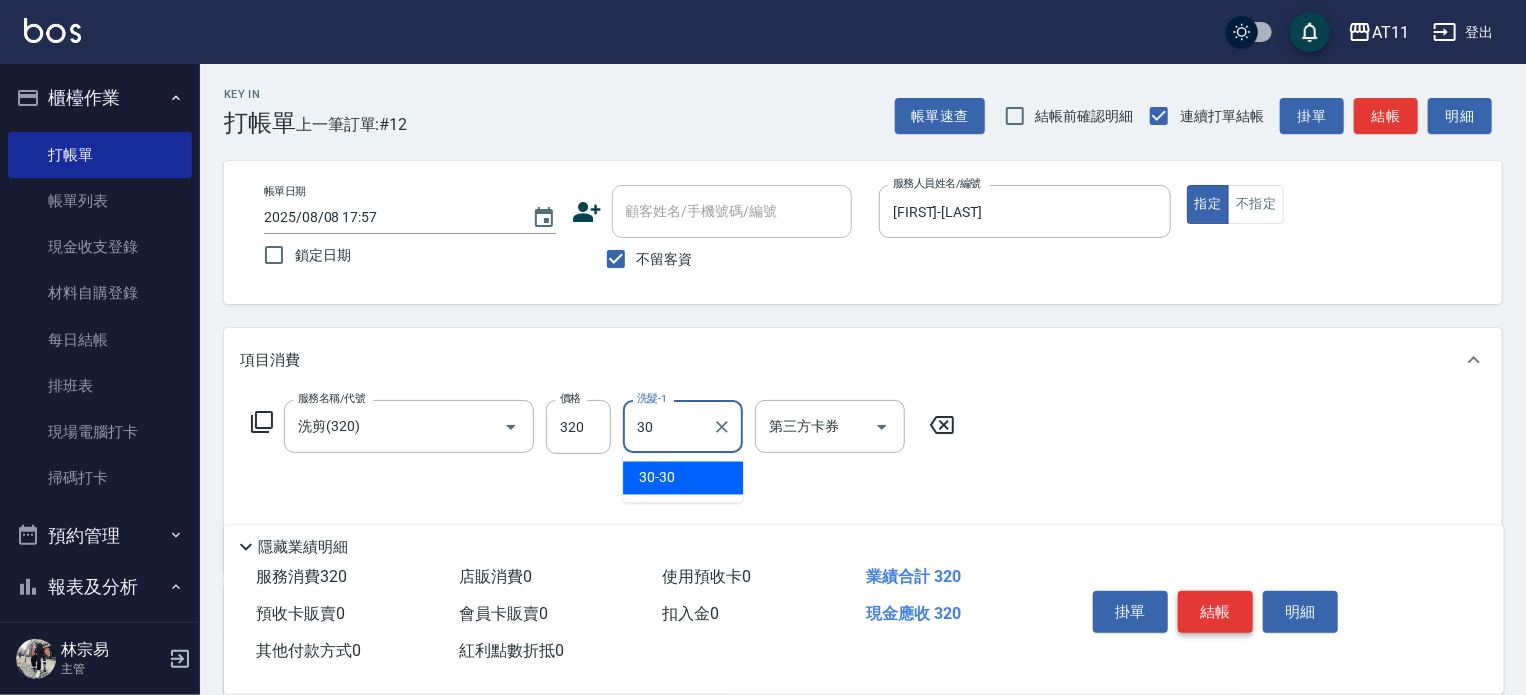 type on "30-30" 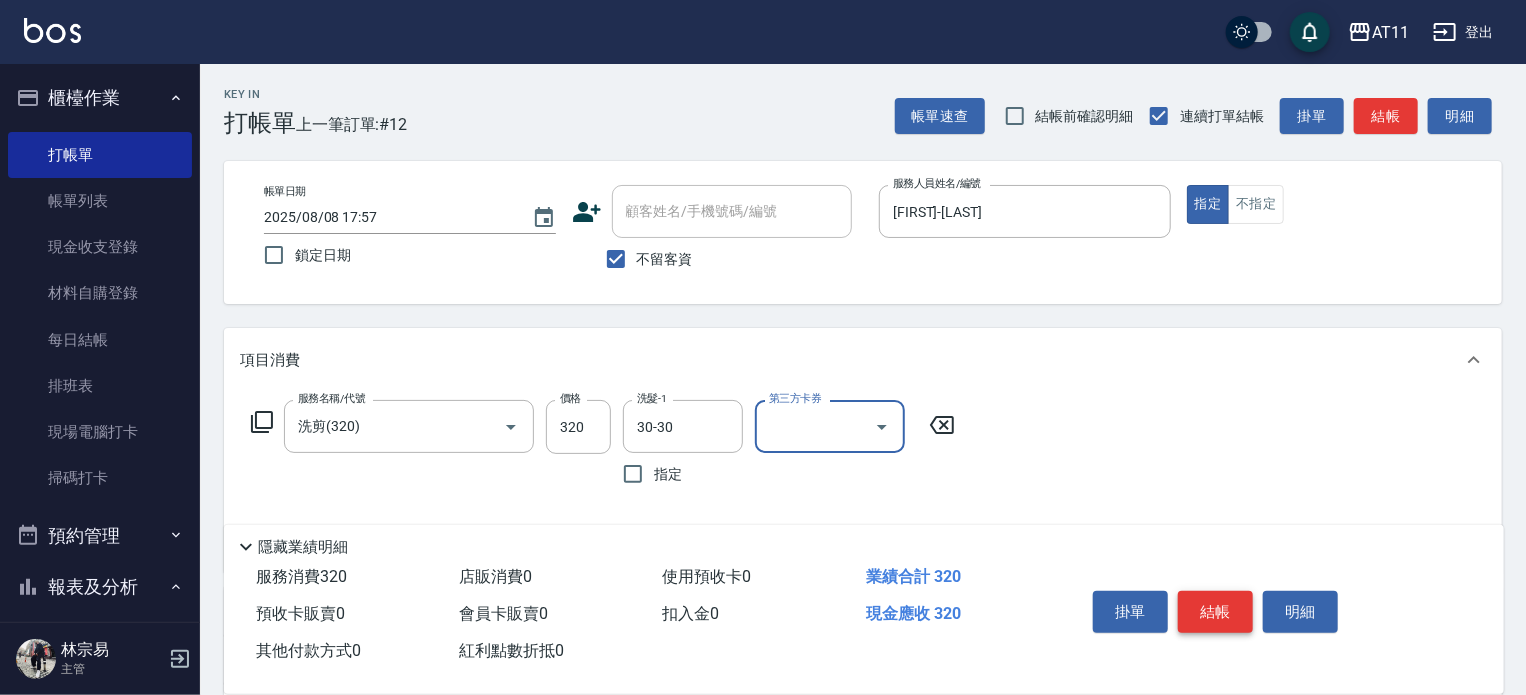 click on "結帳" at bounding box center (1215, 612) 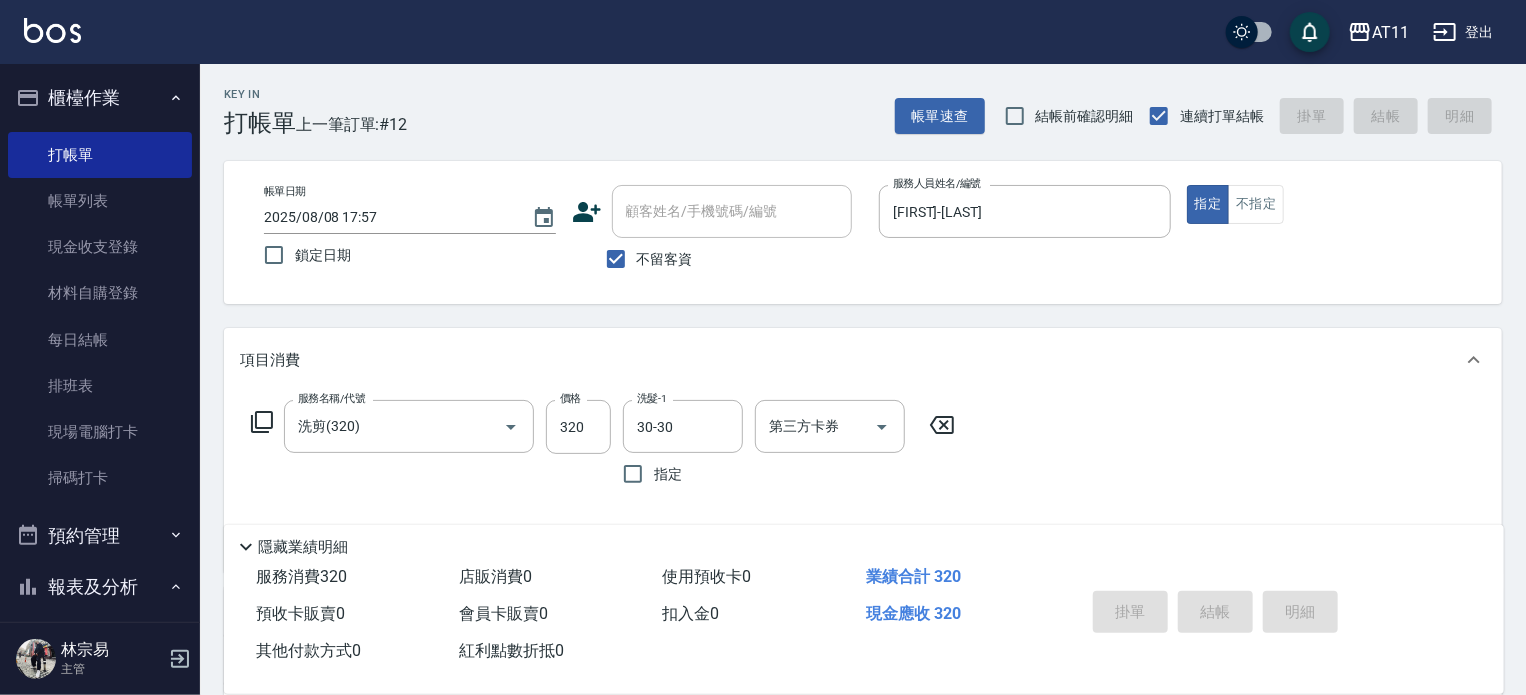 type 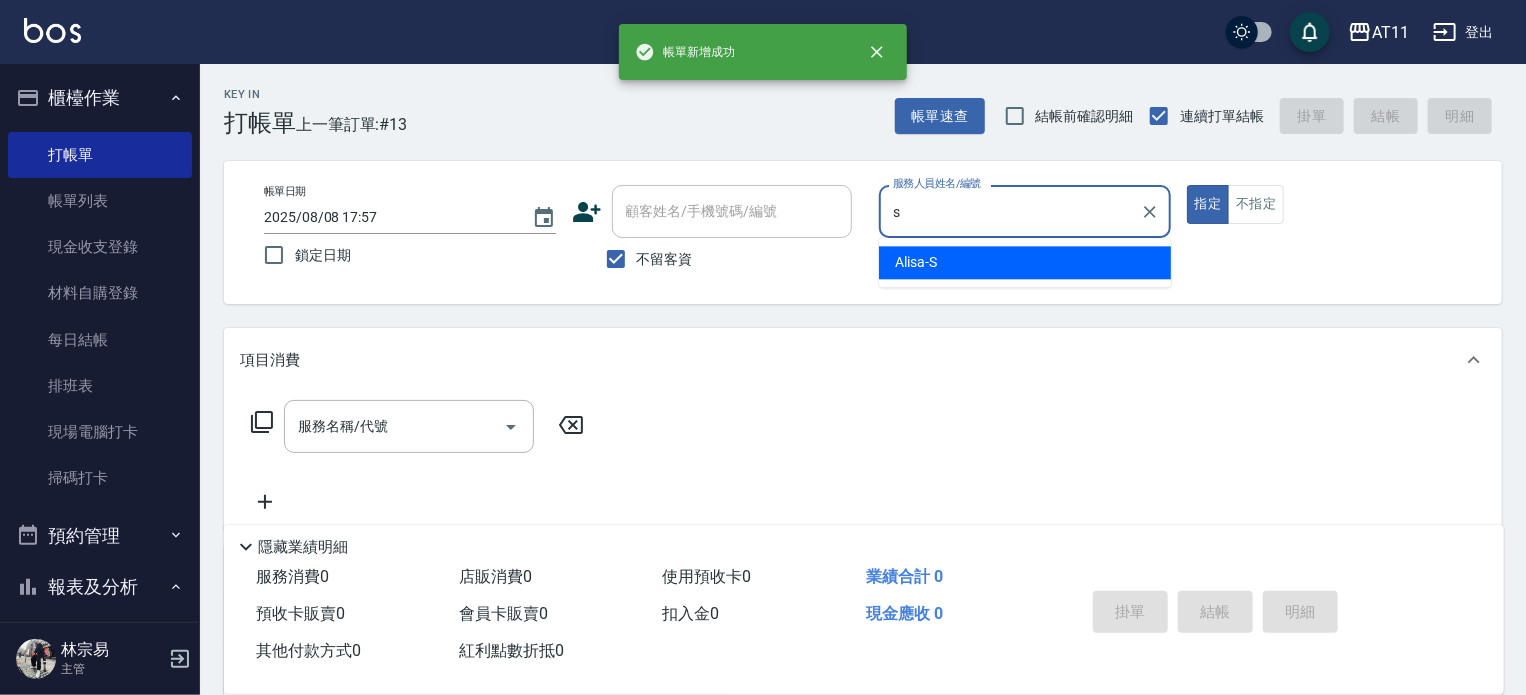 type on "Alisa-S" 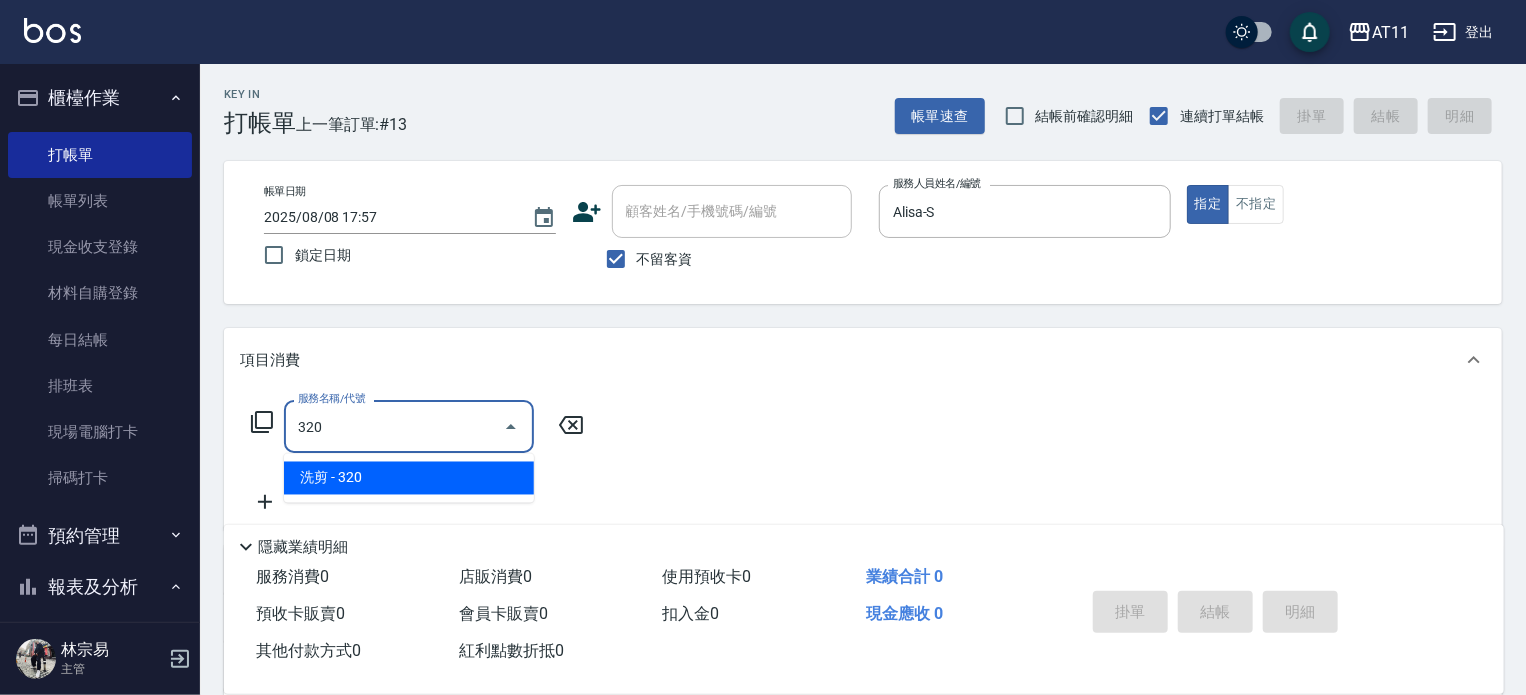 type on "洗剪(320)" 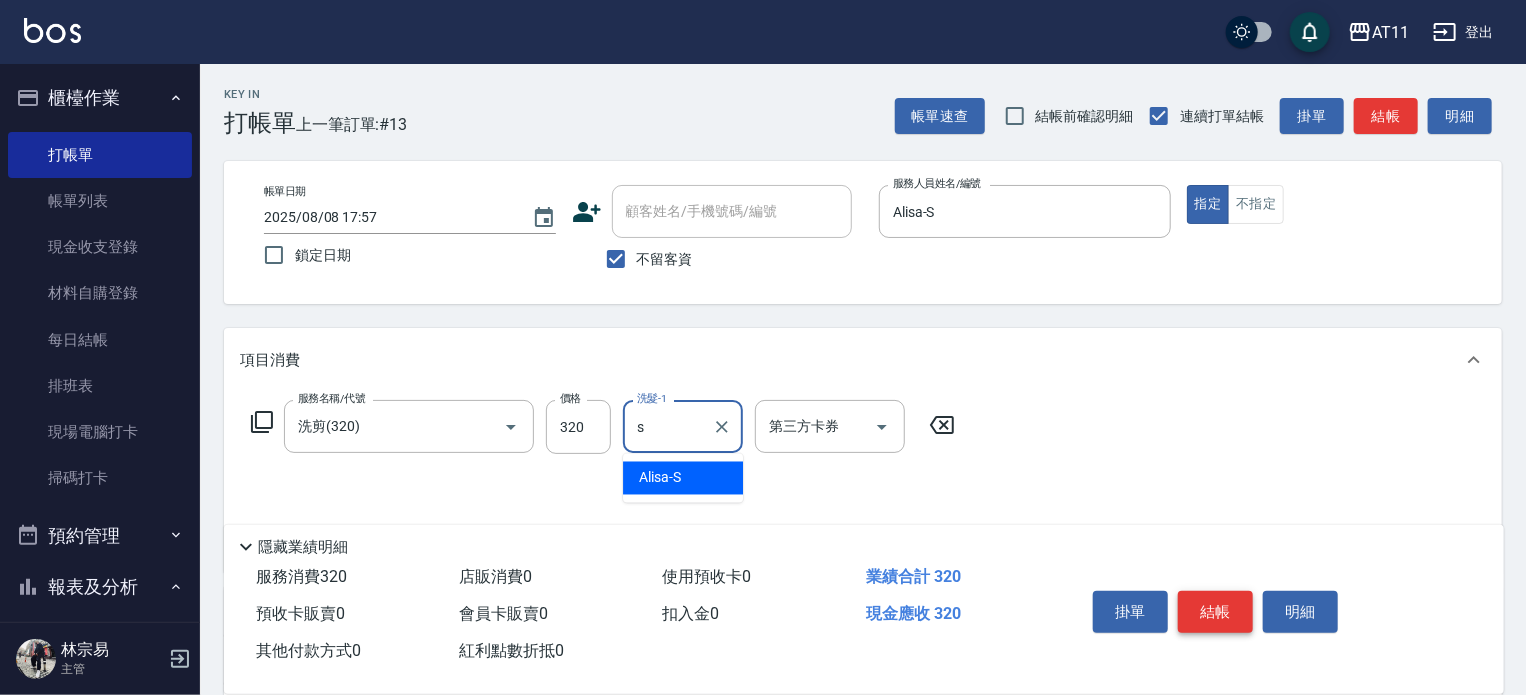 type on "Alisa-S" 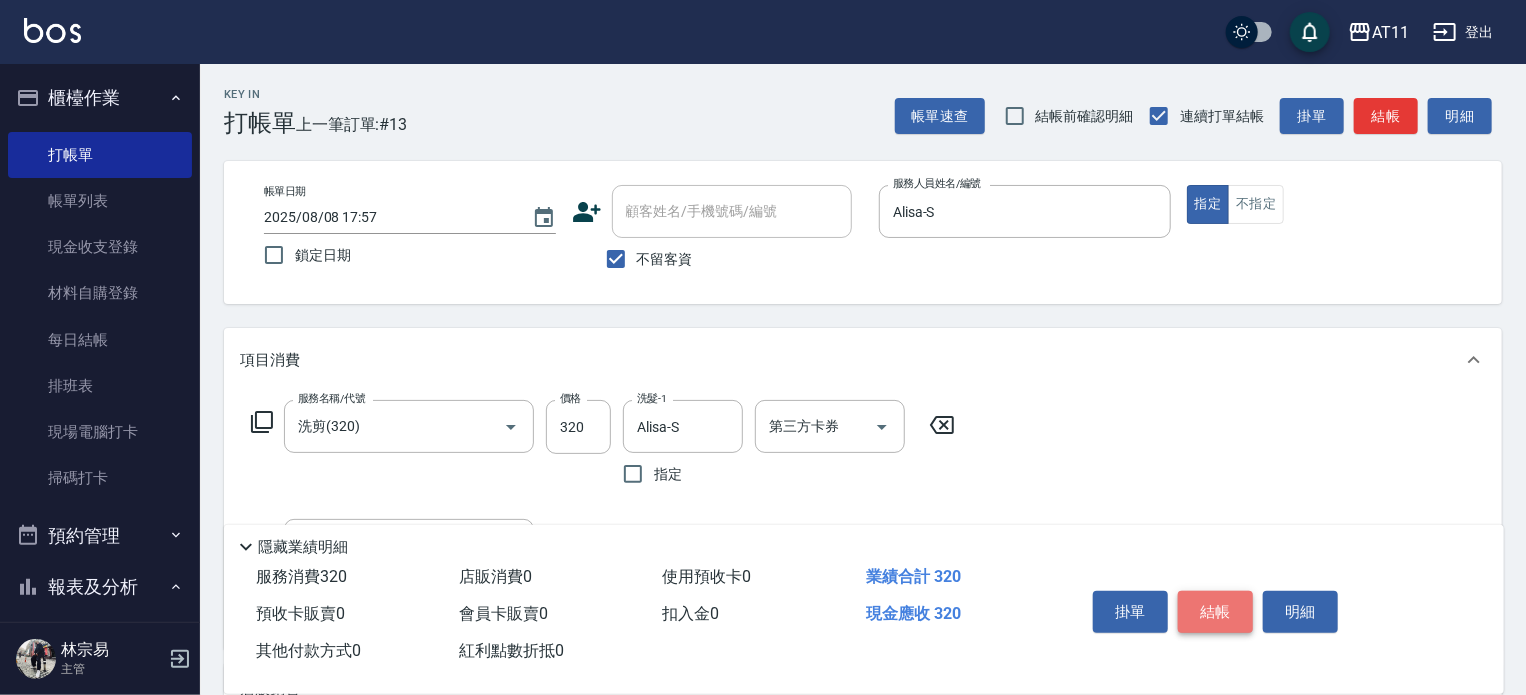 click on "結帳" at bounding box center (1215, 612) 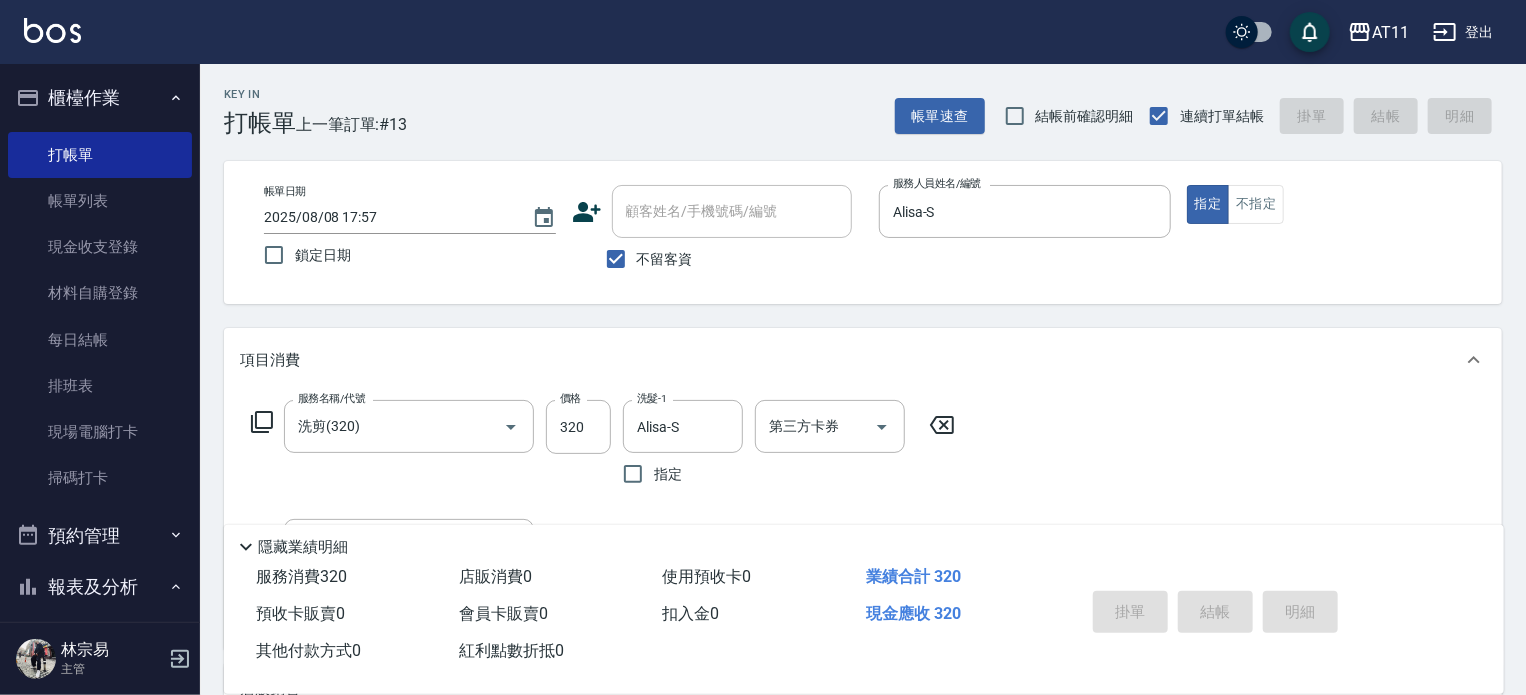 type 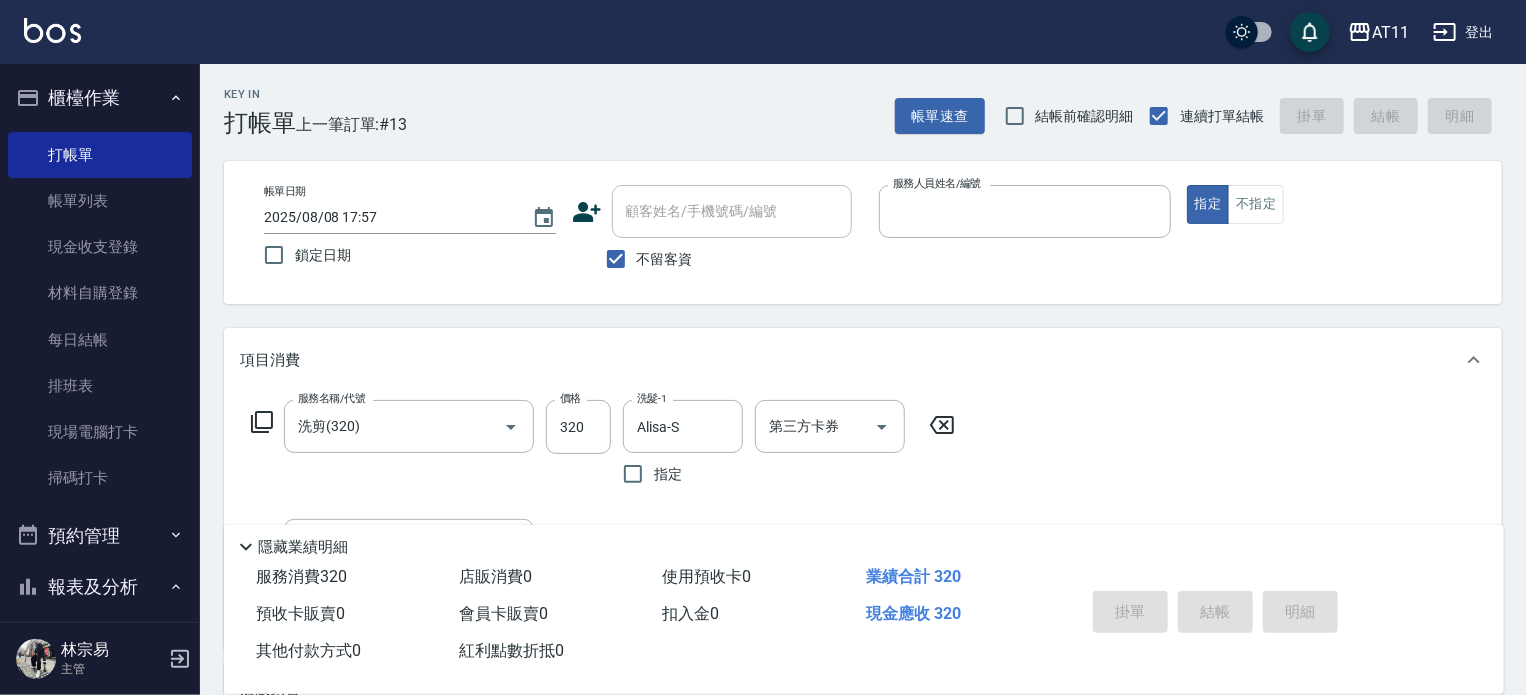 type 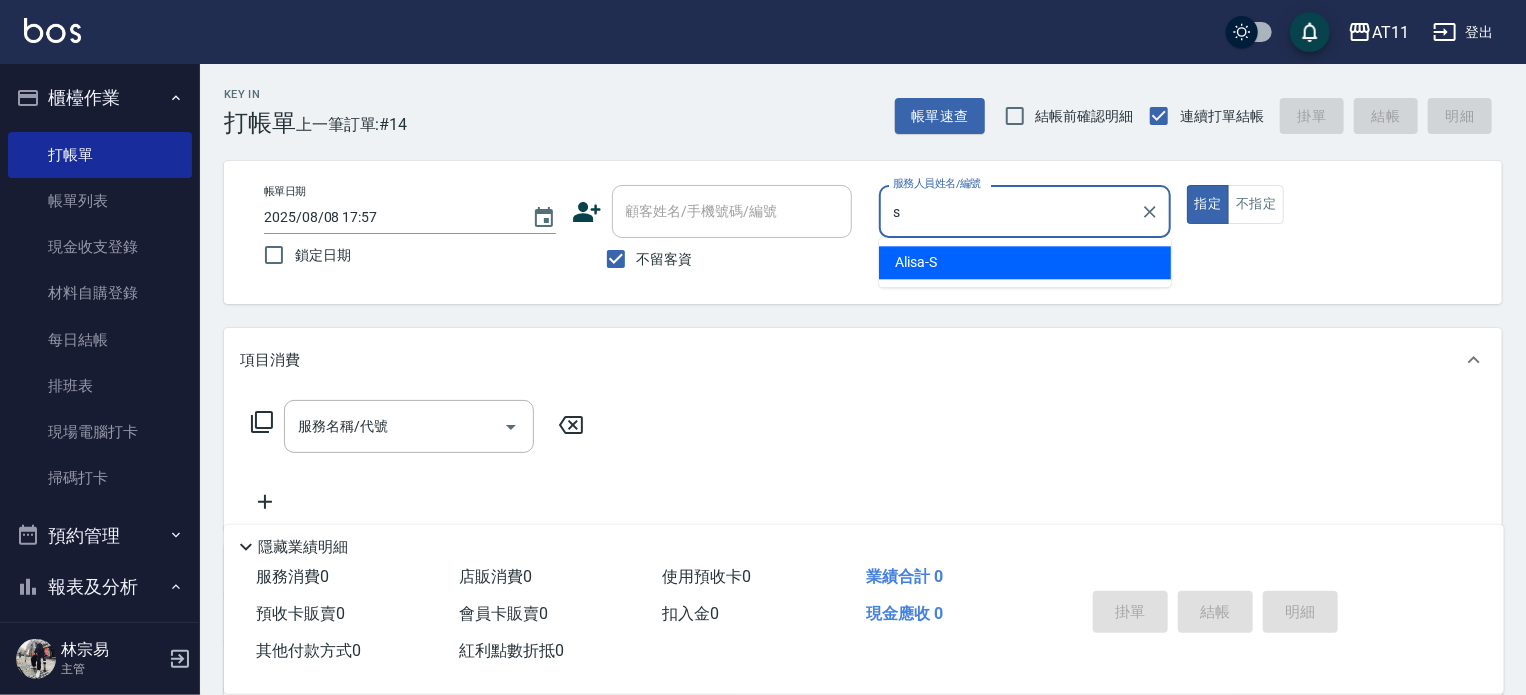 type on "Alisa-S" 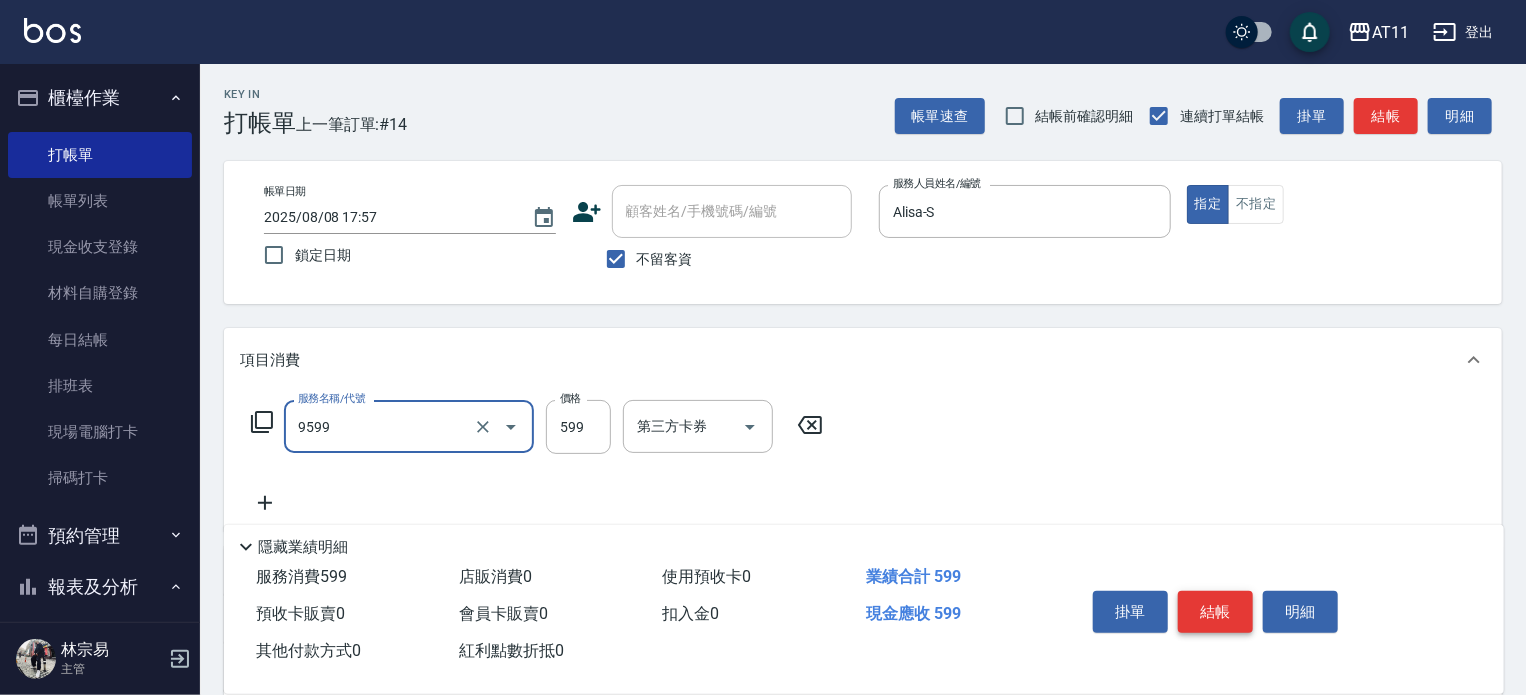 type on "D套餐(9599)" 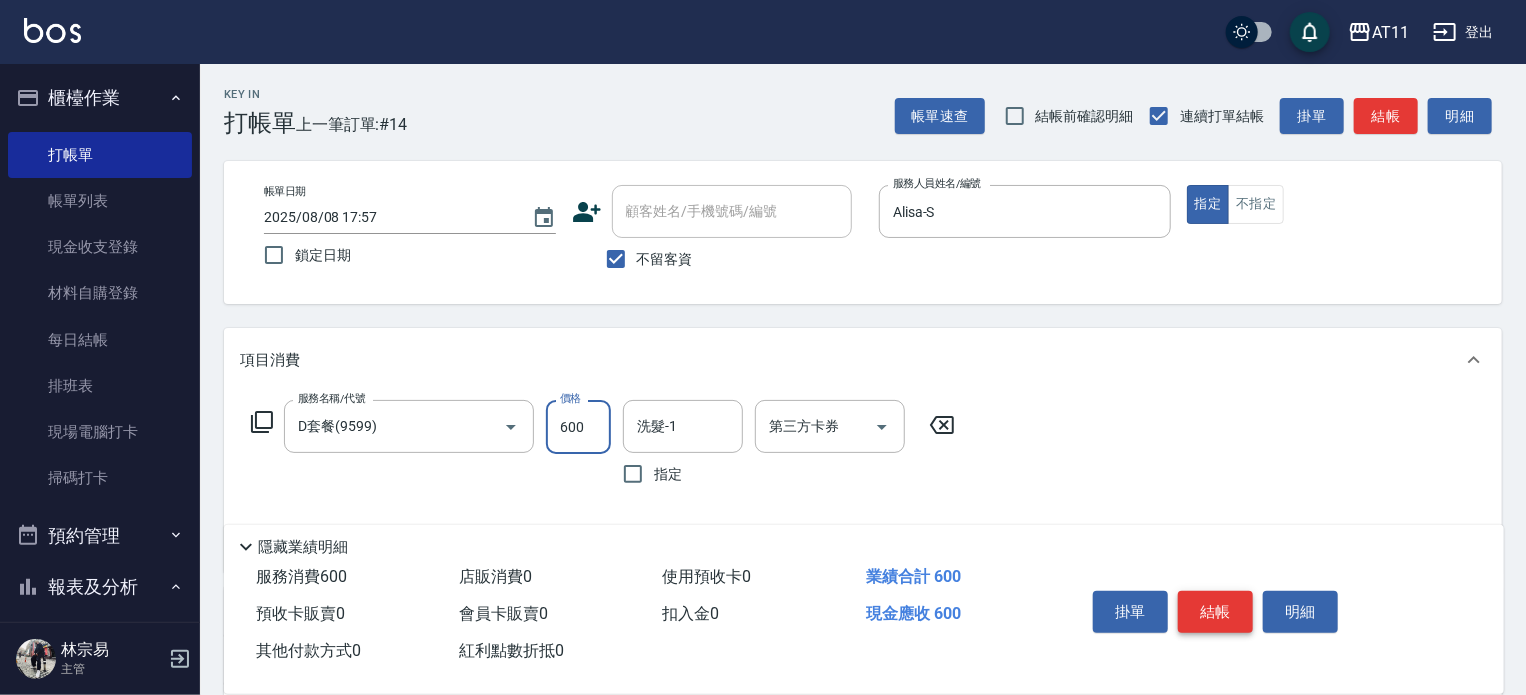 type on "600" 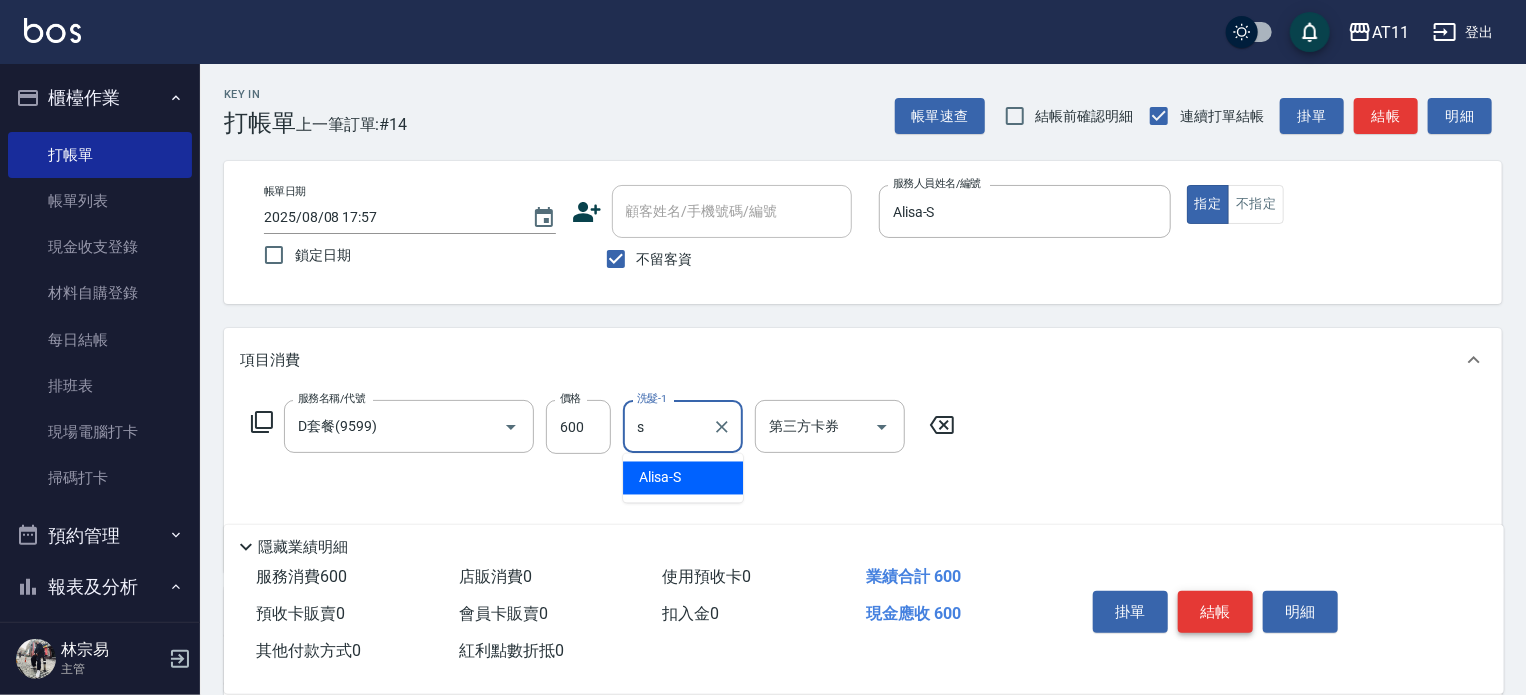type on "Alisa-S" 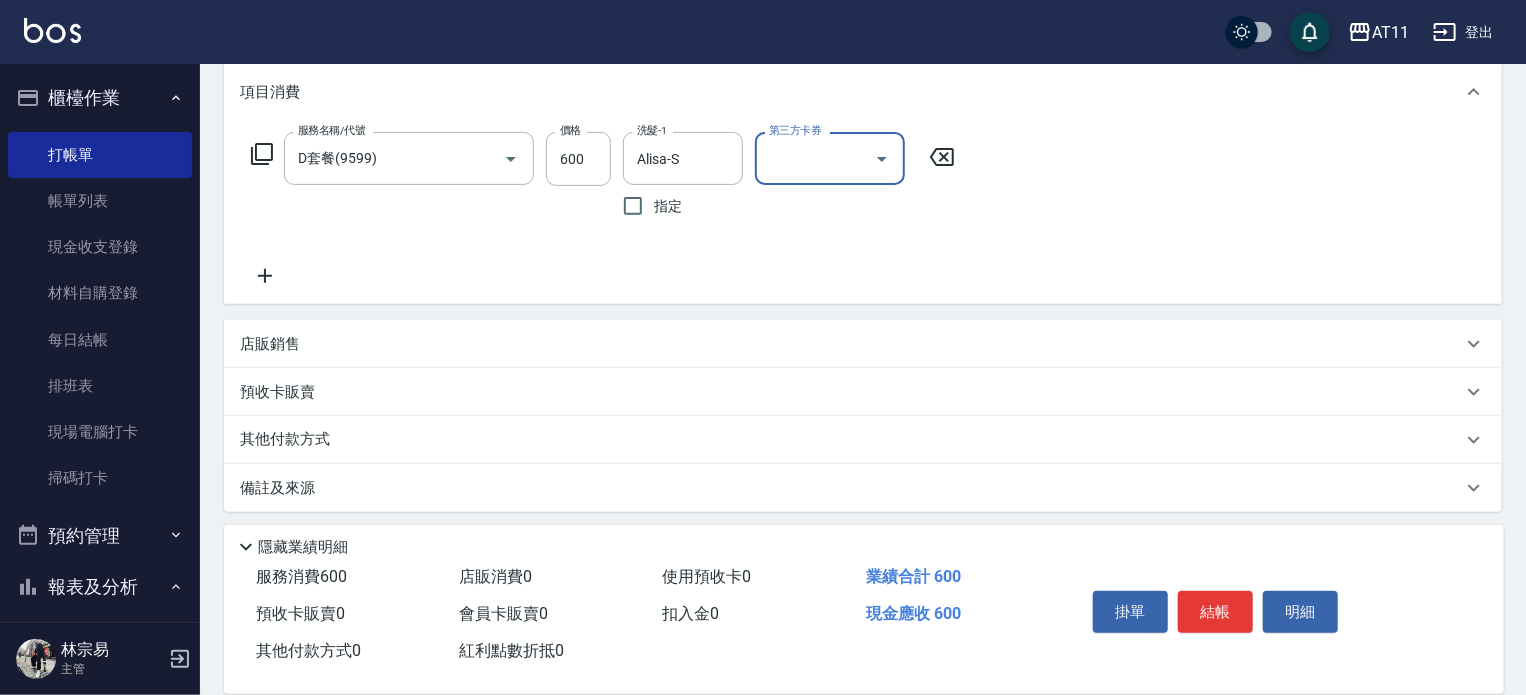 scroll, scrollTop: 275, scrollLeft: 0, axis: vertical 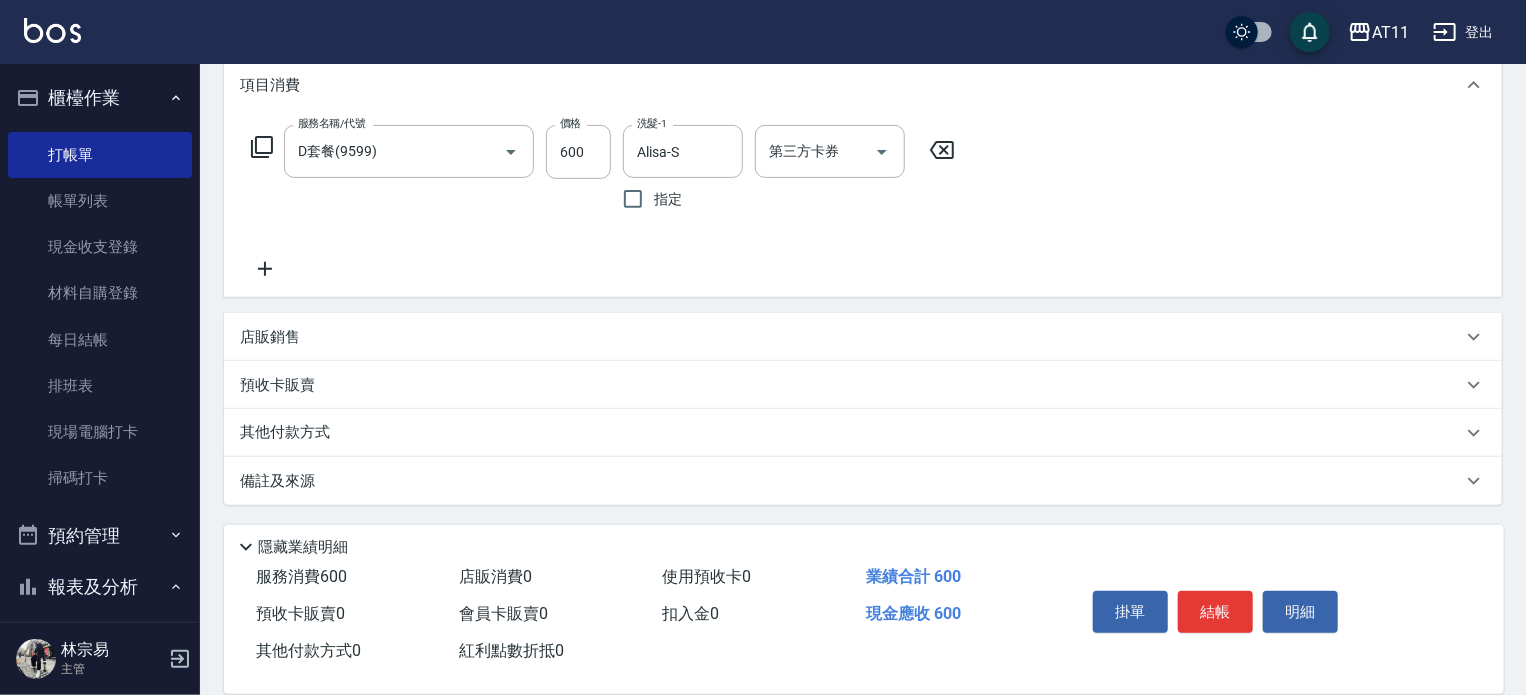 click on "店販銷售" at bounding box center (851, 337) 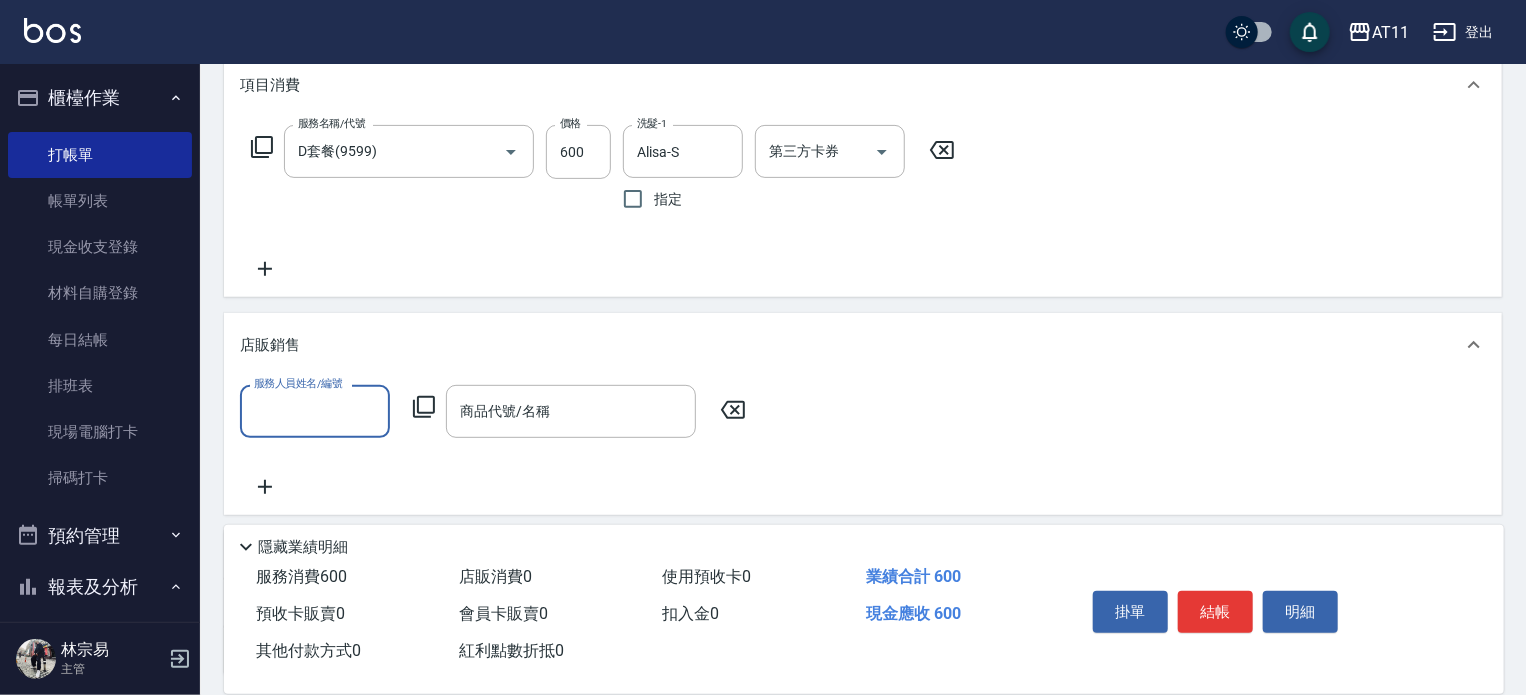 scroll, scrollTop: 0, scrollLeft: 0, axis: both 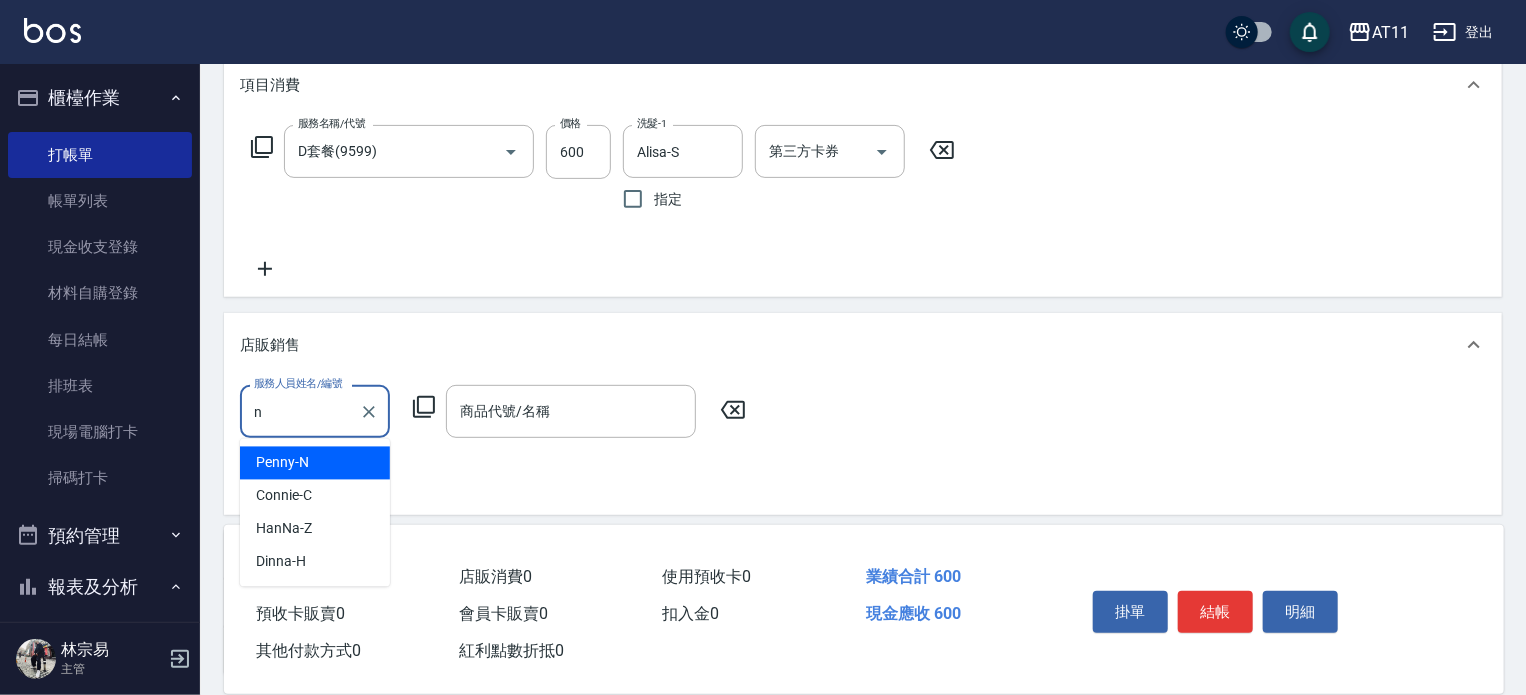 type on "[FIRST]-[LAST]" 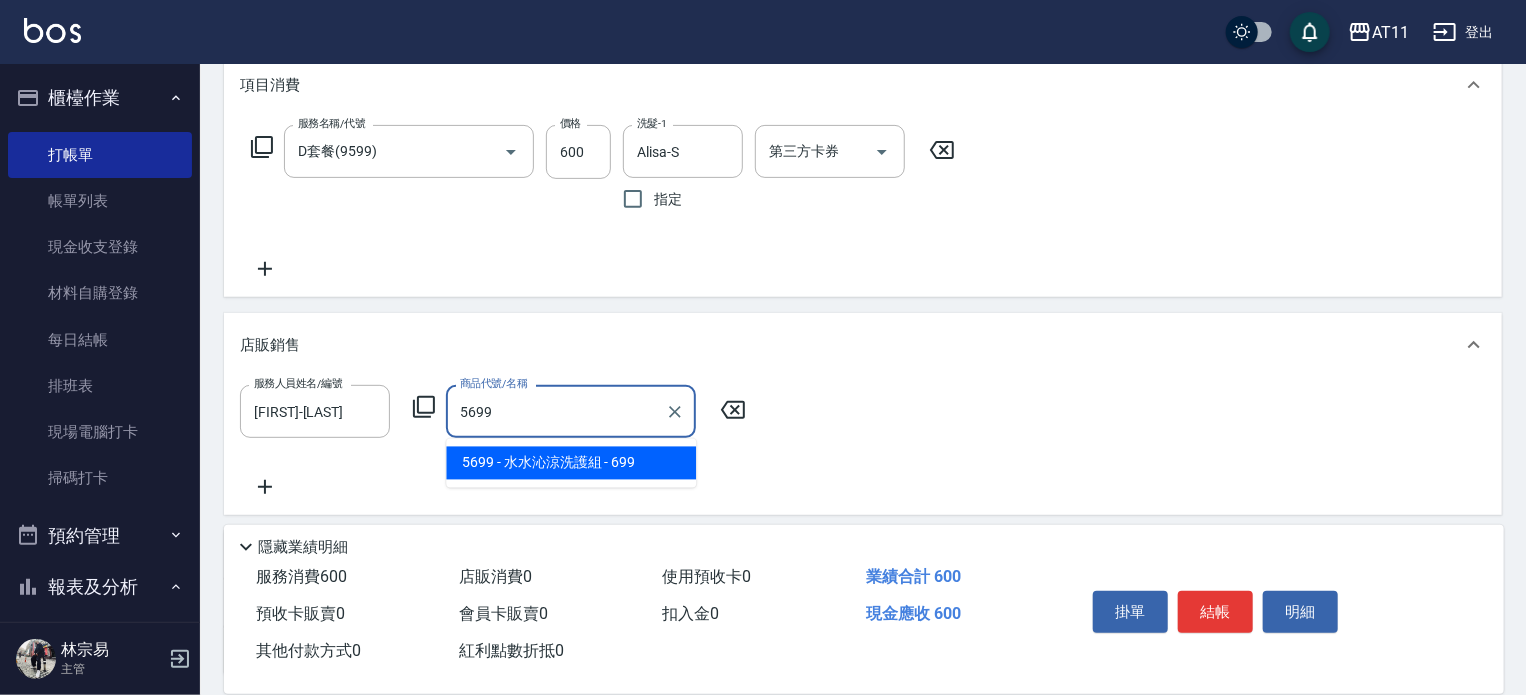 type on "水水沁涼洗護組" 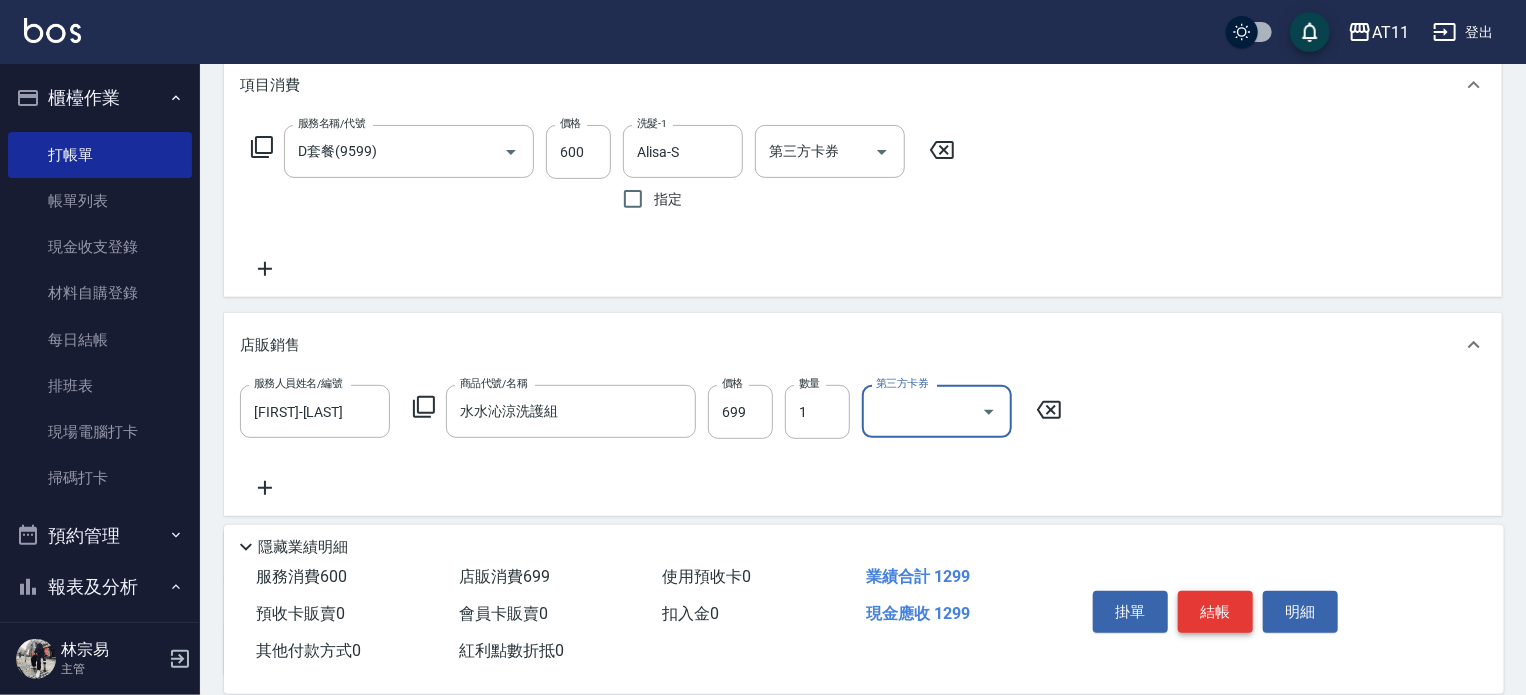 click on "結帳" at bounding box center (1215, 612) 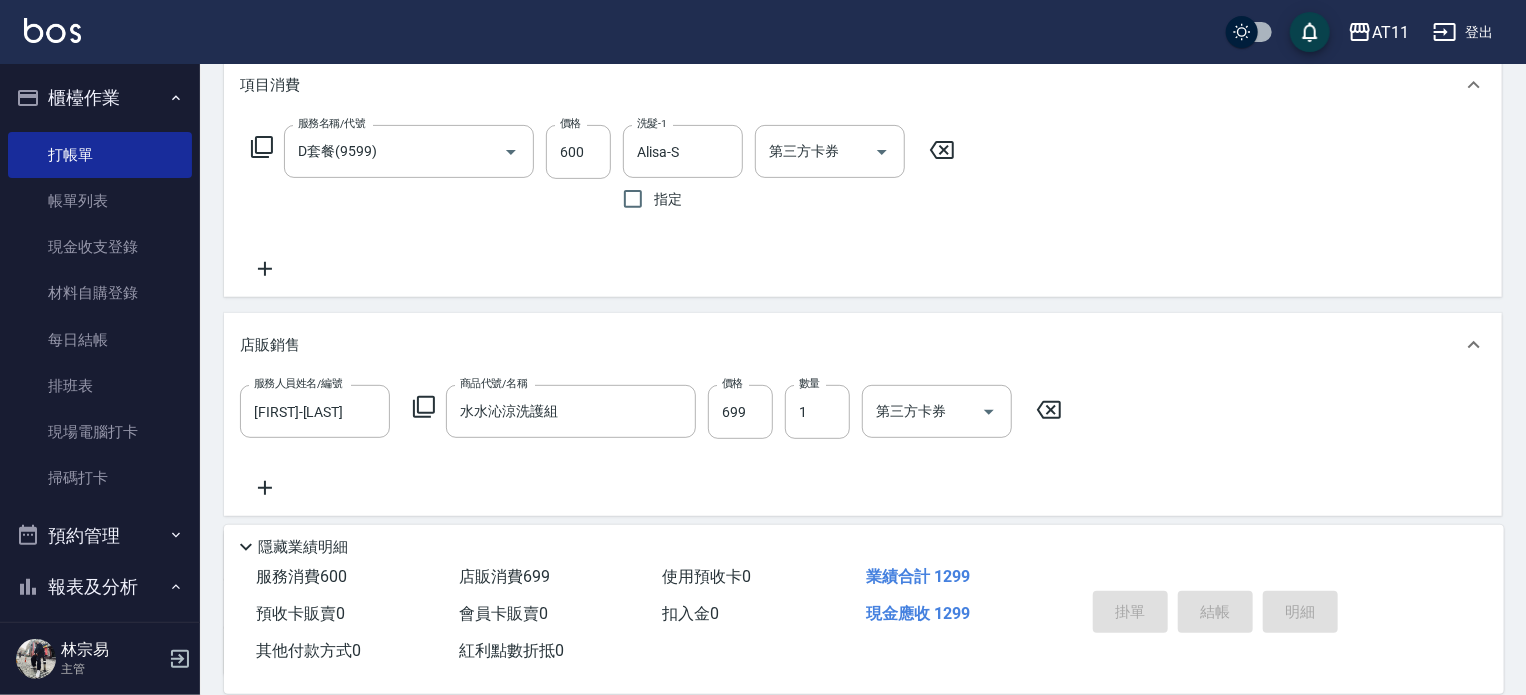 type 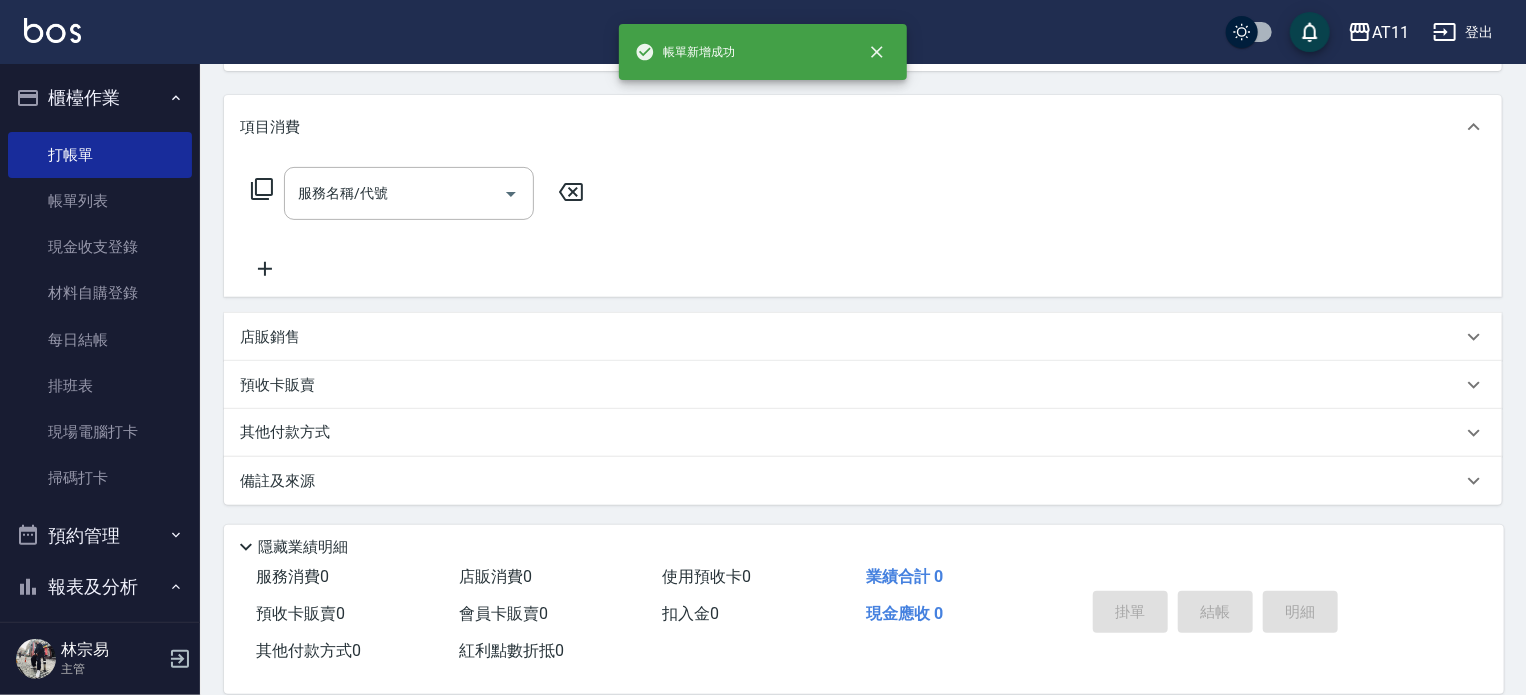 scroll, scrollTop: 0, scrollLeft: 0, axis: both 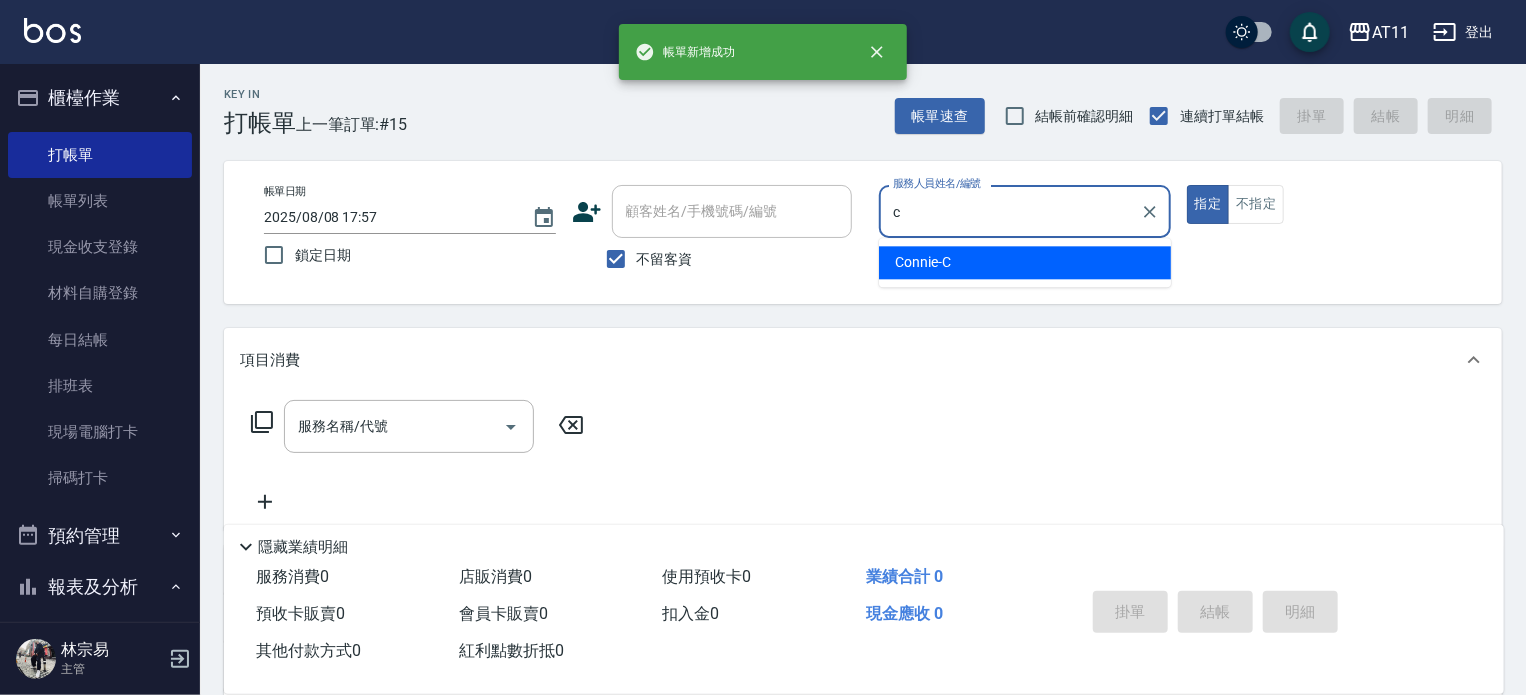 type on "[FIRST]-[LAST]" 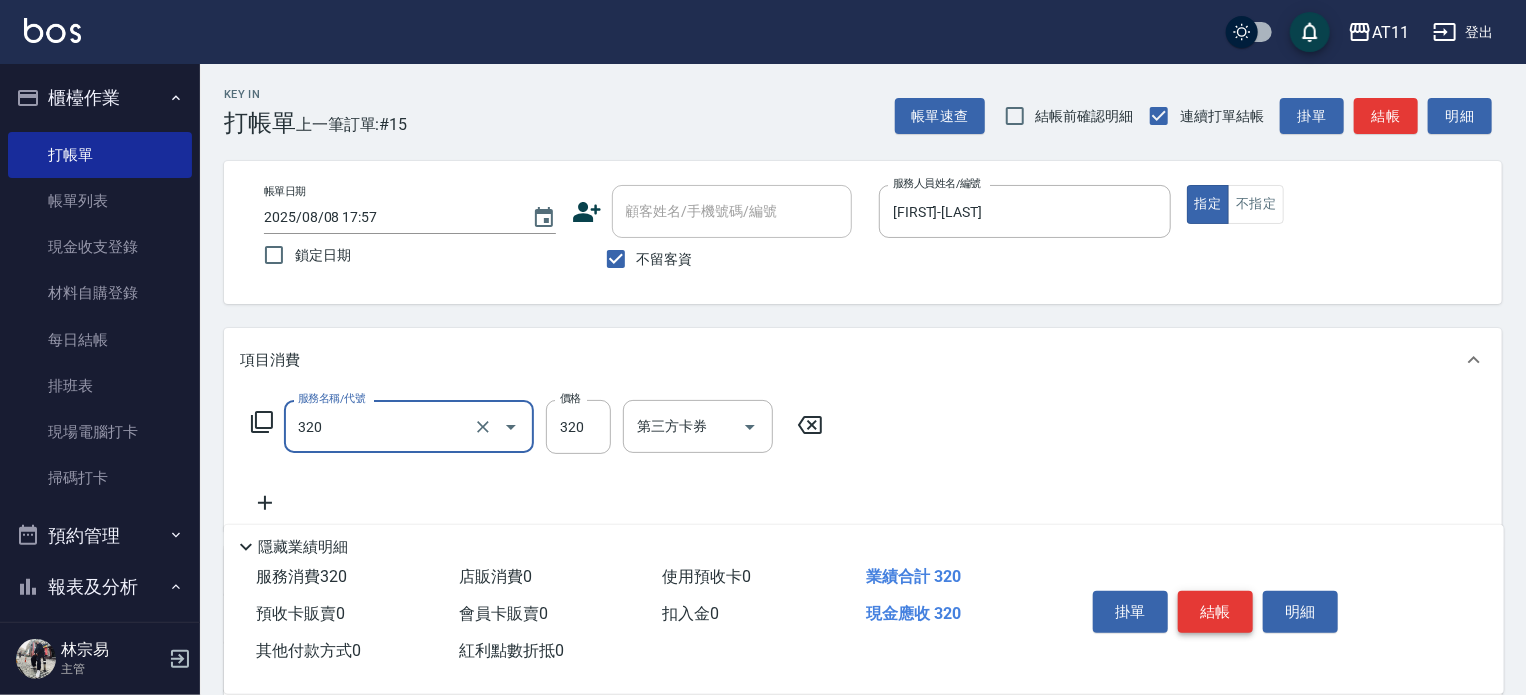 type on "洗剪(320)" 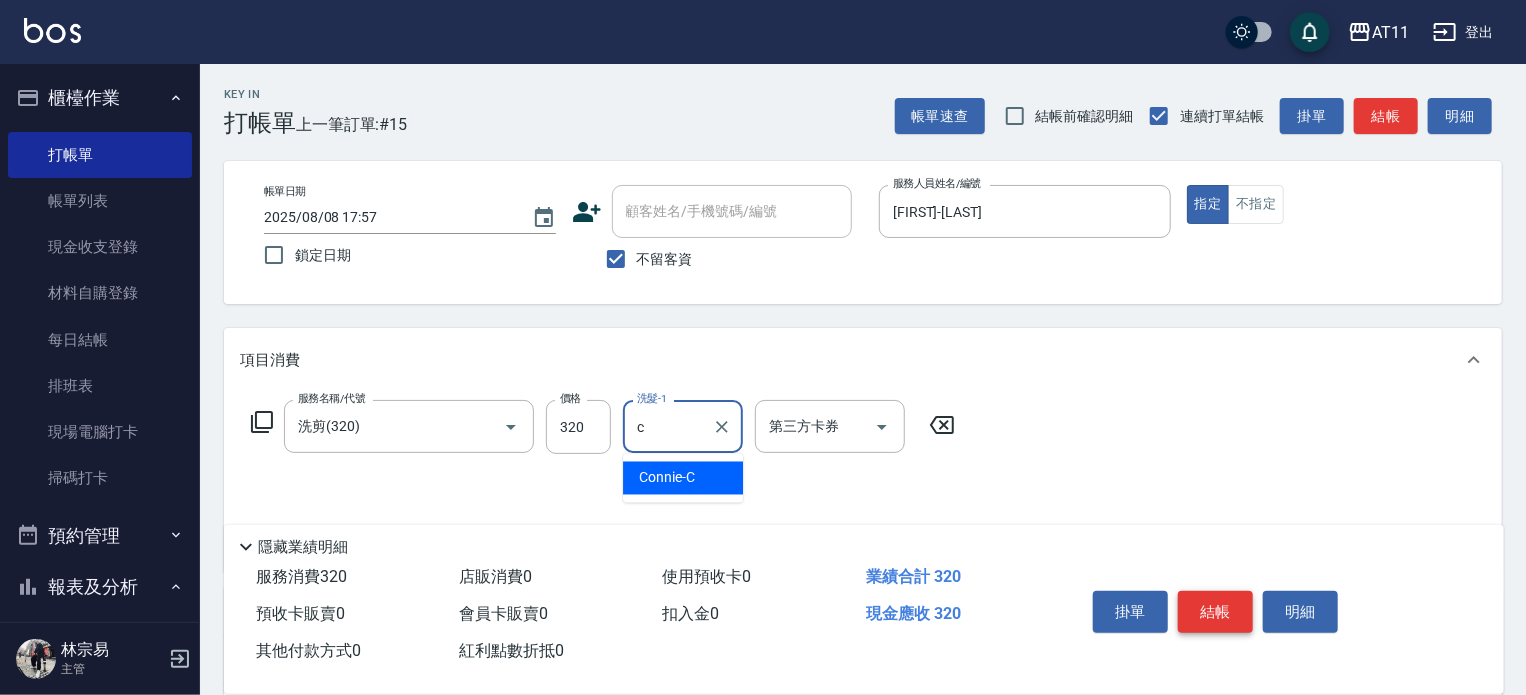 type on "[FIRST]-[LAST]" 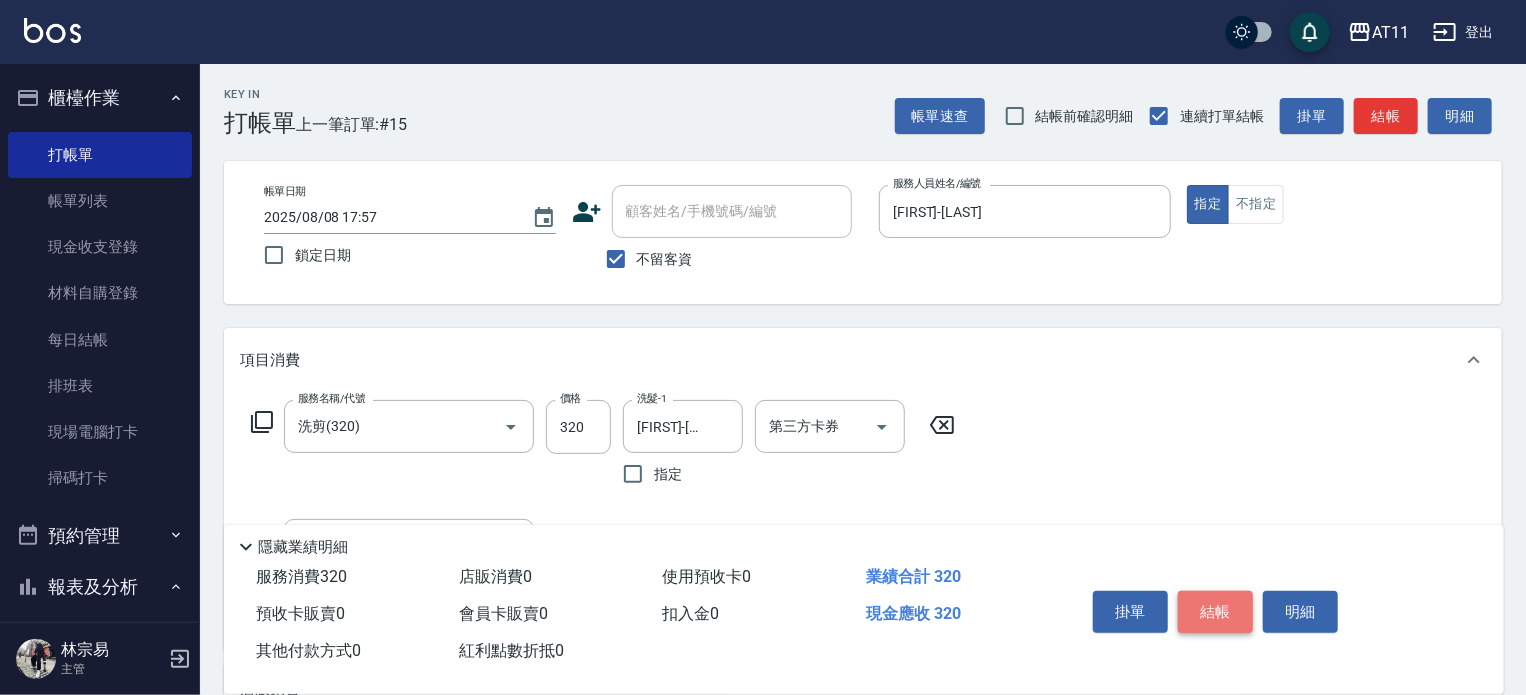 click on "結帳" at bounding box center [1215, 612] 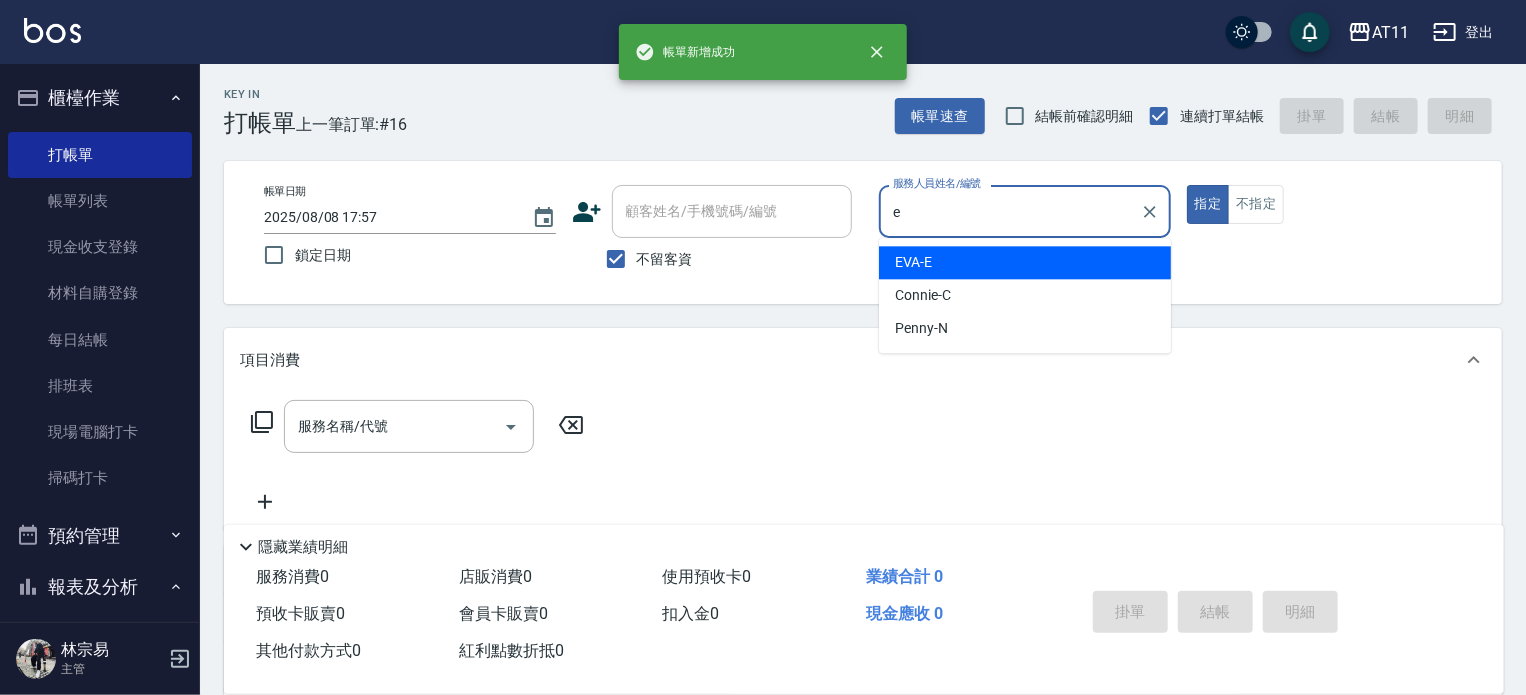 type on "EVA-E" 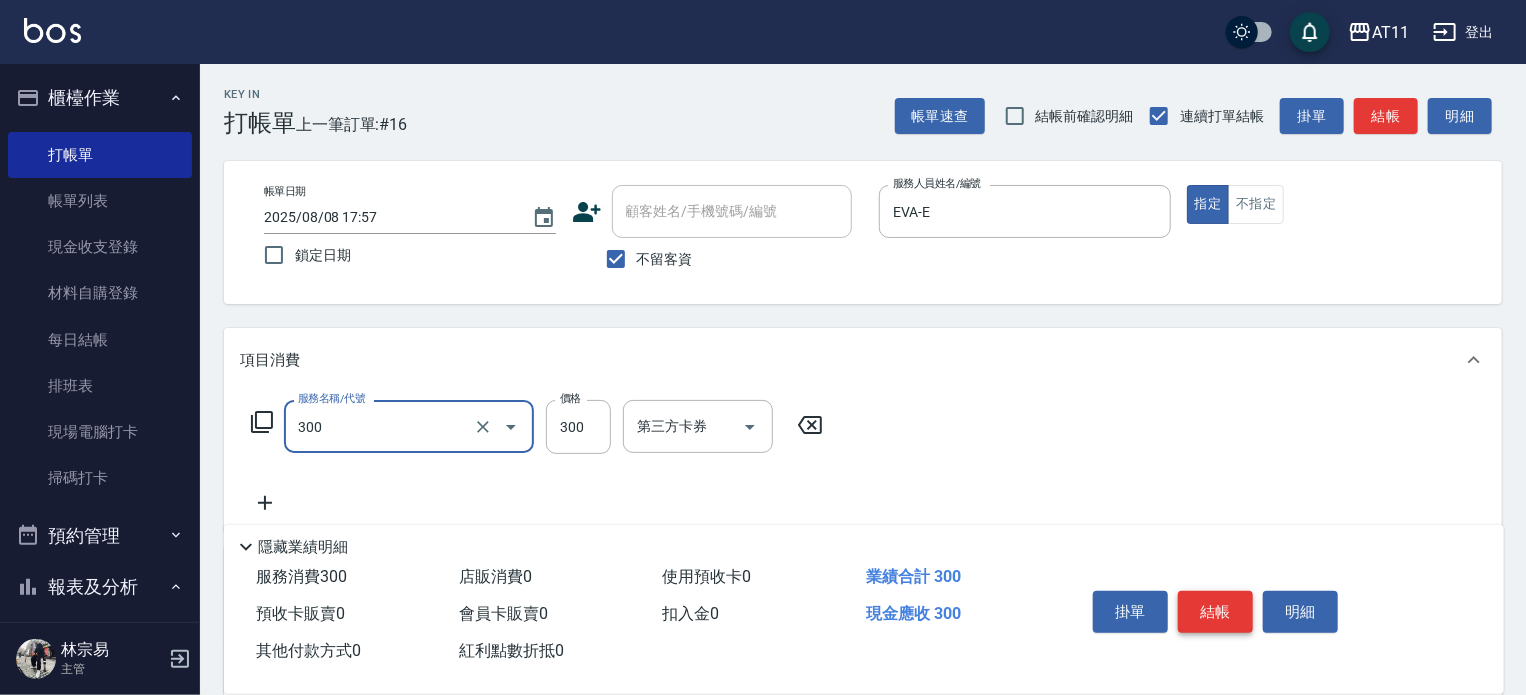 type on "A級剪髮(300)" 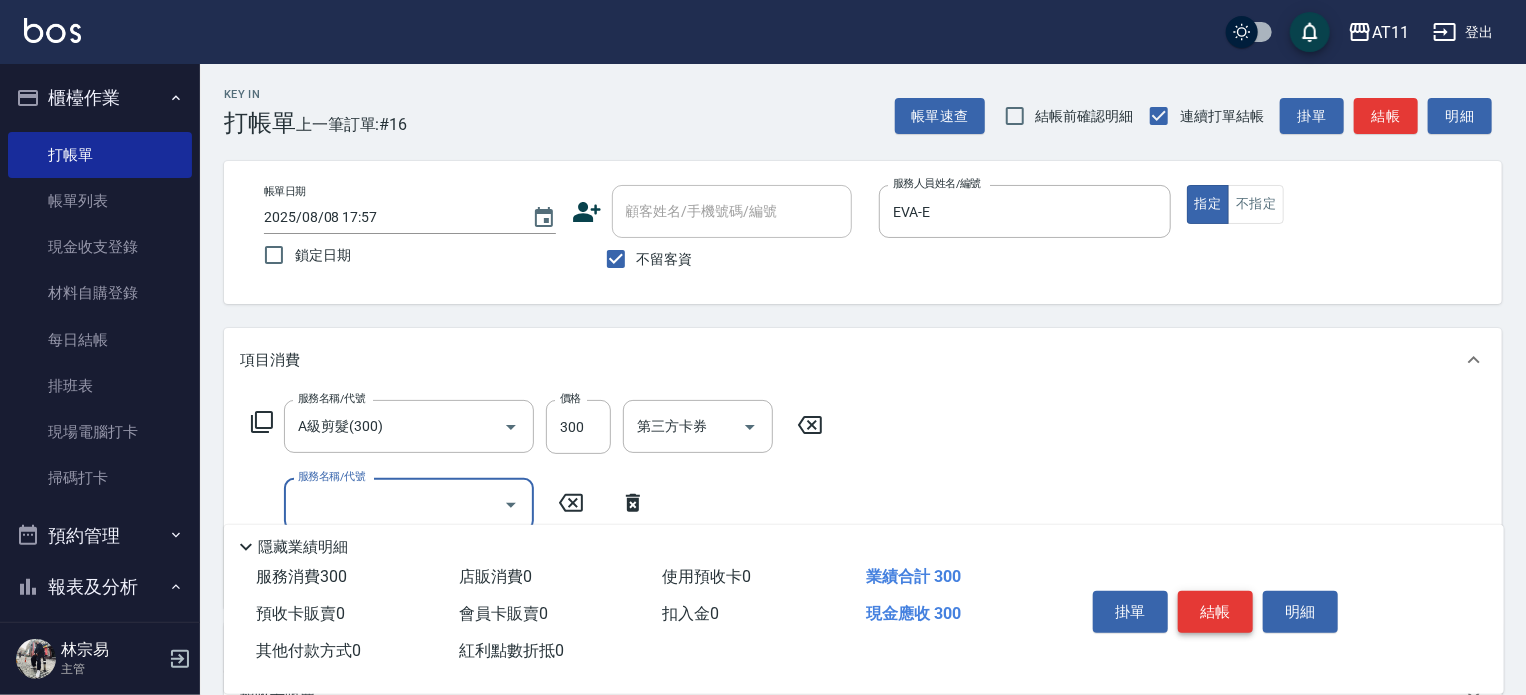 click on "結帳" at bounding box center (1215, 612) 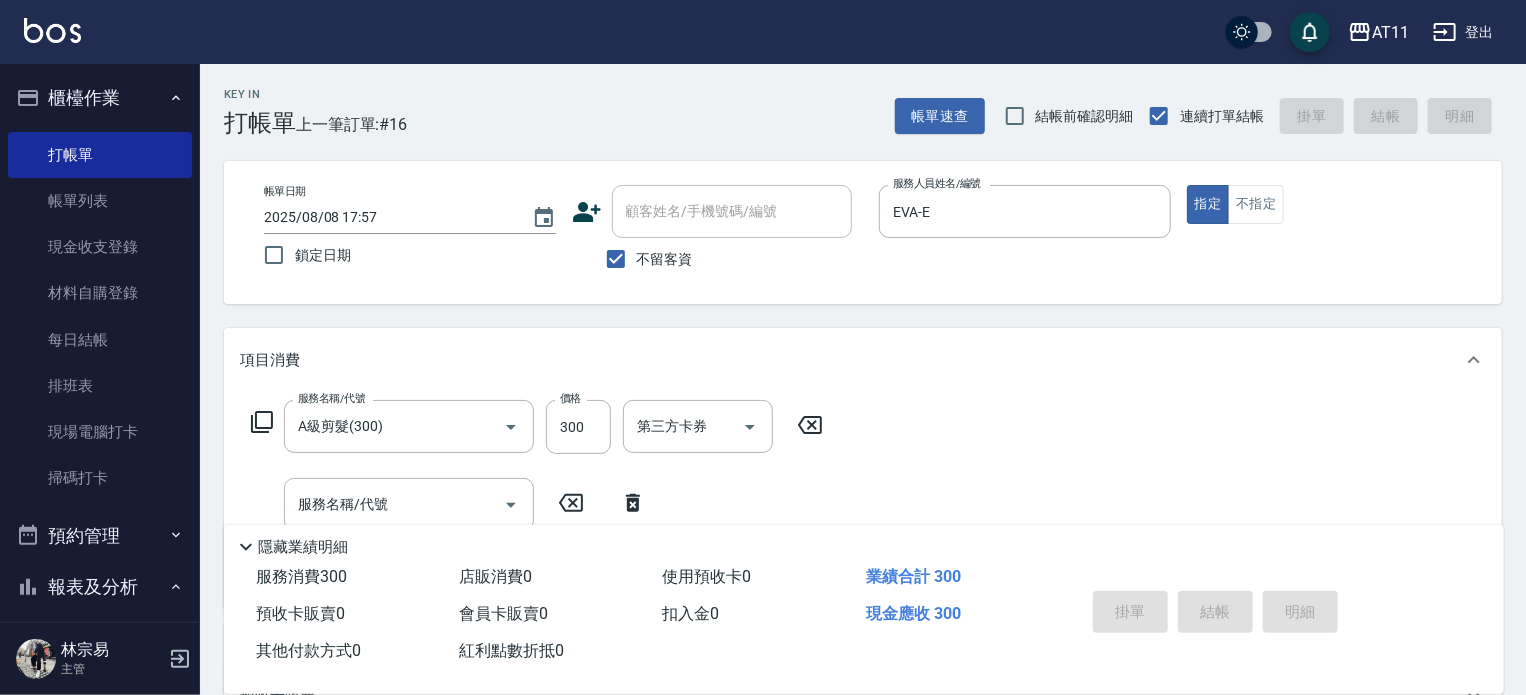 type on "[DATE] [TIME]" 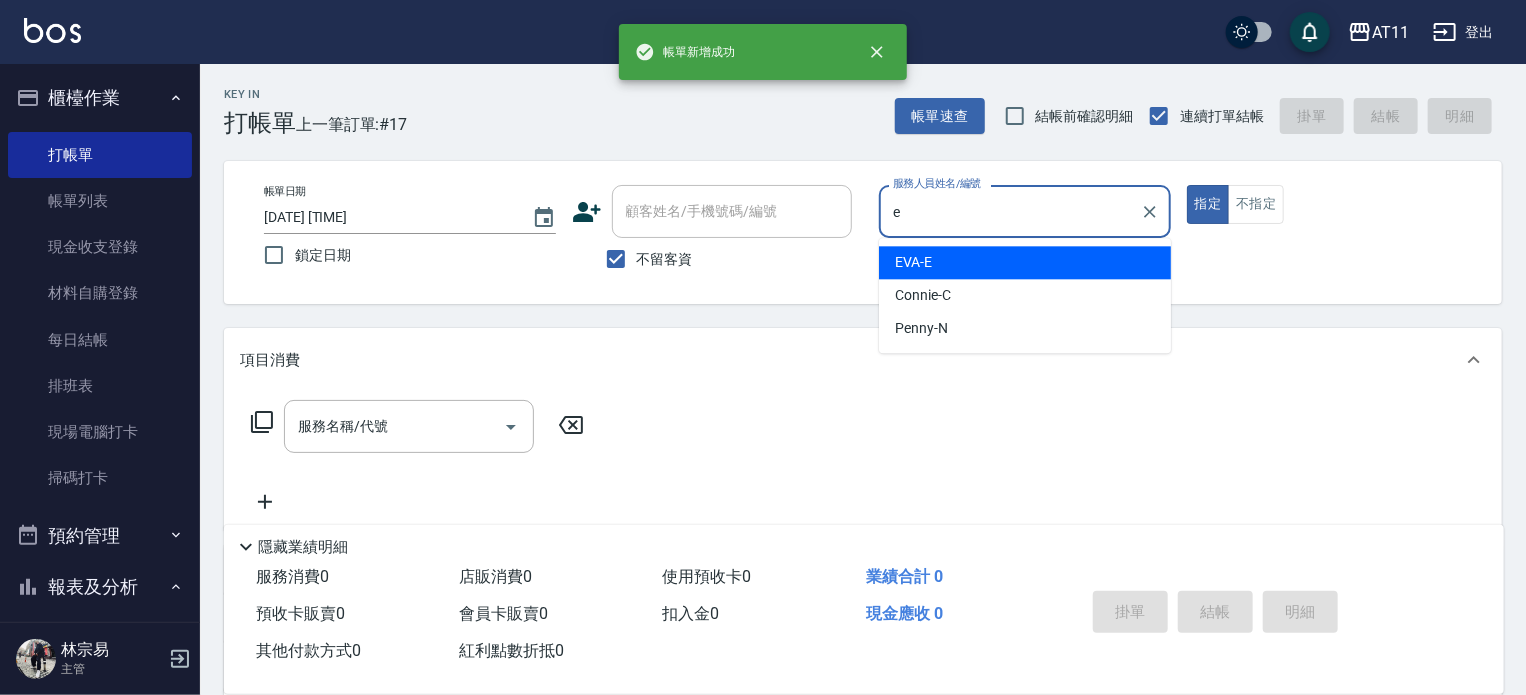 type on "EVA-E" 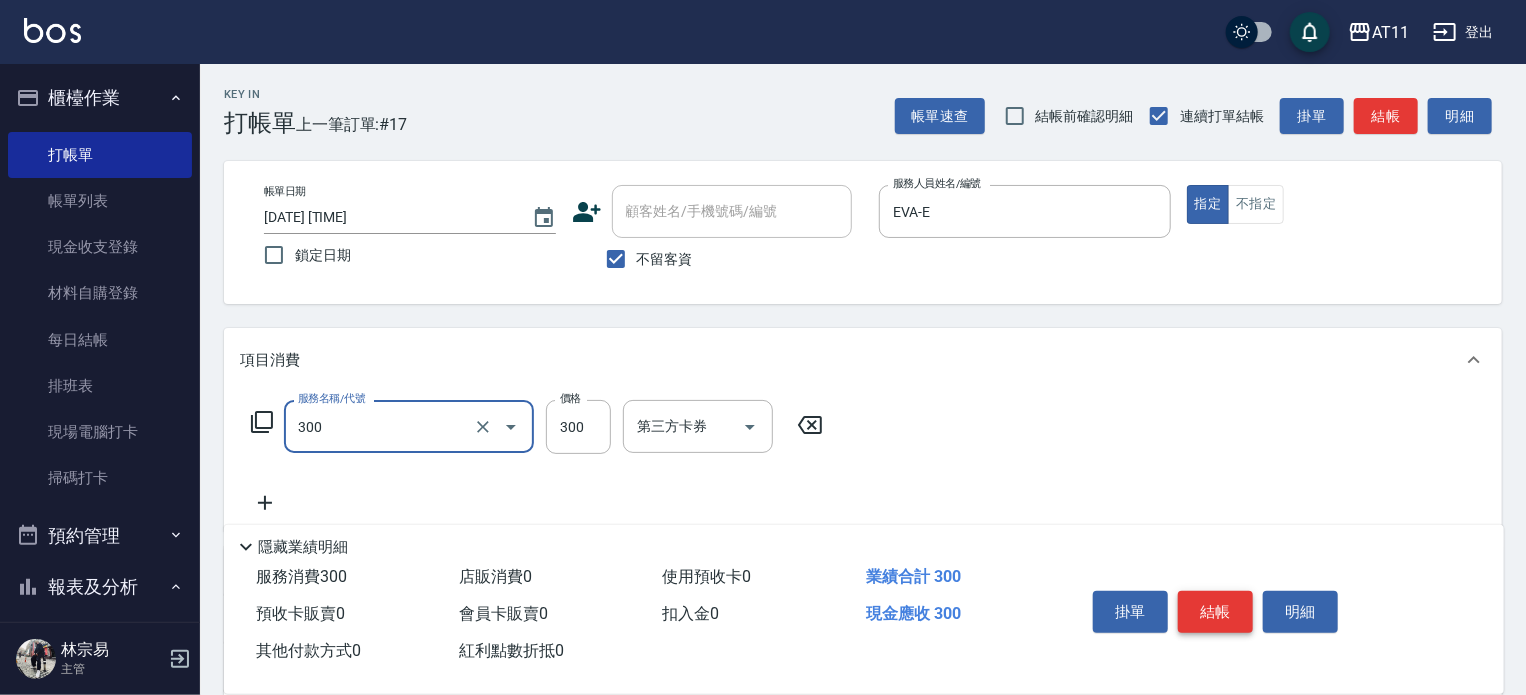 type on "A級剪髮(300)" 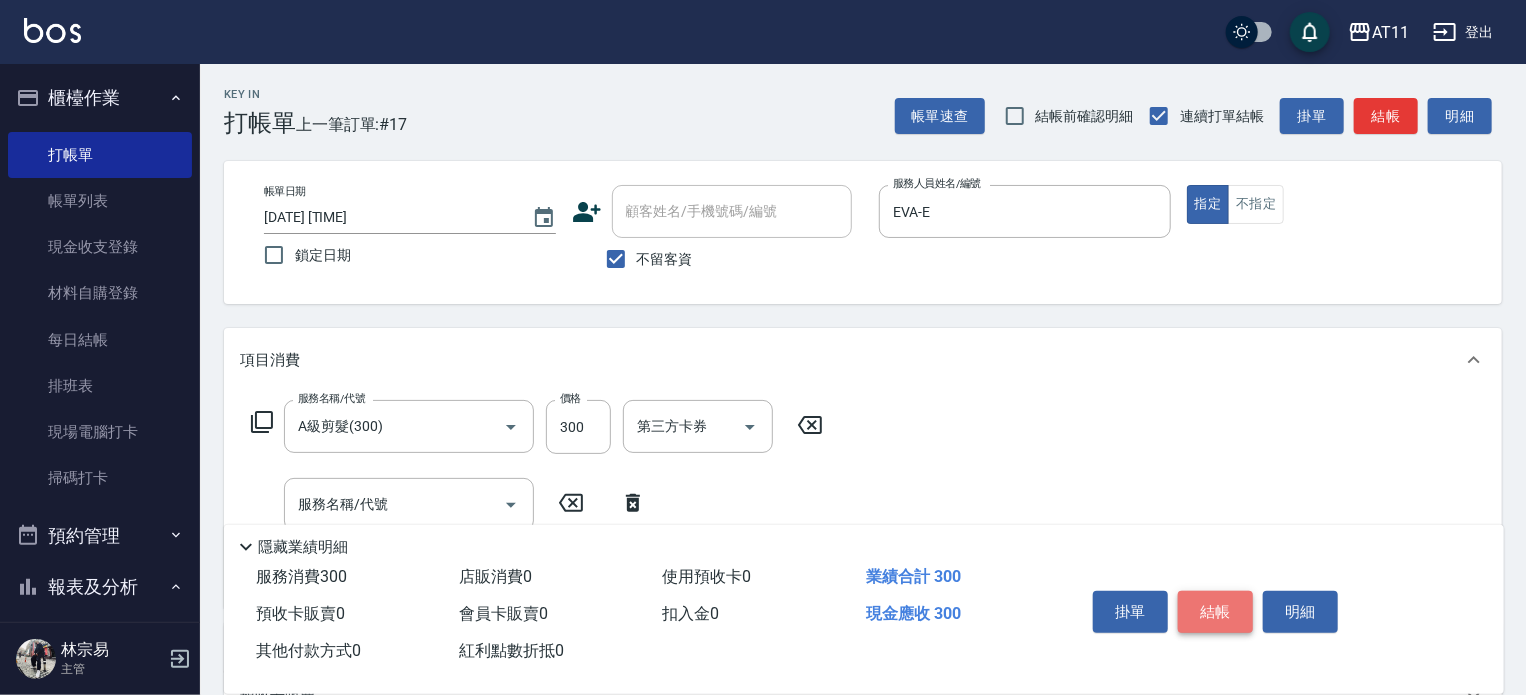 click on "結帳" at bounding box center (1215, 612) 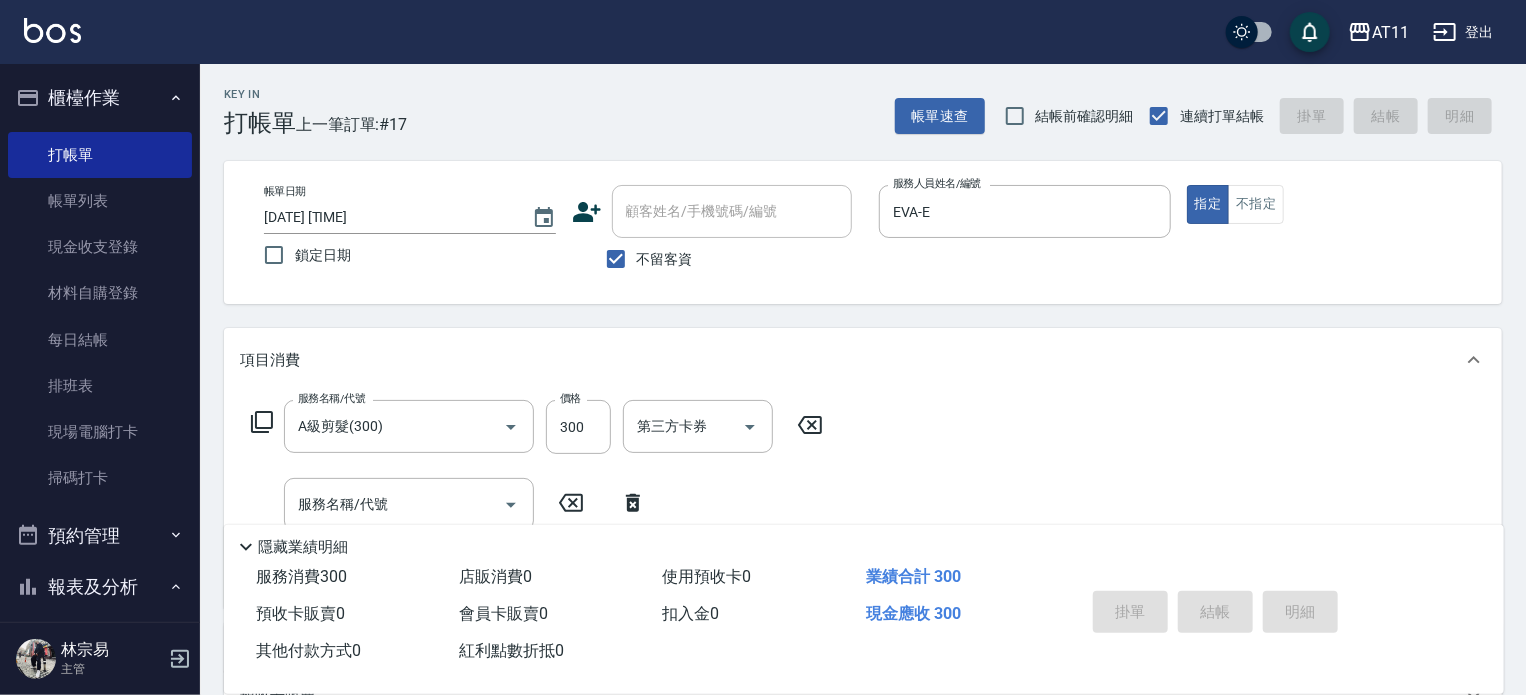 type 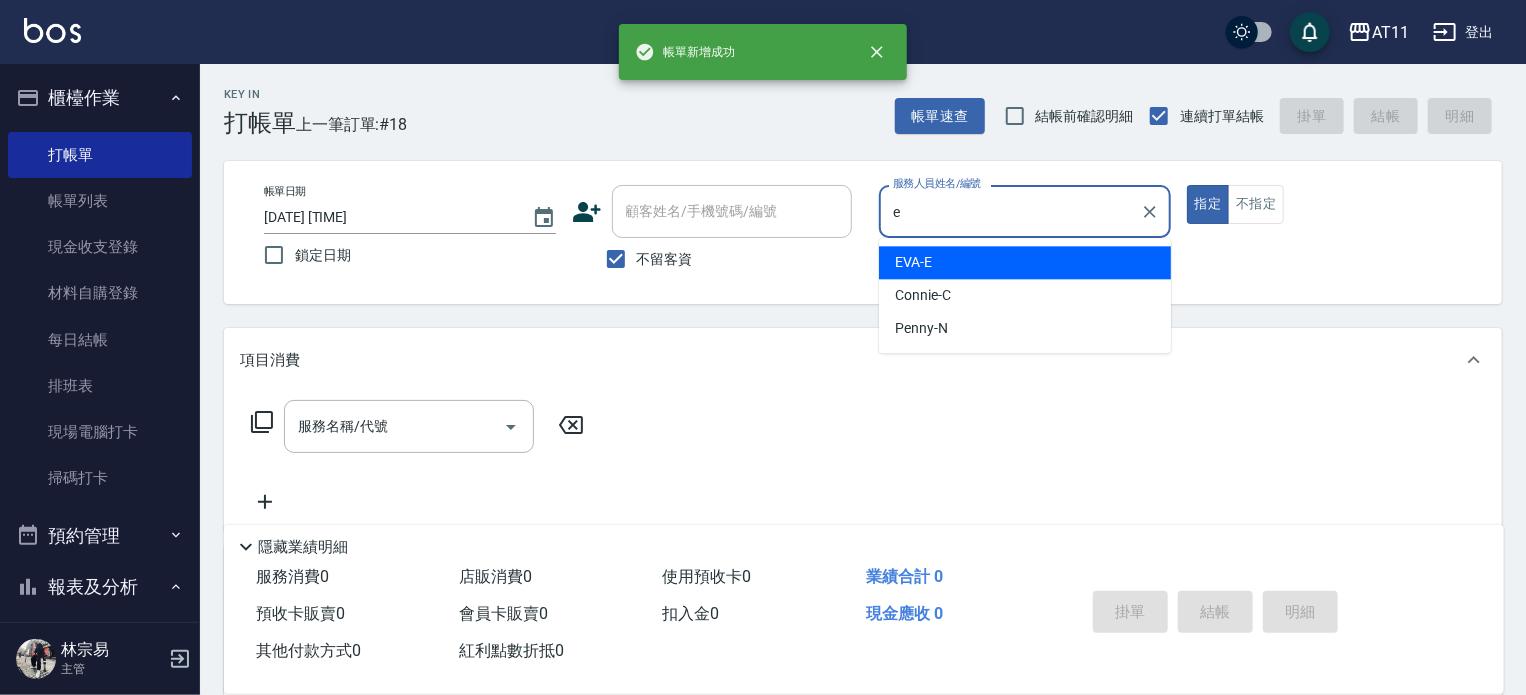 type on "EVA-E" 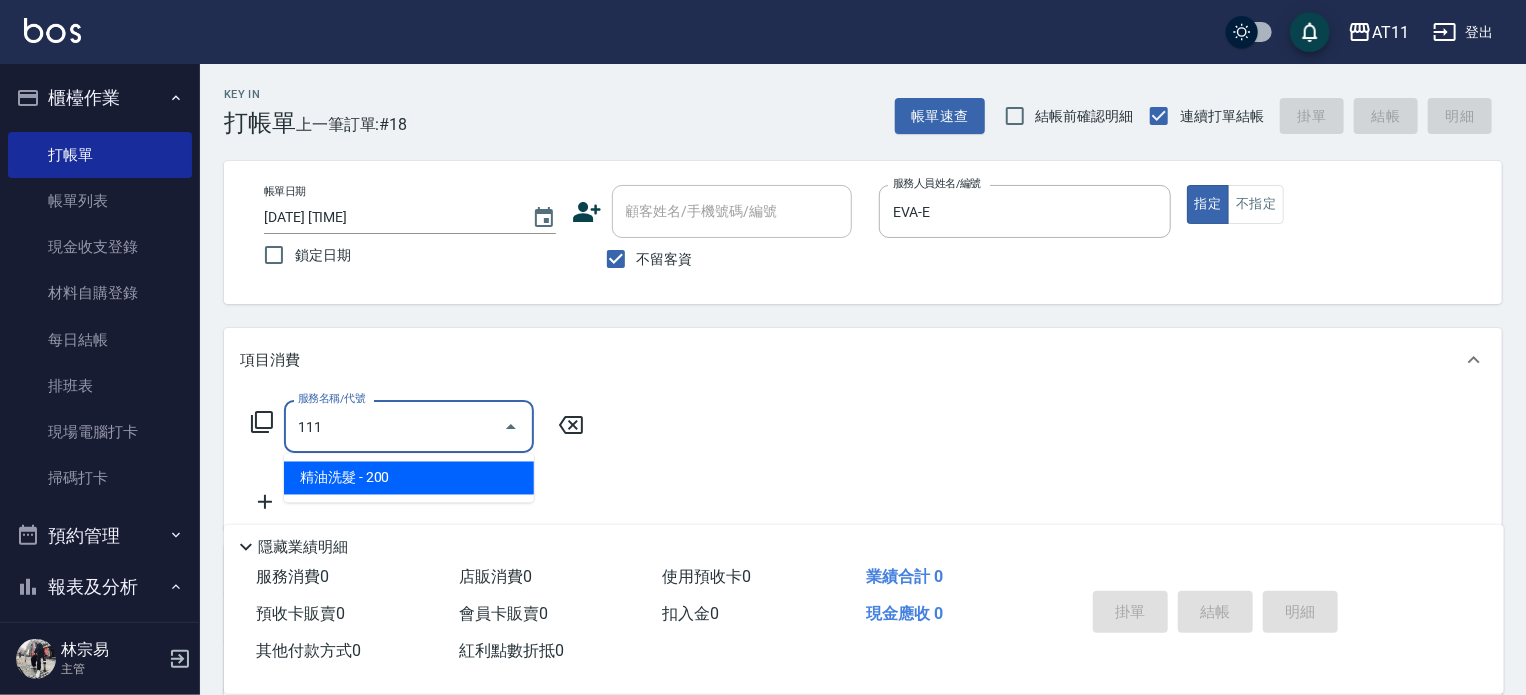 type on "精油洗髮(111)" 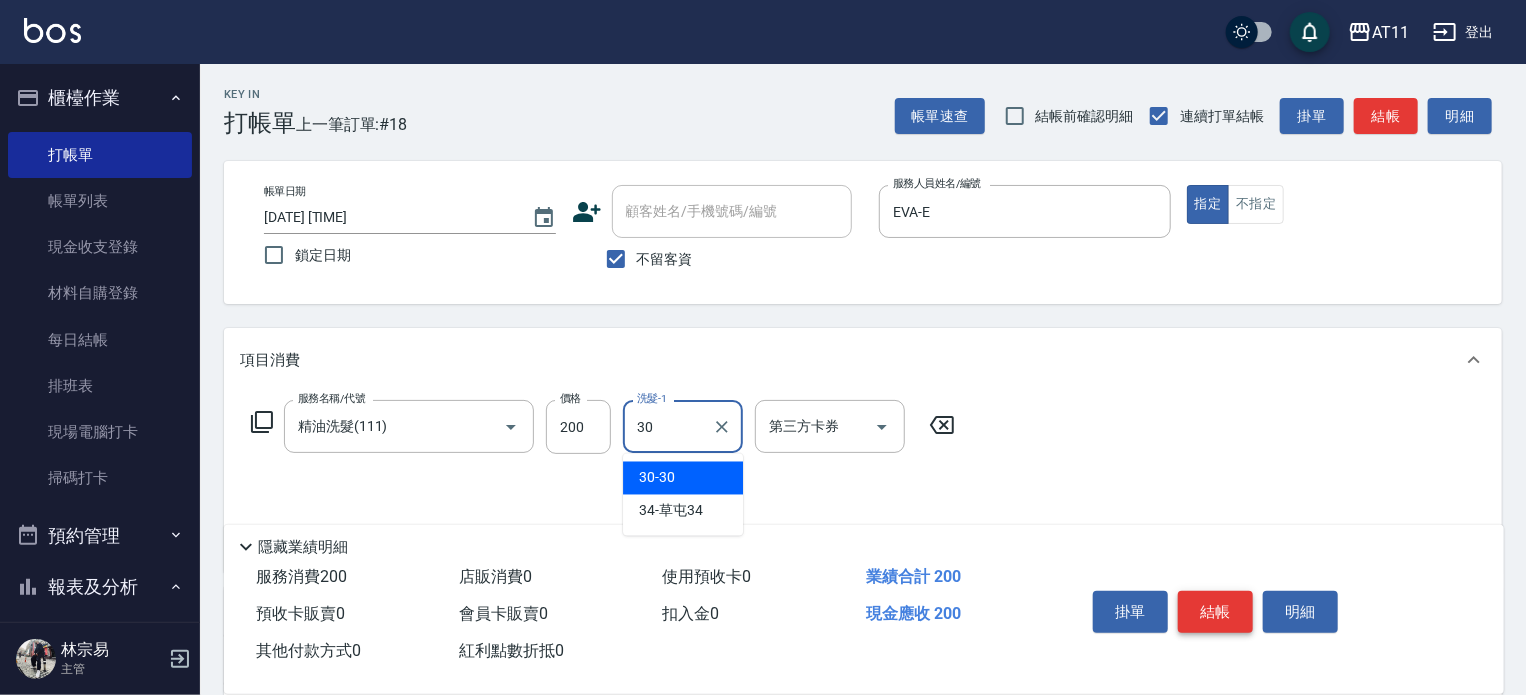 type on "30-30" 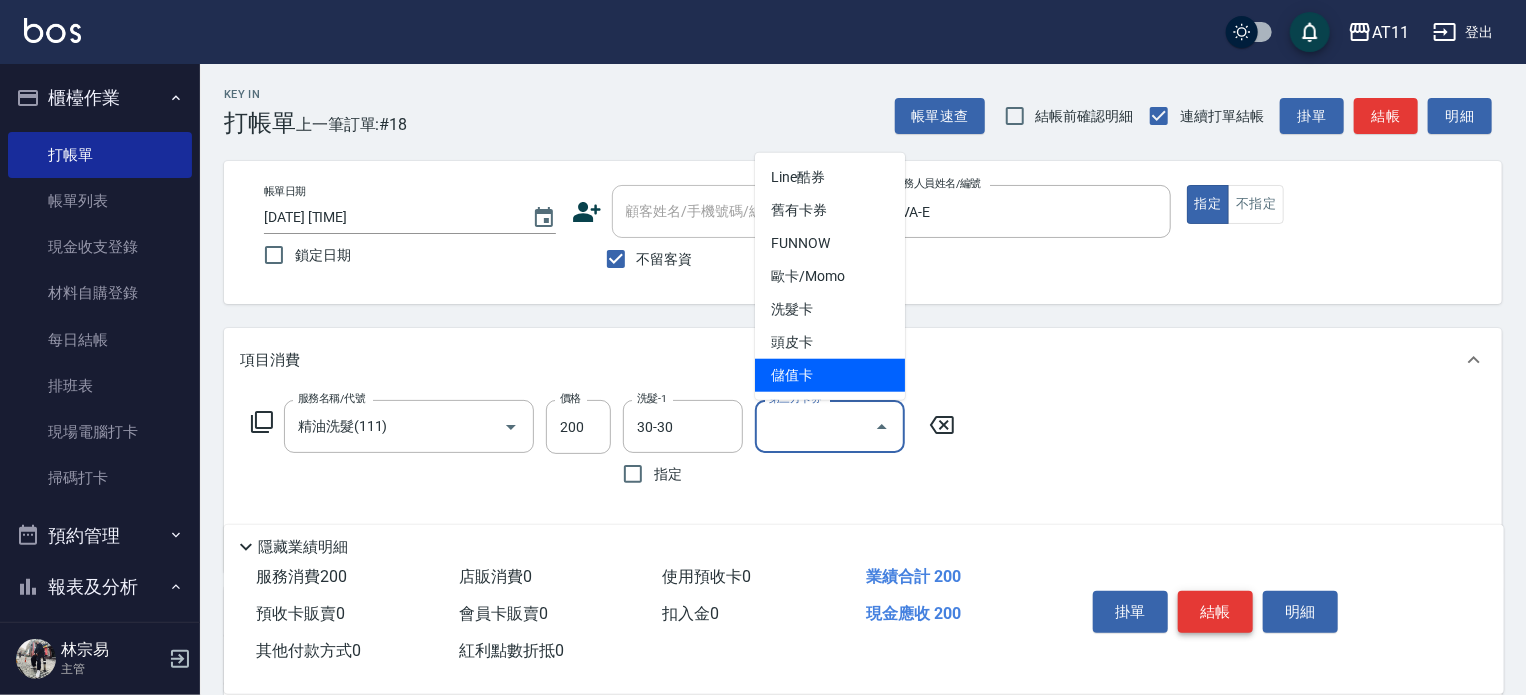 type on "儲值卡" 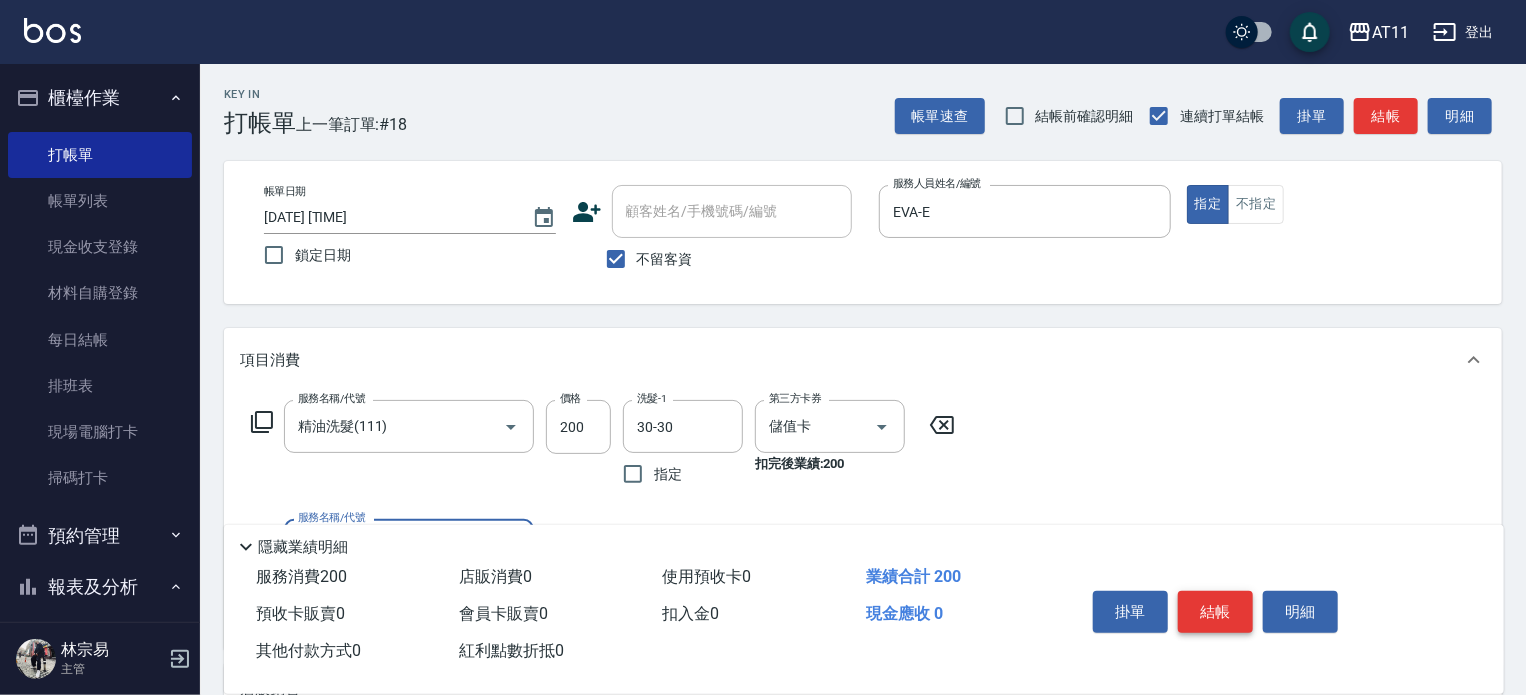 click on "結帳" at bounding box center (1215, 612) 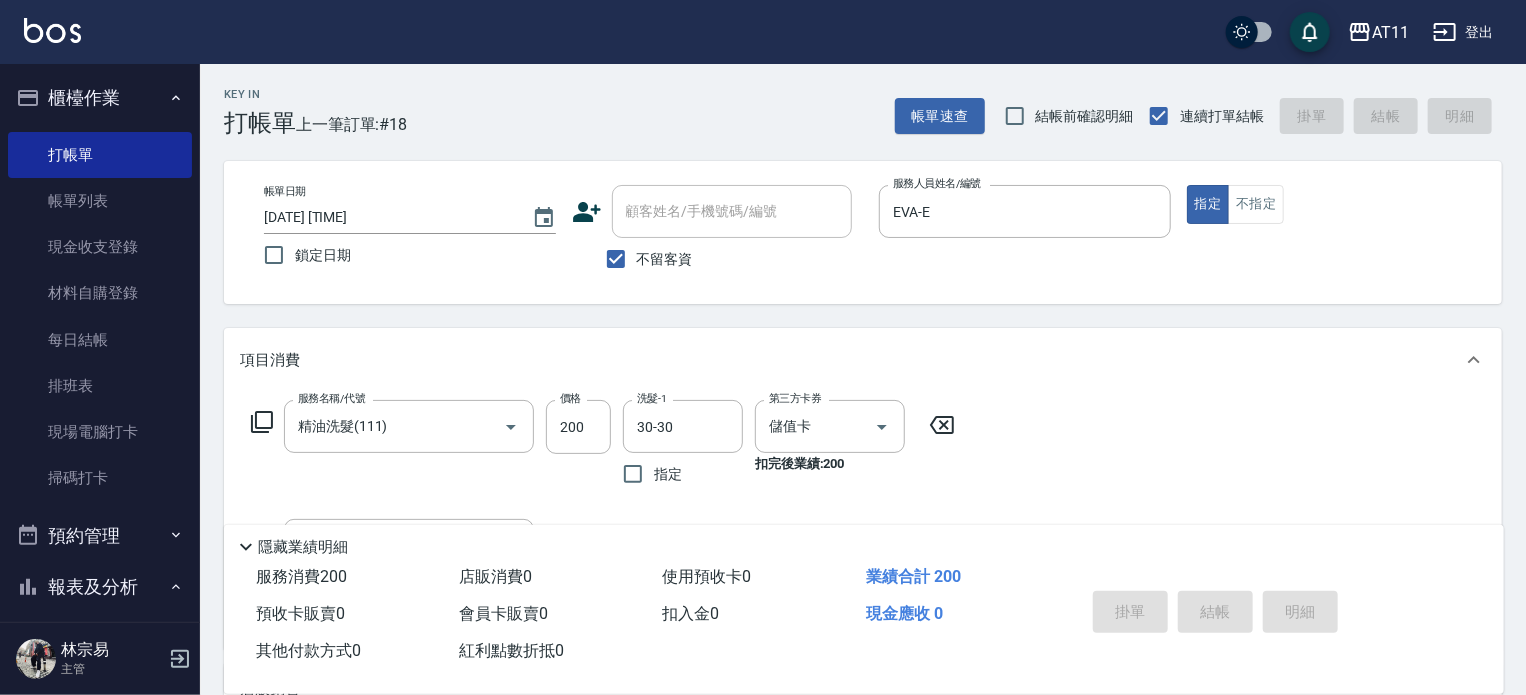 type 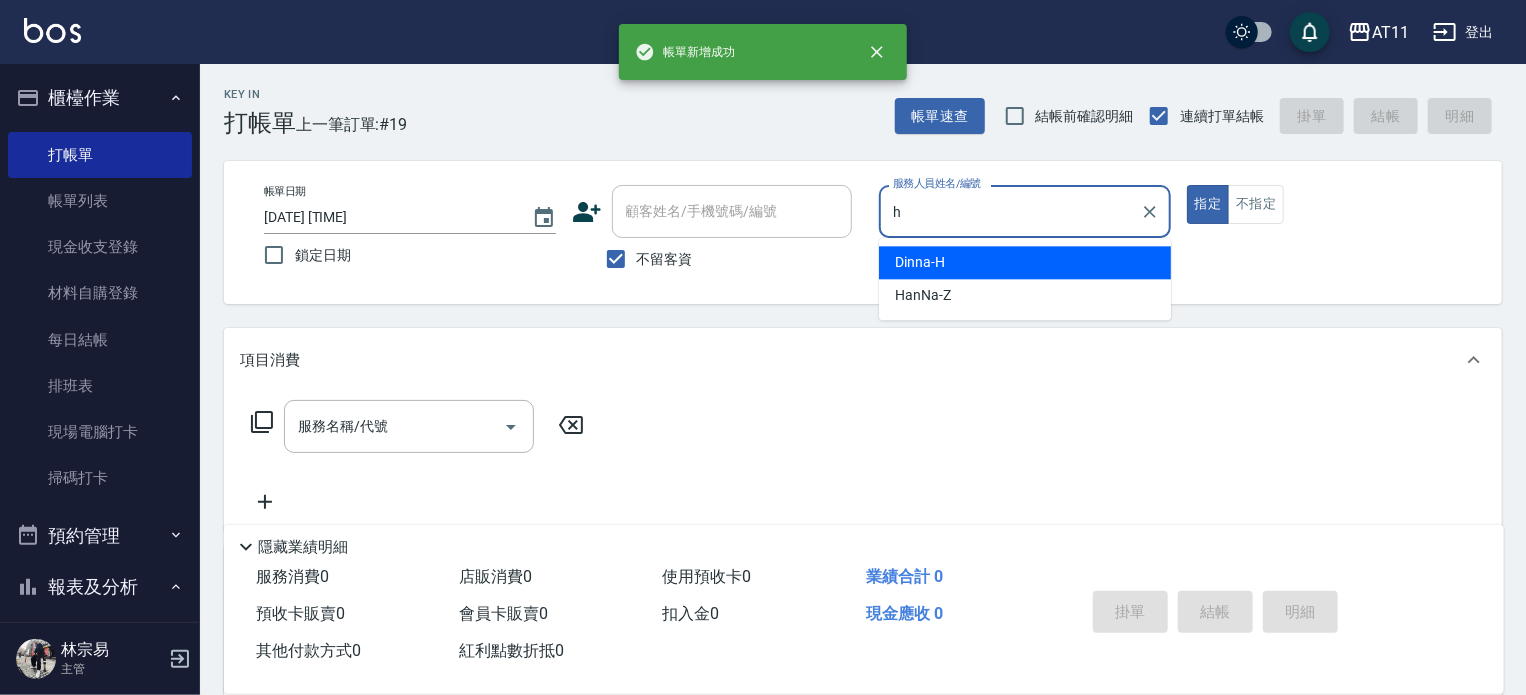 type on "Dinna-H" 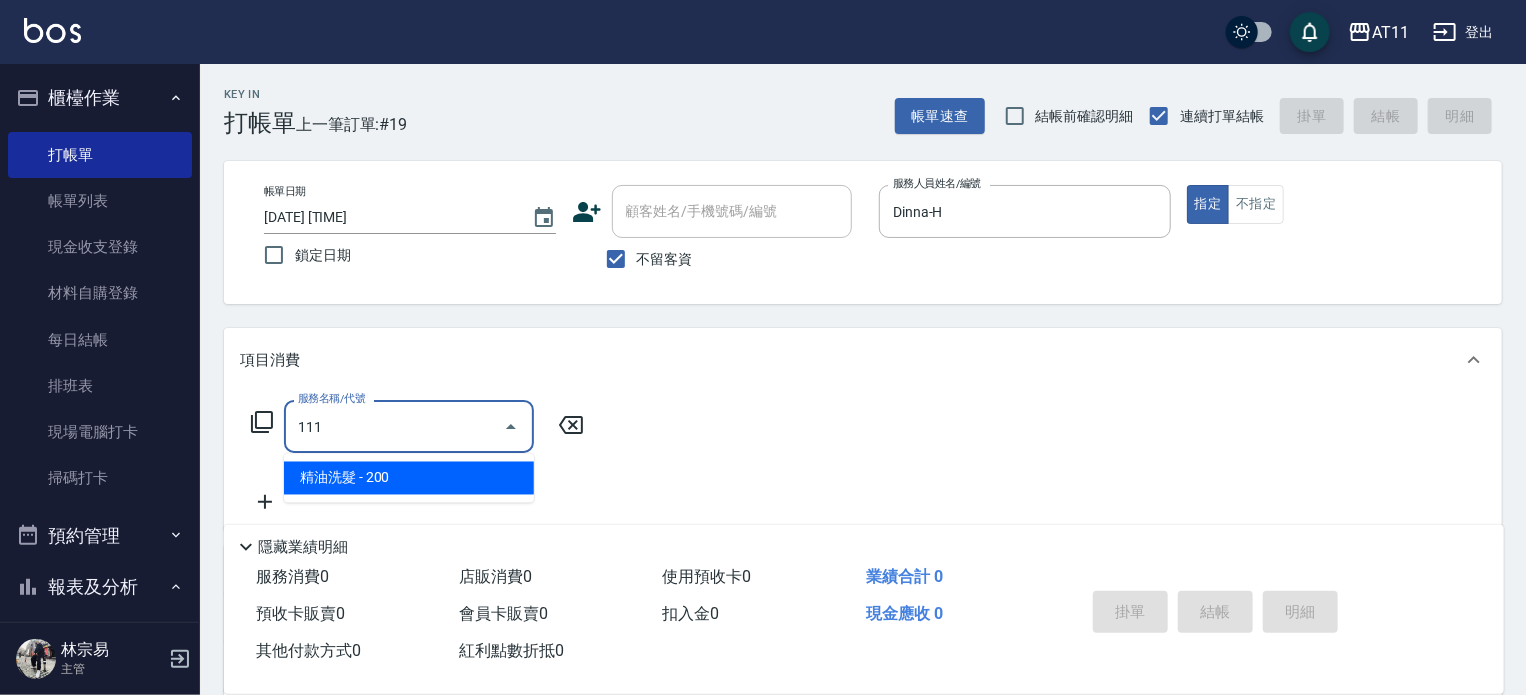 type on "精油洗髮(111)" 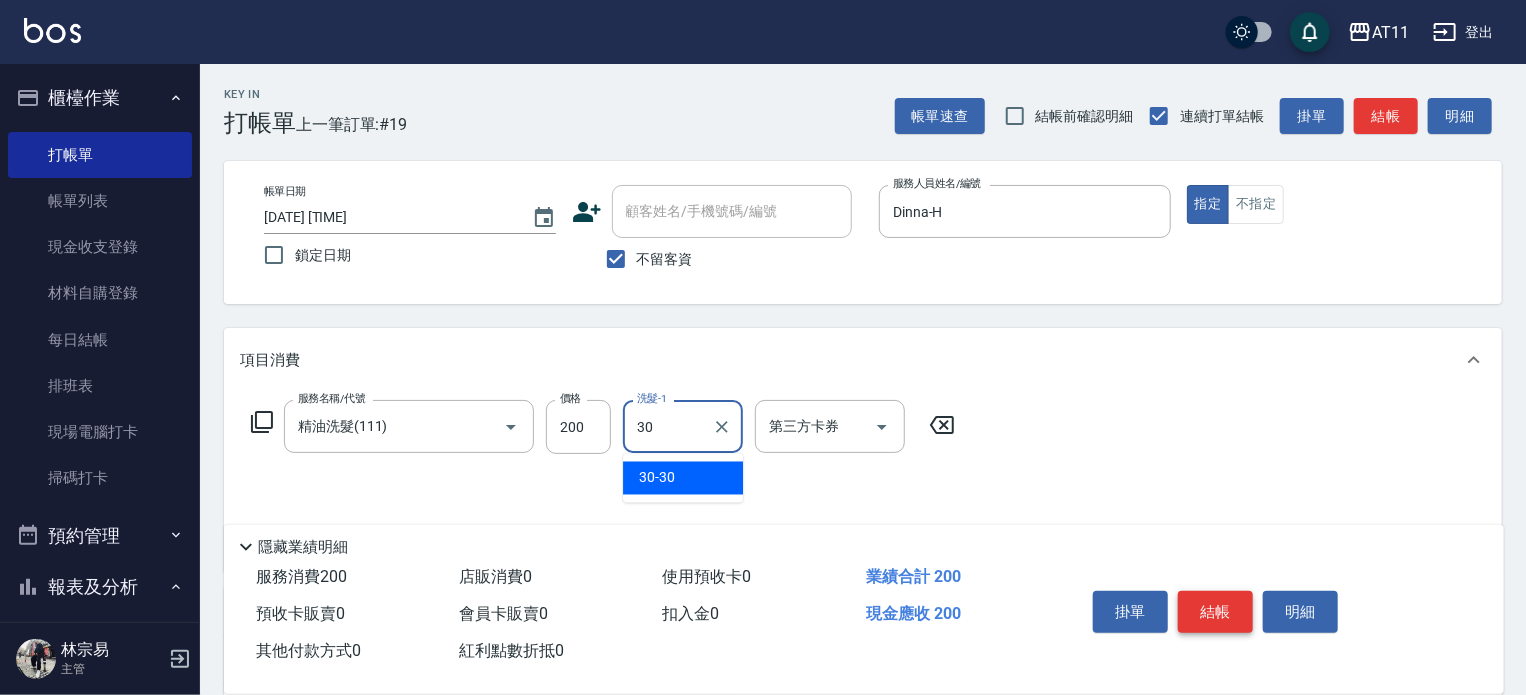 type on "30-30" 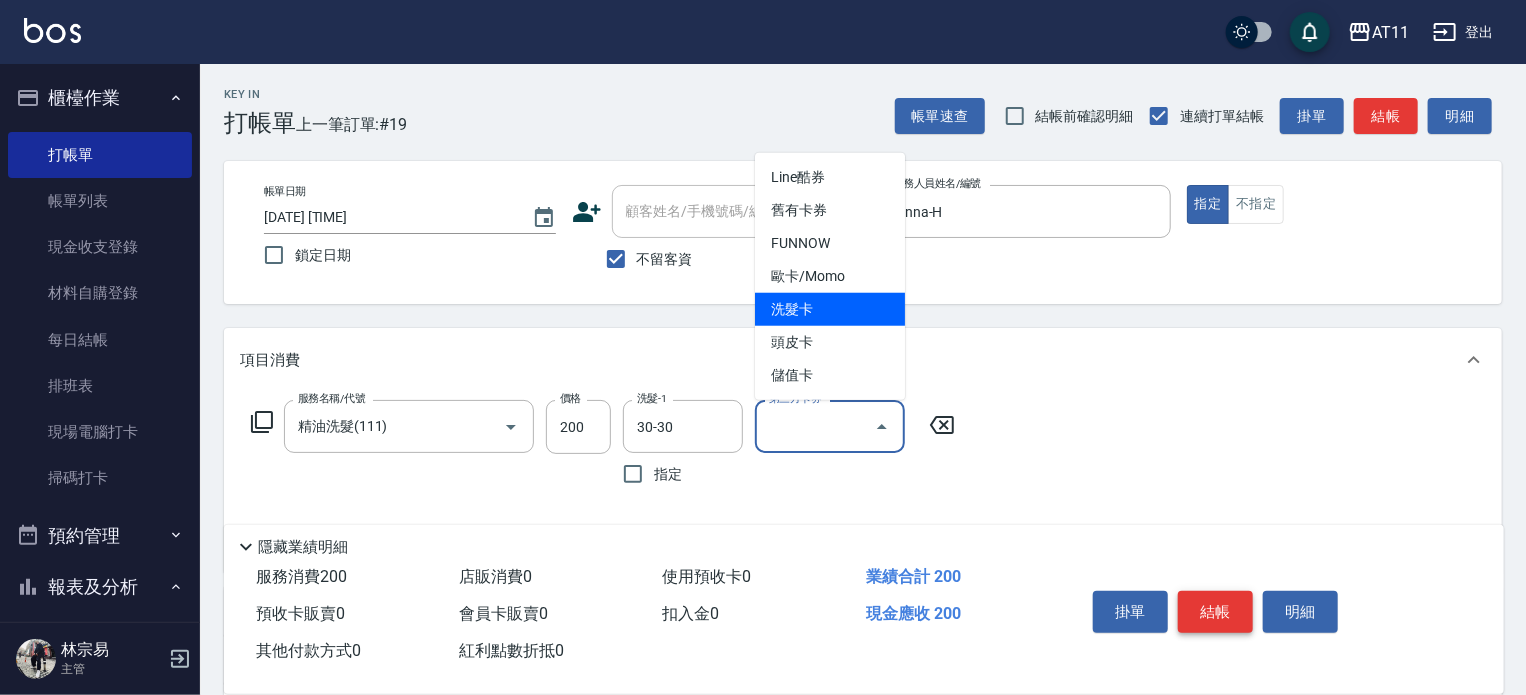 type on "洗髮卡" 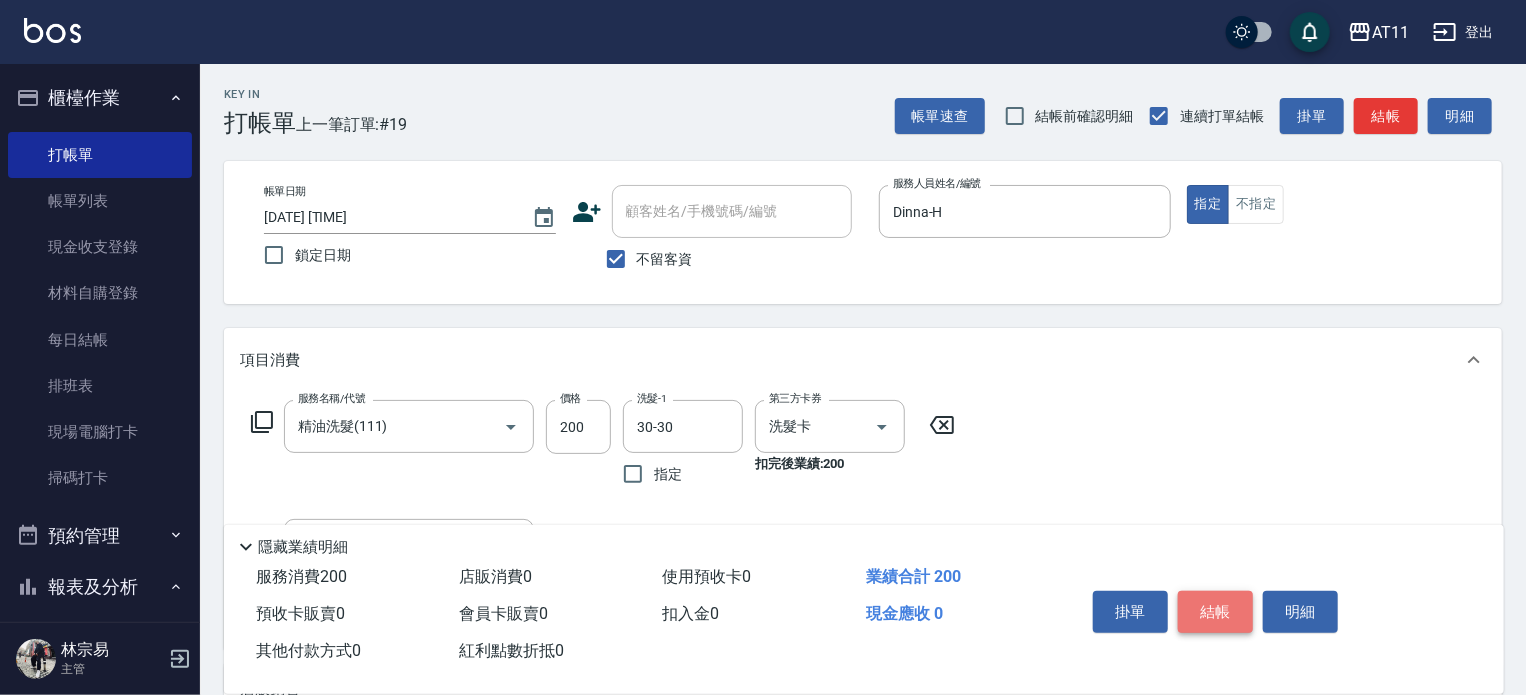 click on "結帳" at bounding box center (1215, 612) 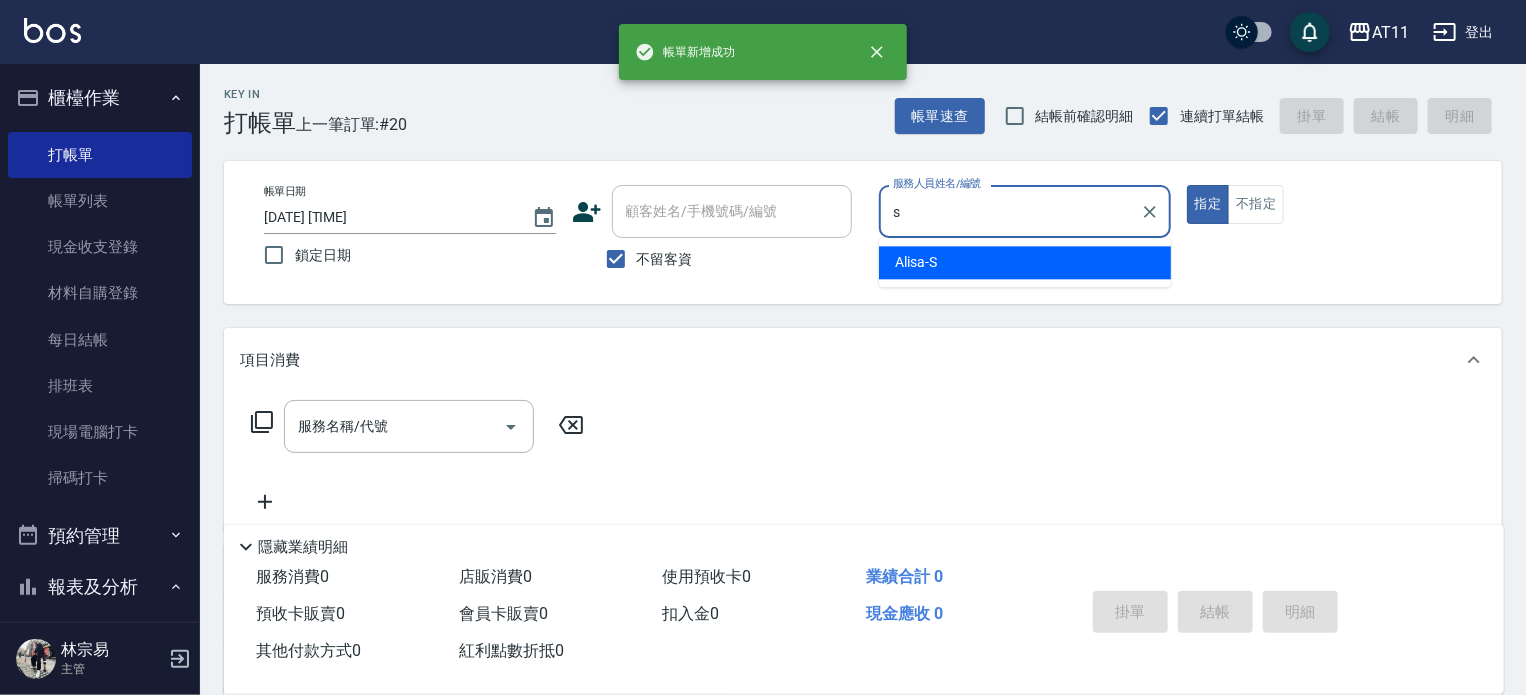 type on "Alisa-S" 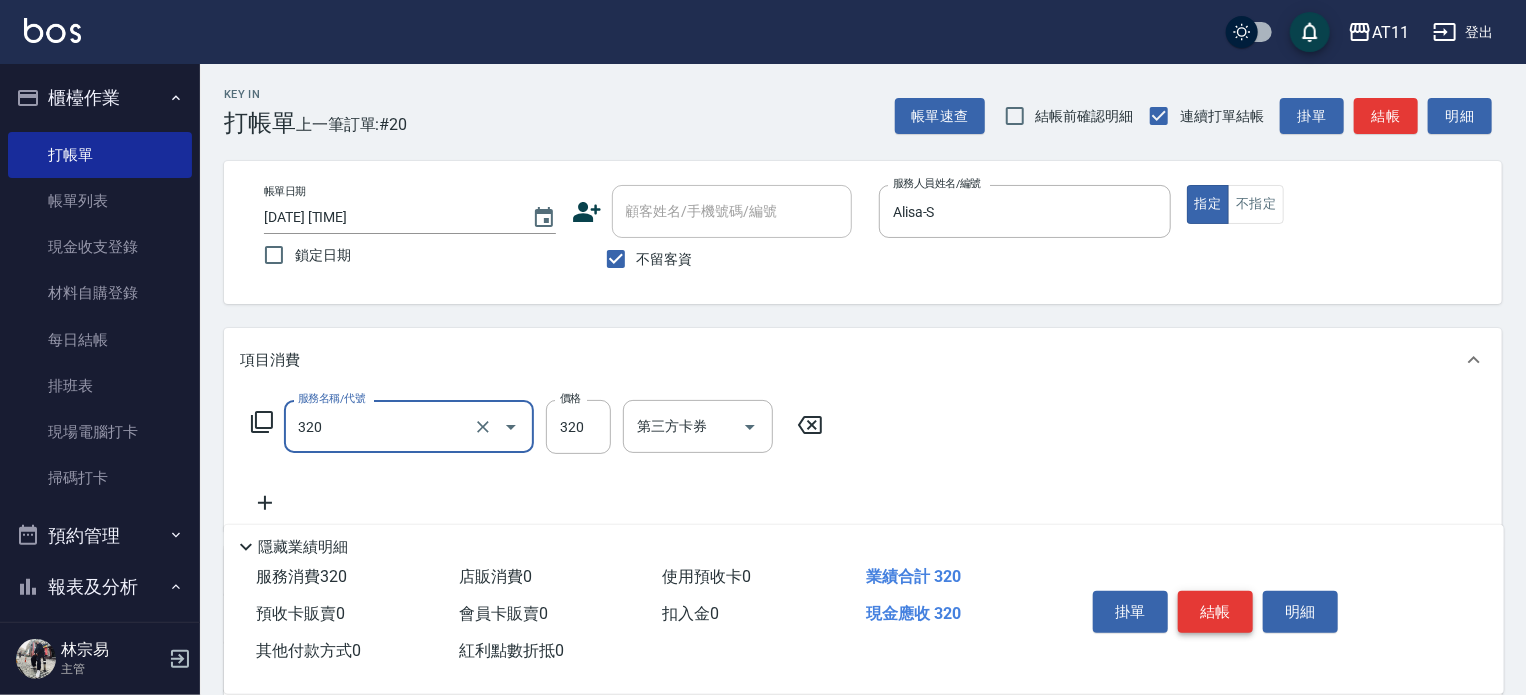 type on "洗剪(320)" 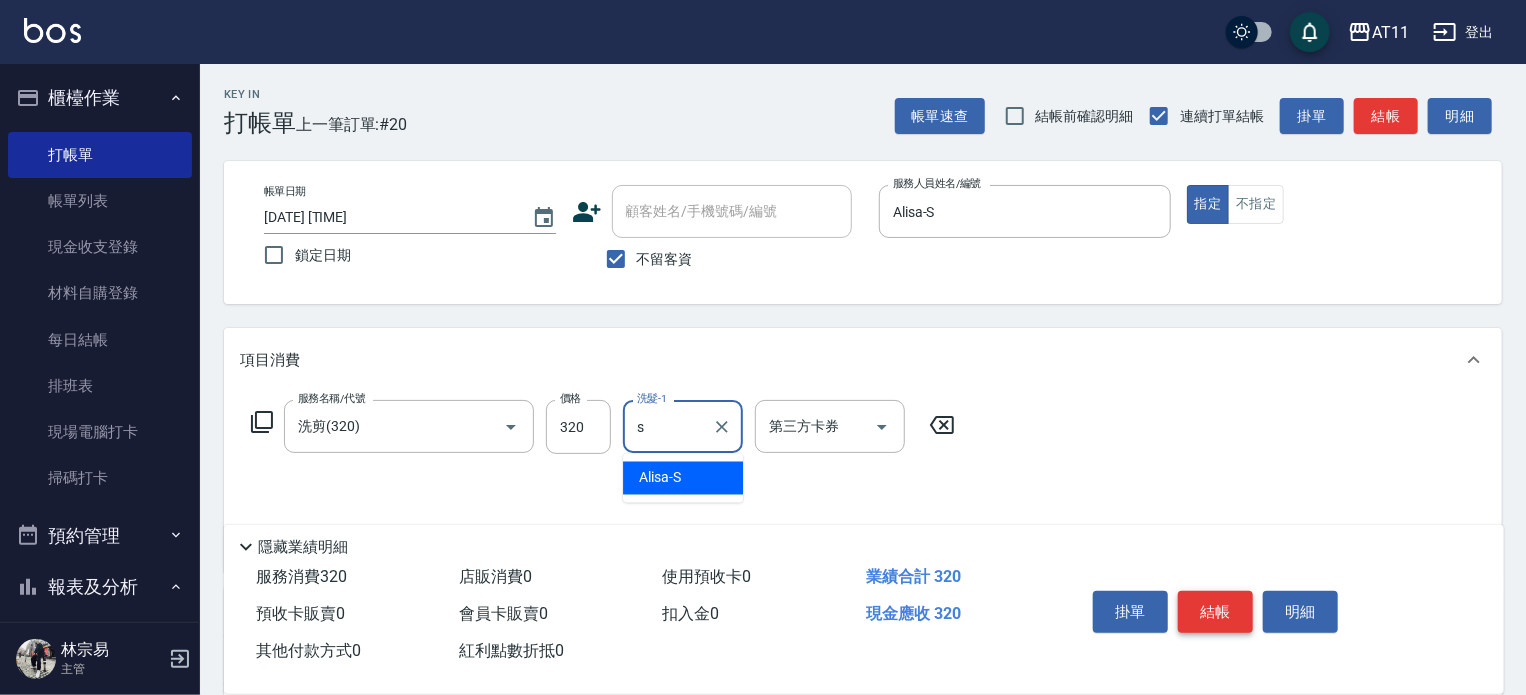 type on "Alisa-S" 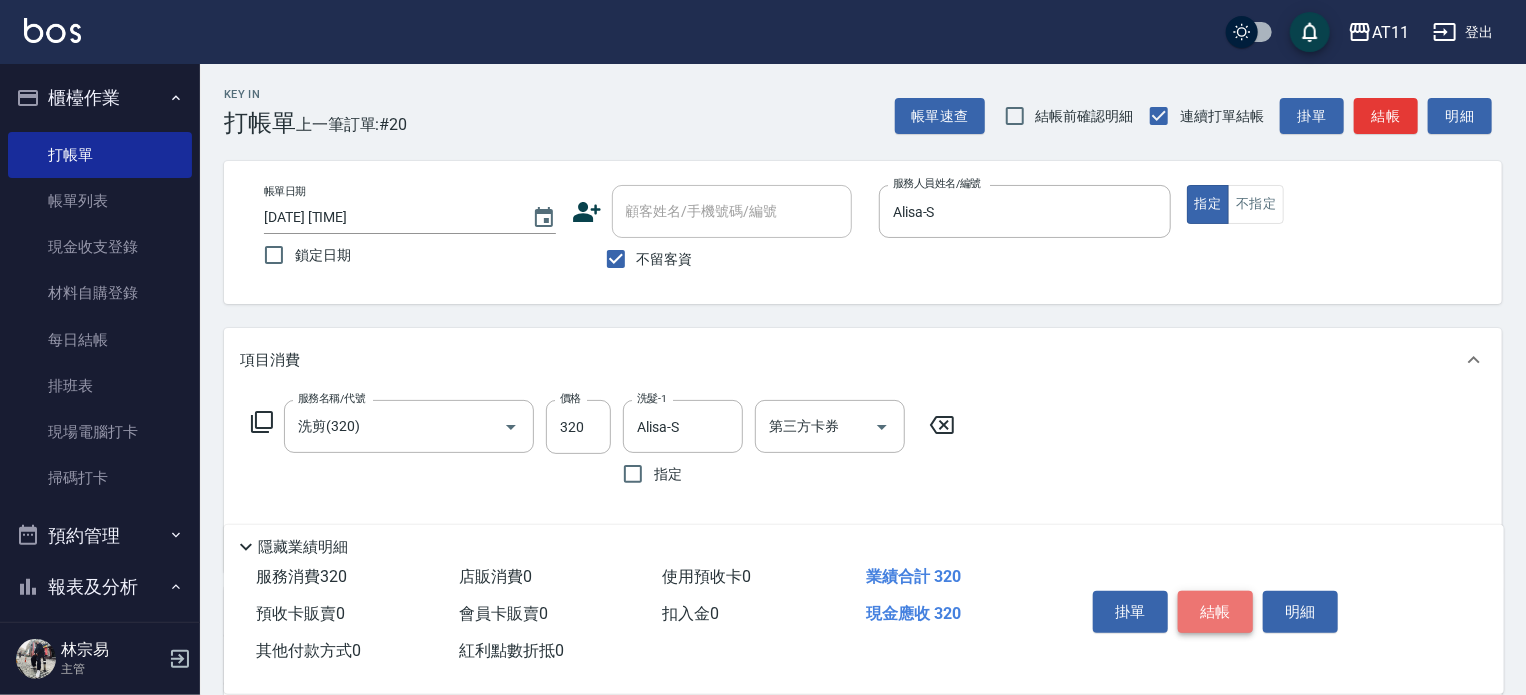 click on "結帳" at bounding box center (1215, 612) 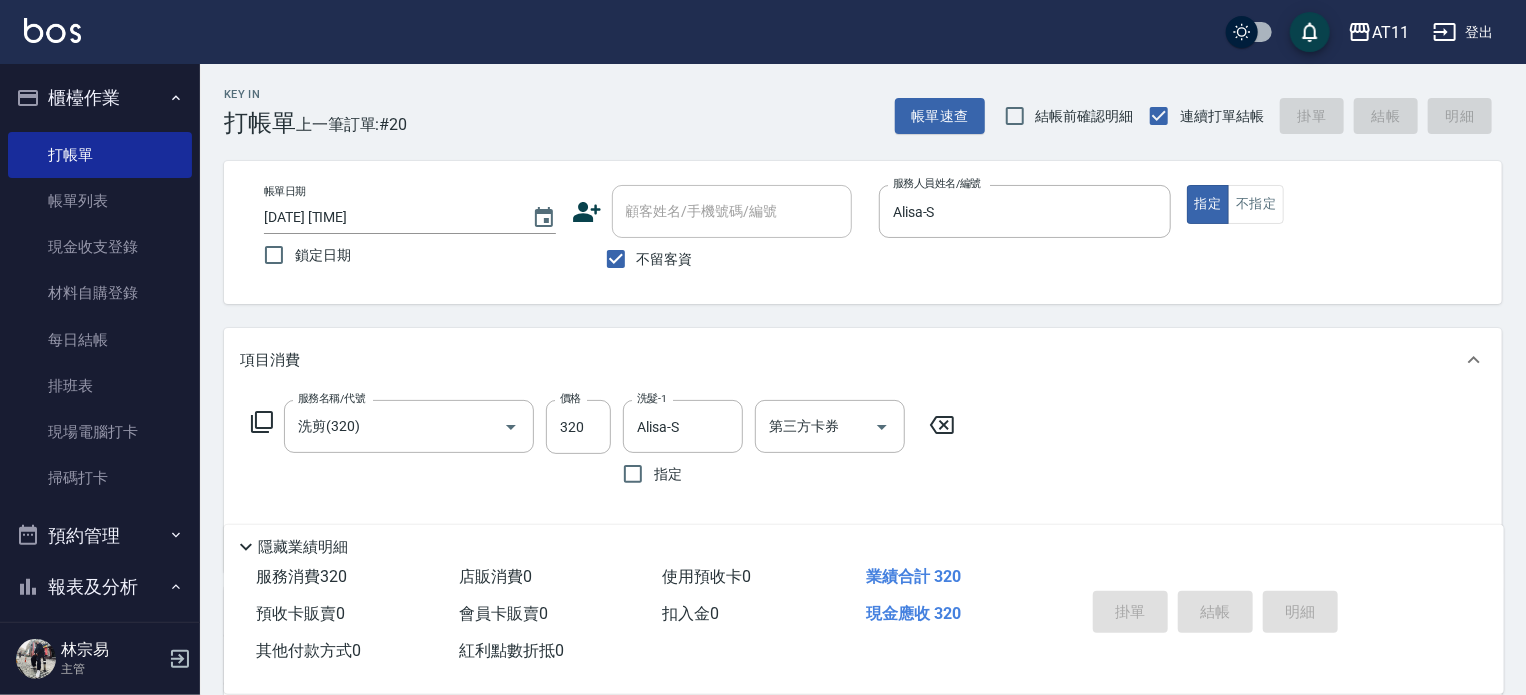 type 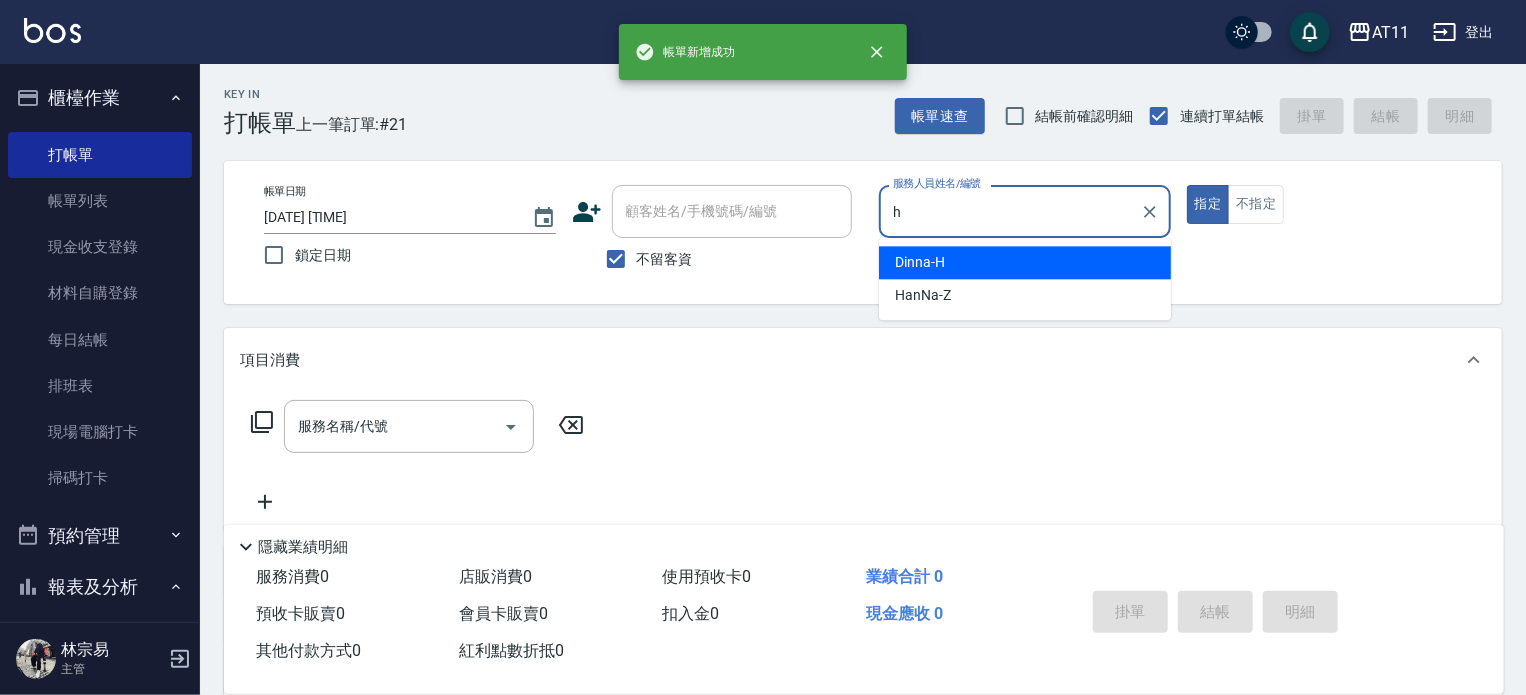 type on "Dinna-H" 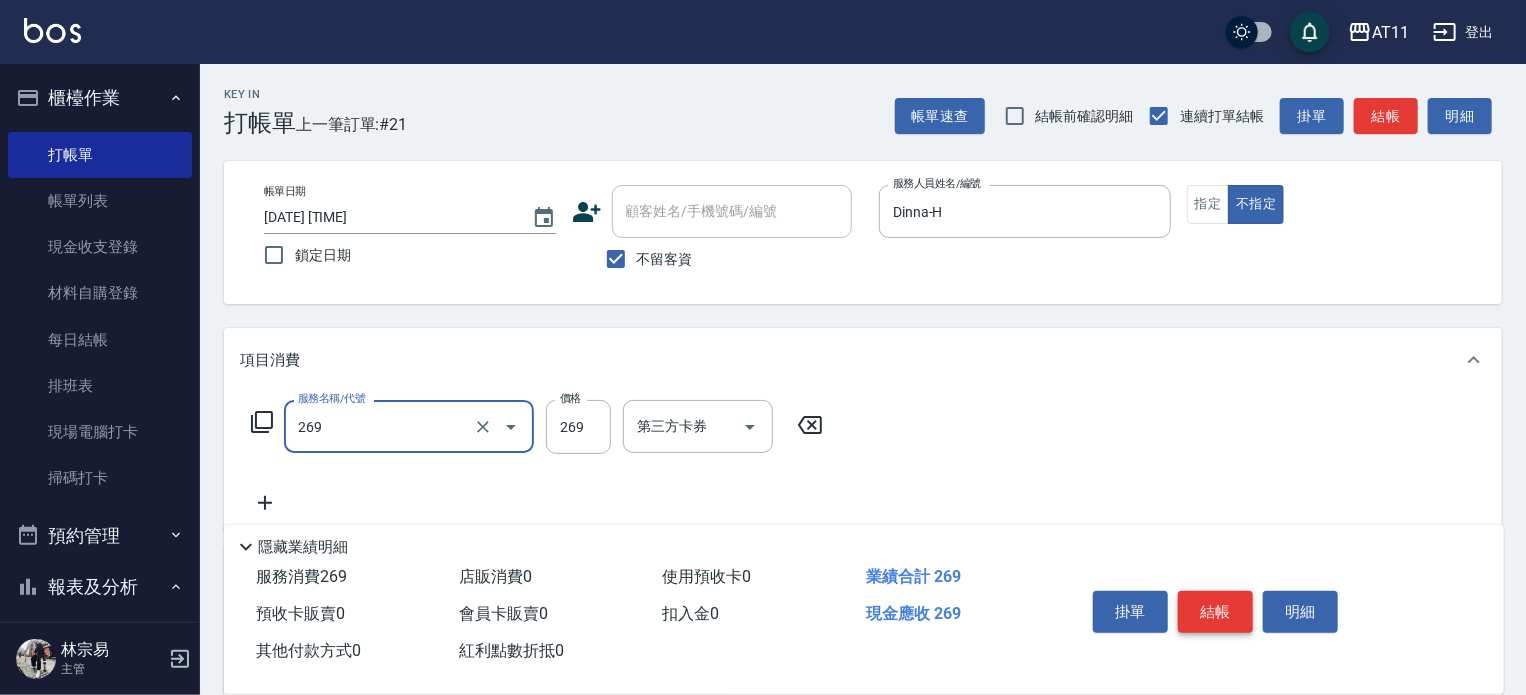 type on "一般洗剪(269)" 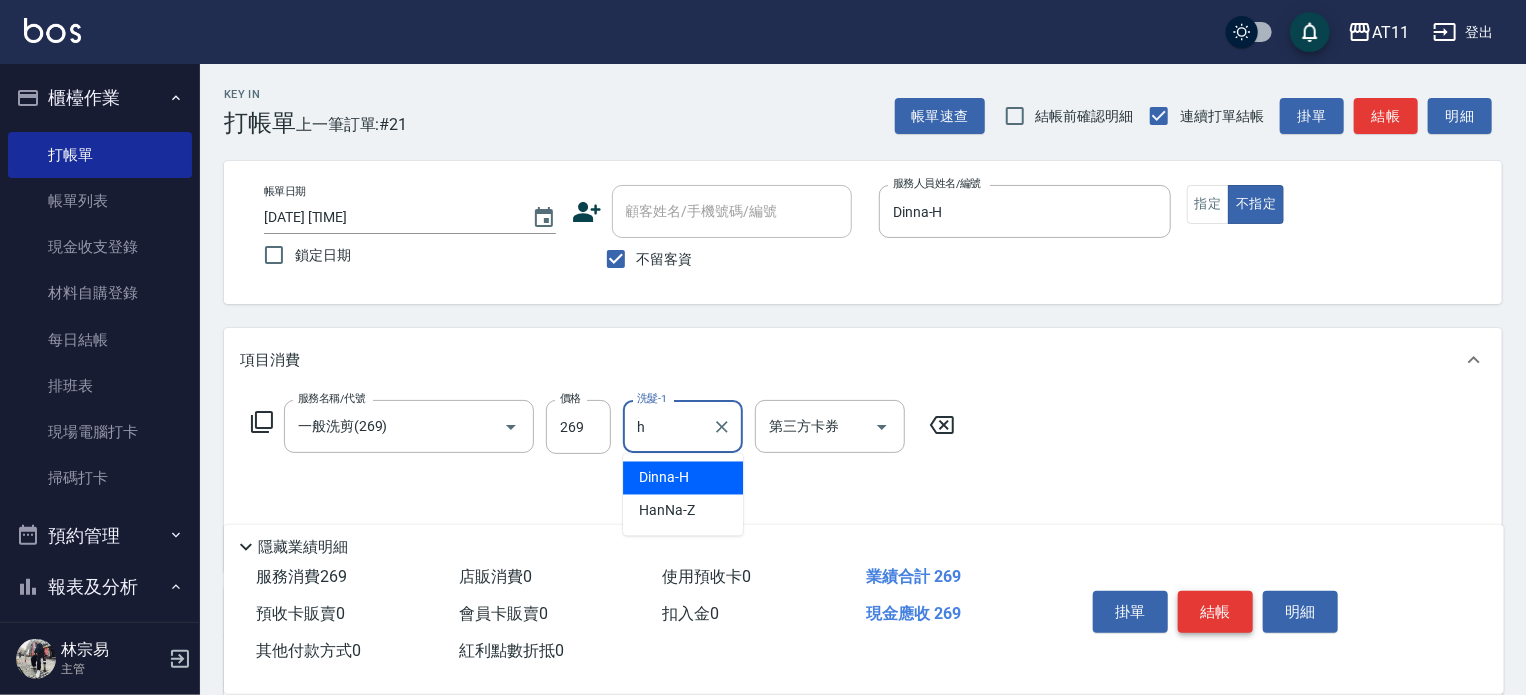 type on "Dinna-H" 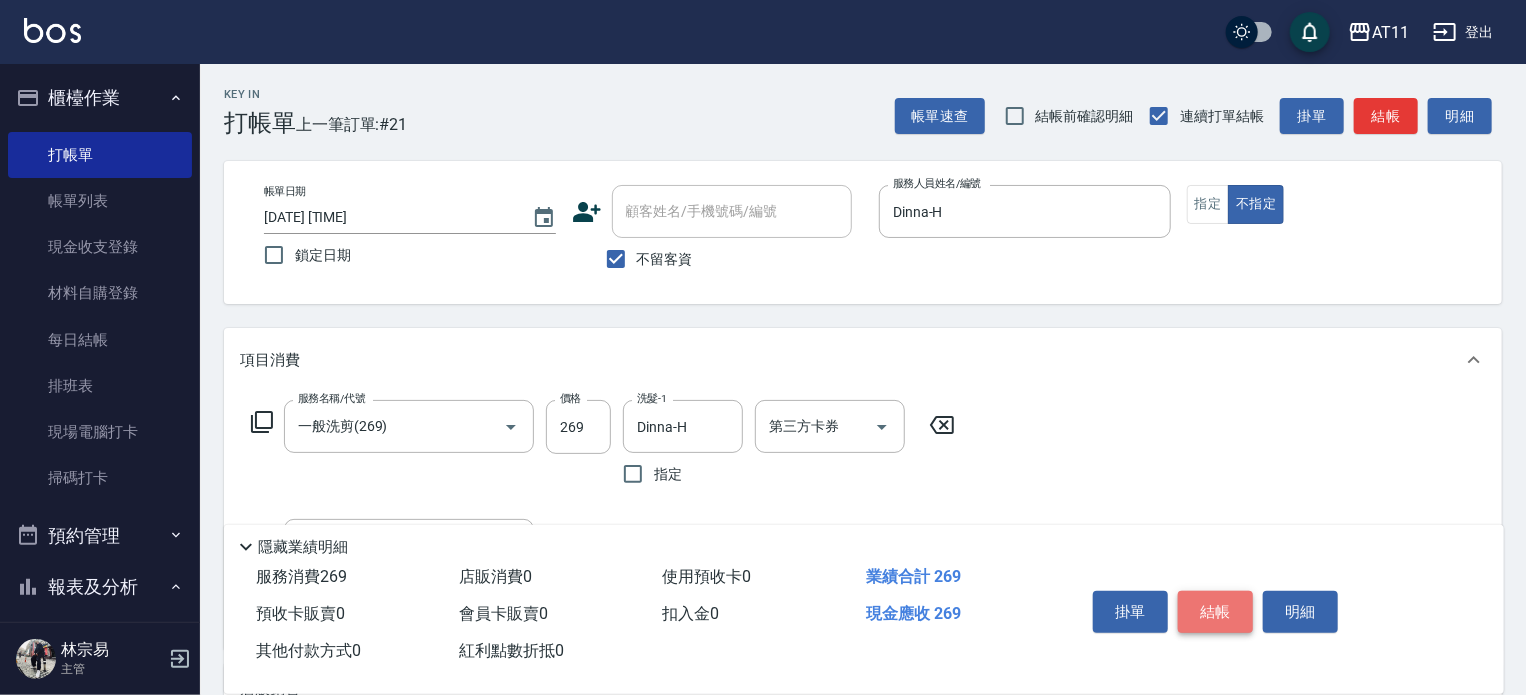 click on "結帳" at bounding box center [1215, 612] 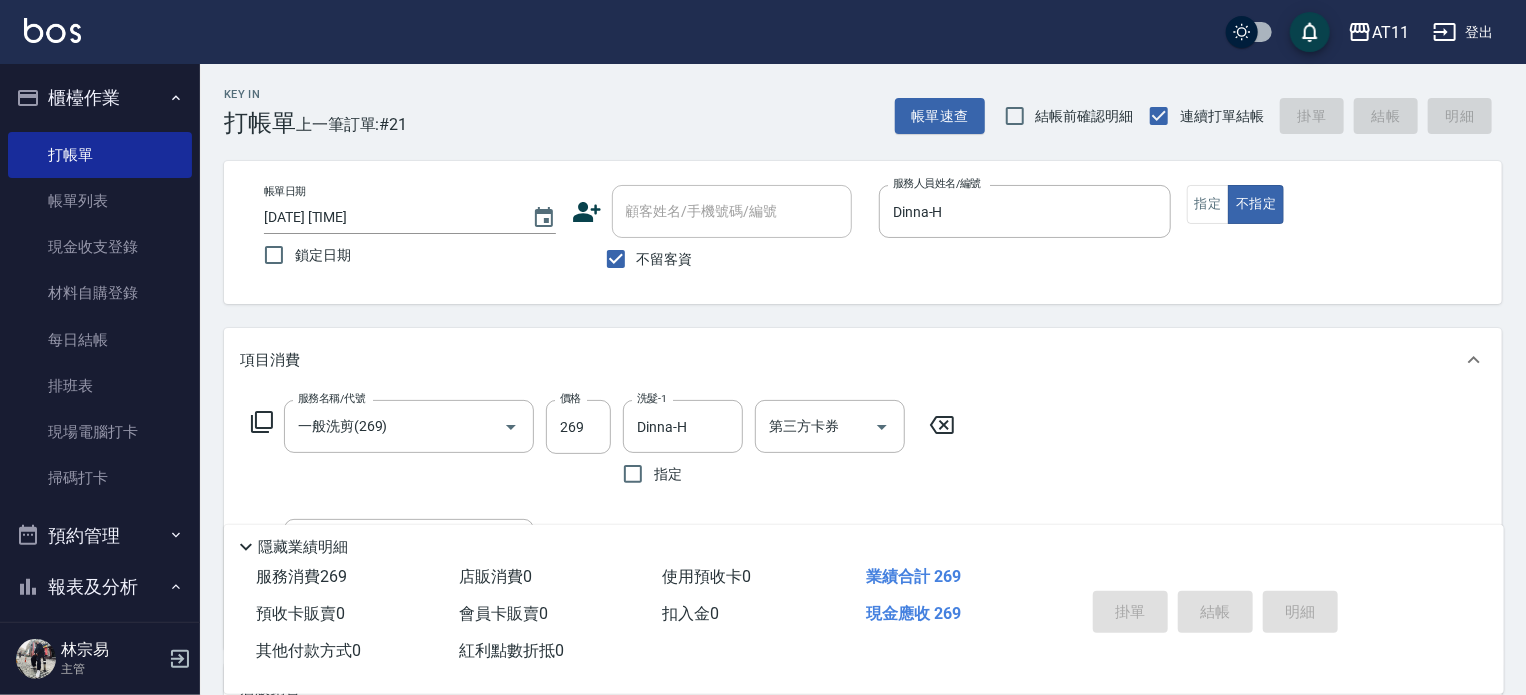 type 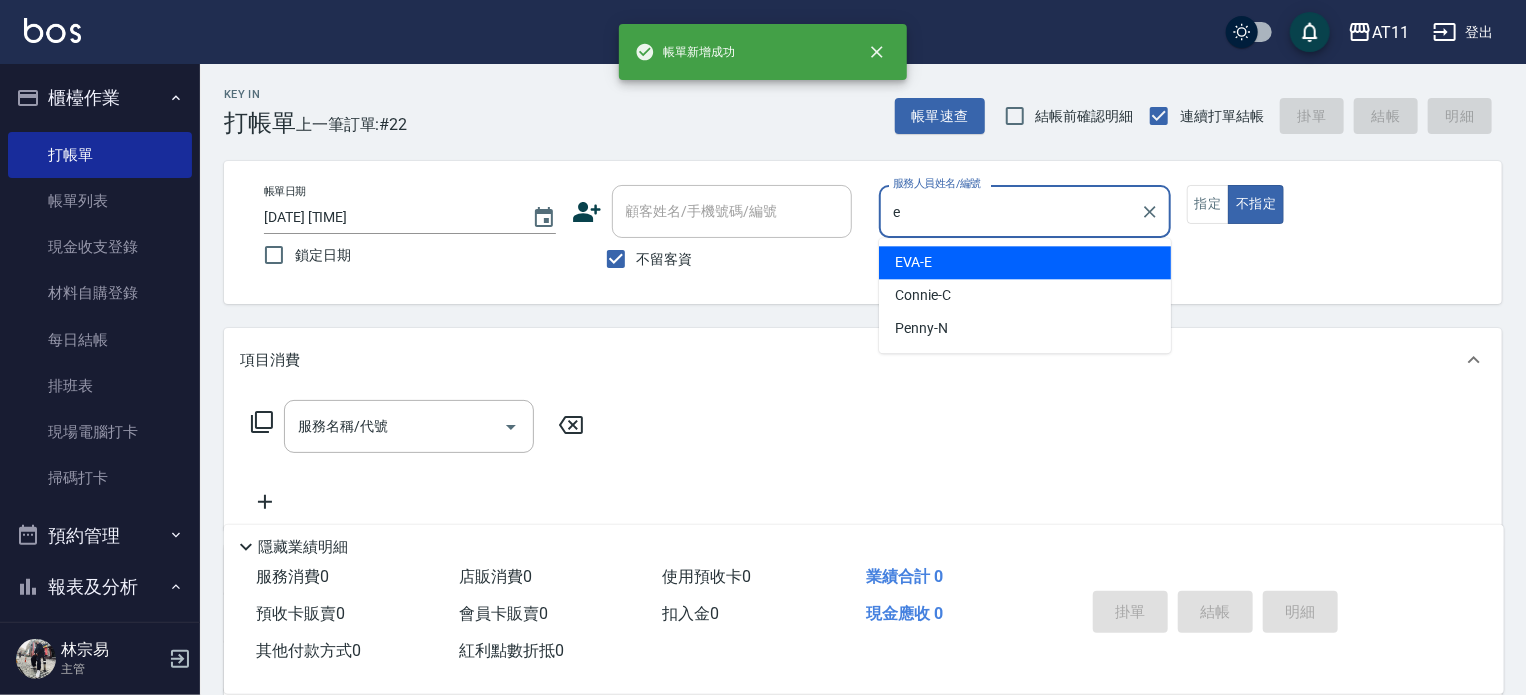 type on "EVA-E" 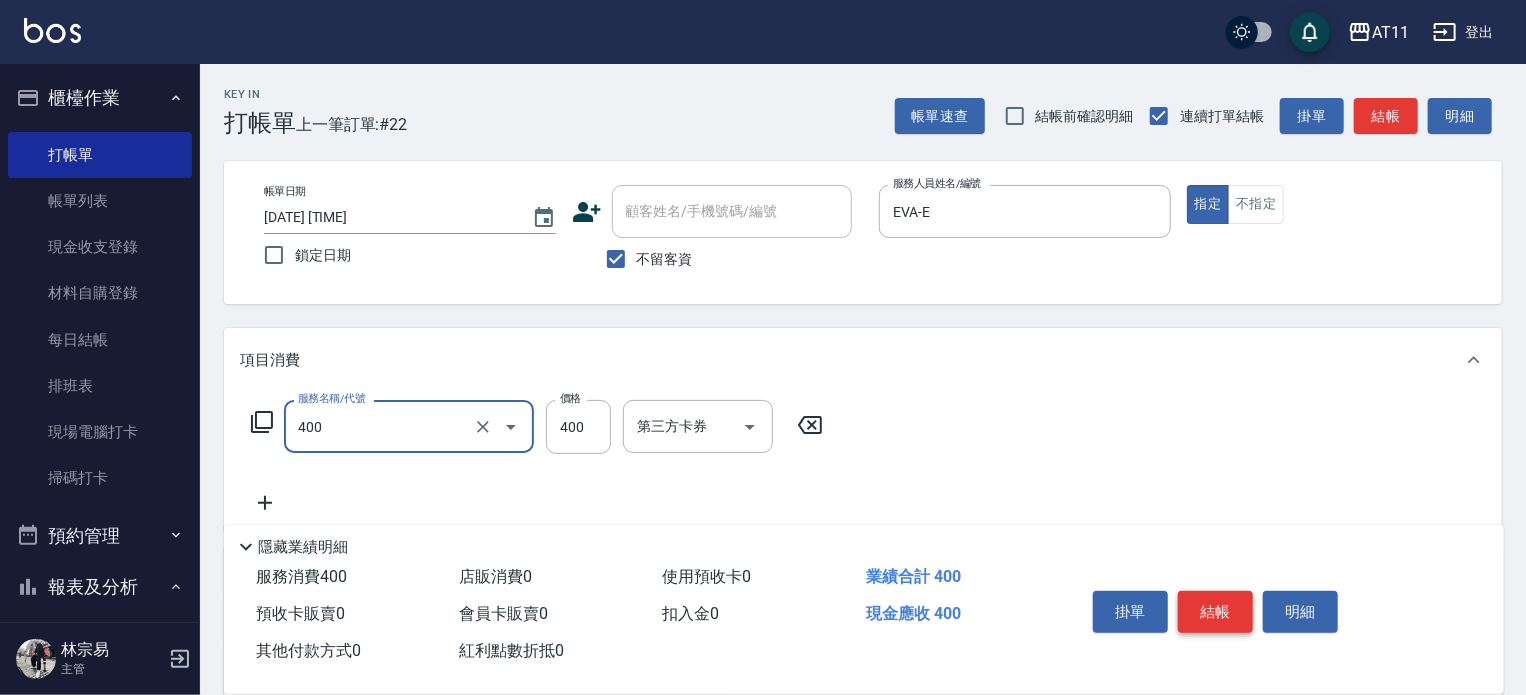 type on "洗剪(400)" 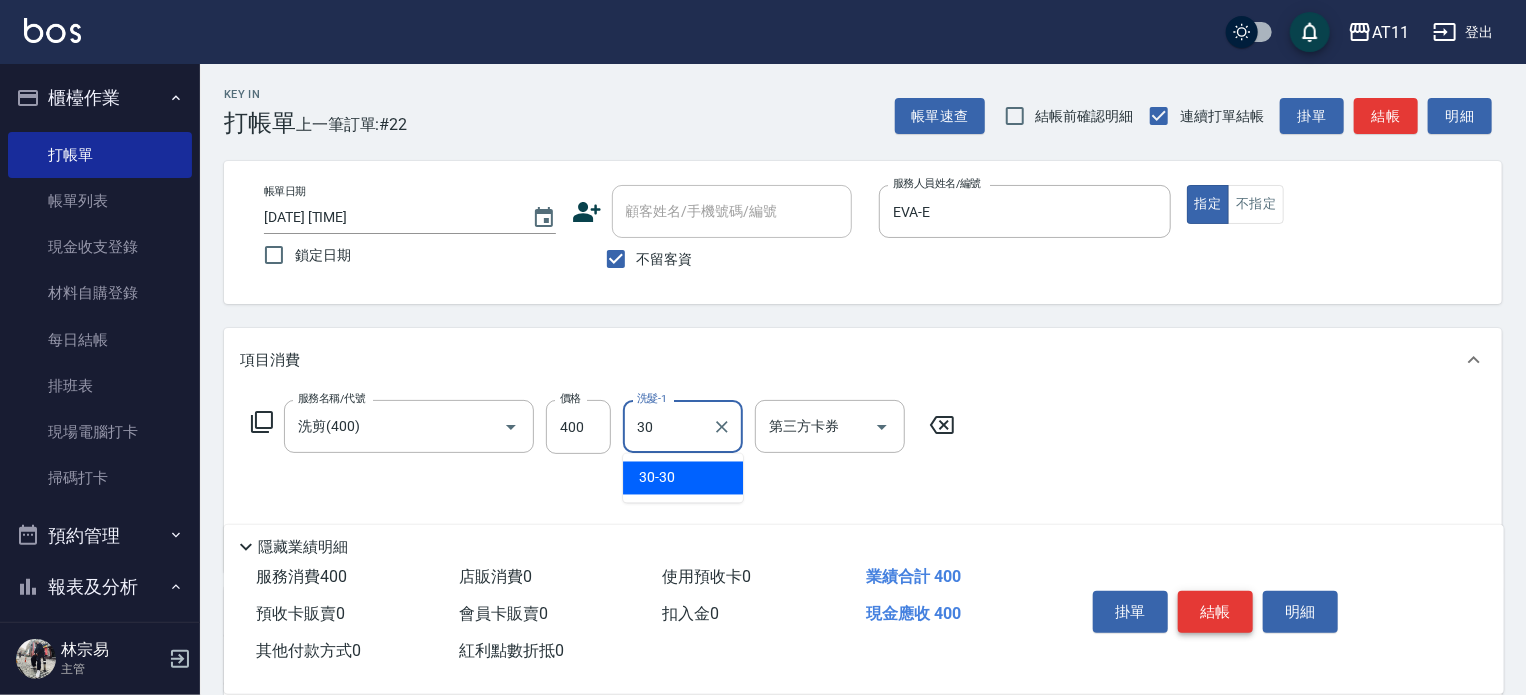 type on "30-30" 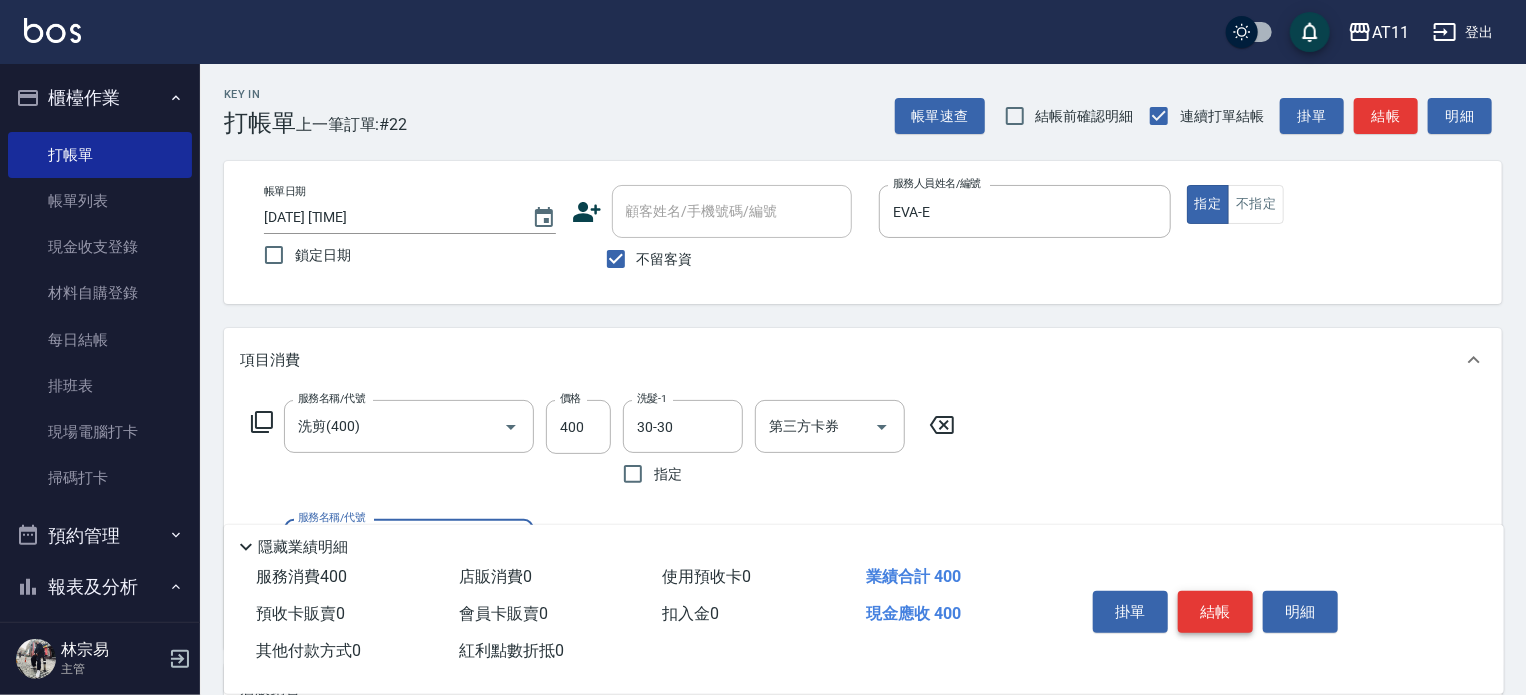 click on "結帳" at bounding box center [1215, 612] 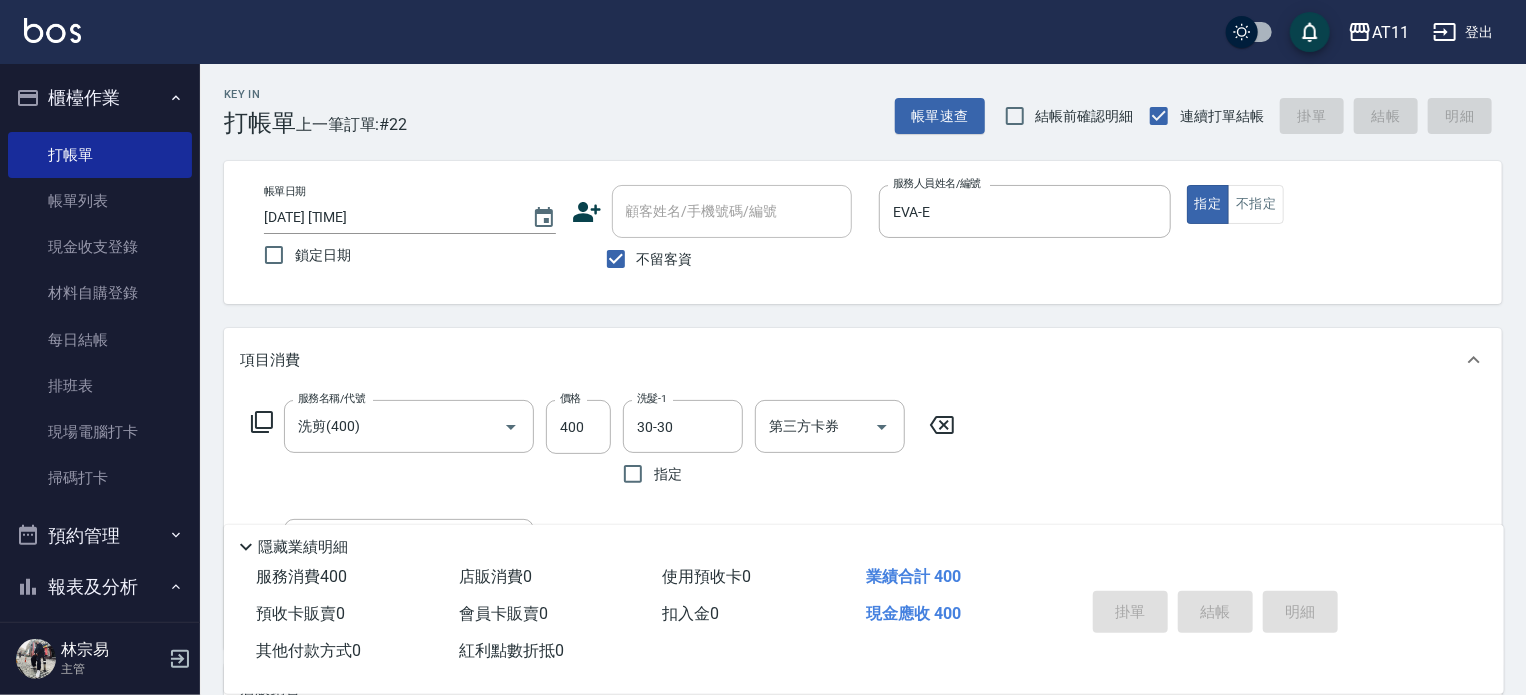 type 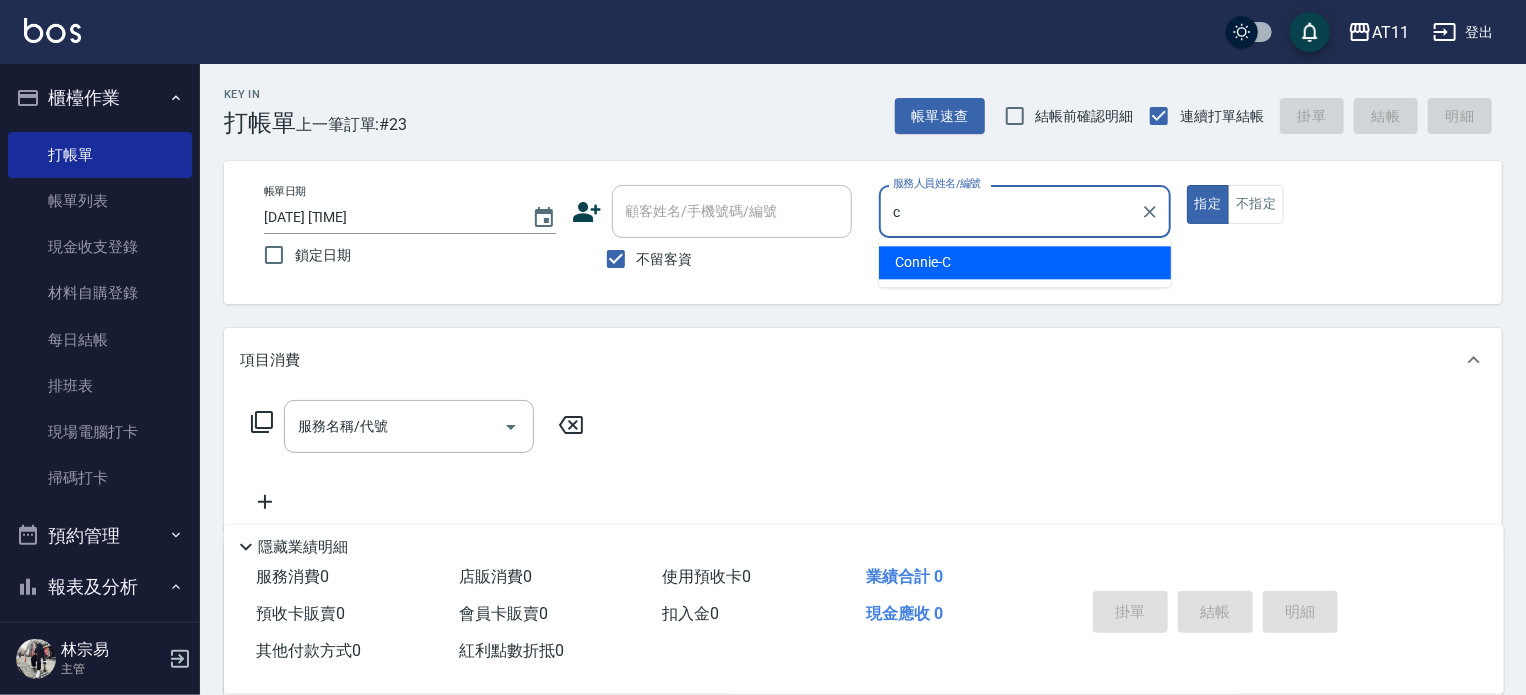 type on "[FIRST]-[LAST]" 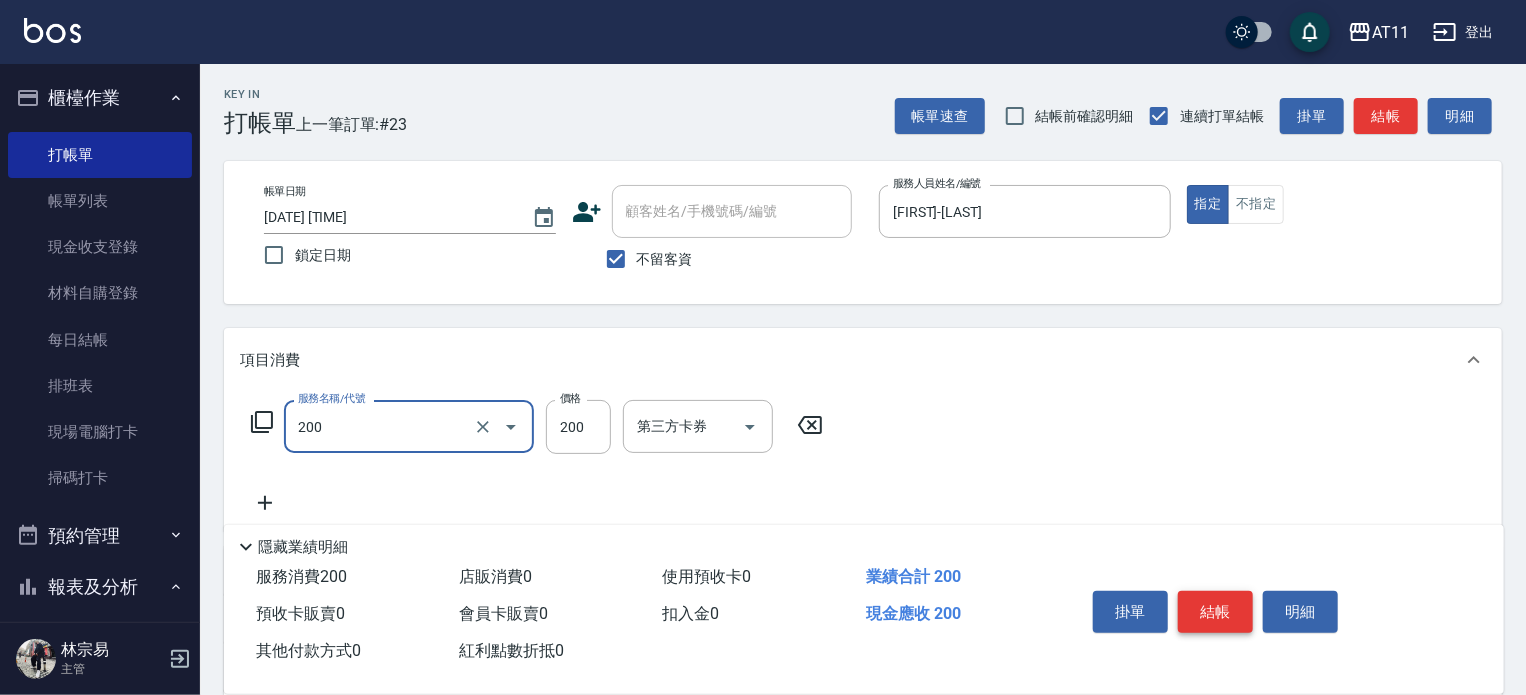 type on "剪髮(200)" 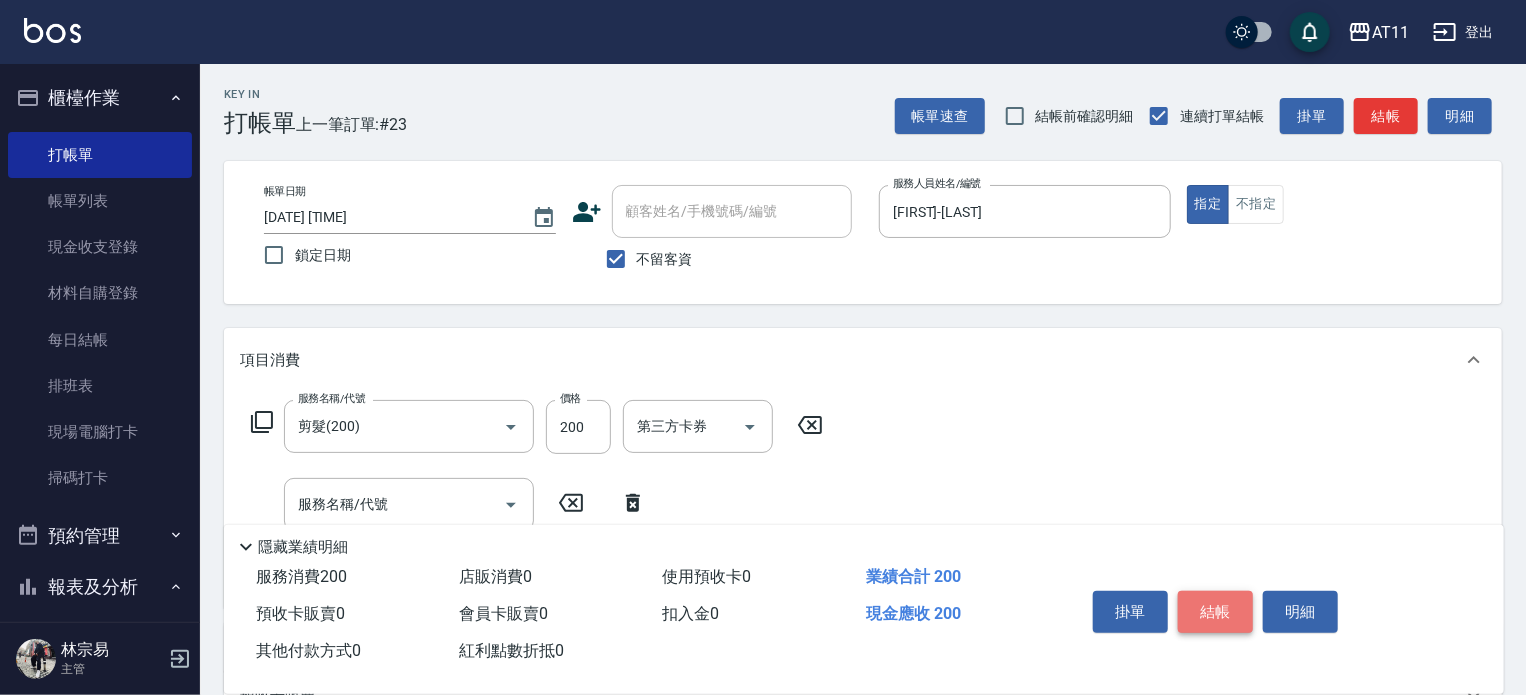 click on "結帳" at bounding box center (1215, 612) 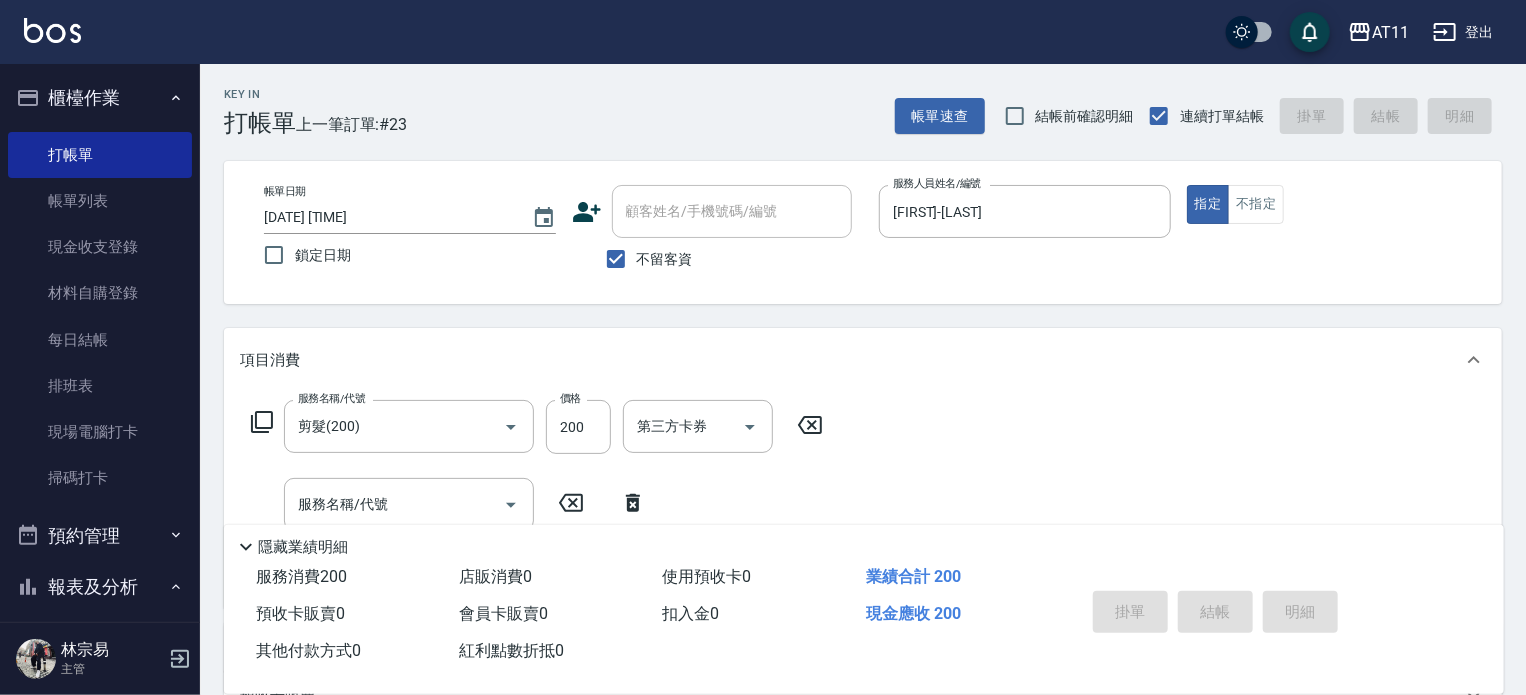 type 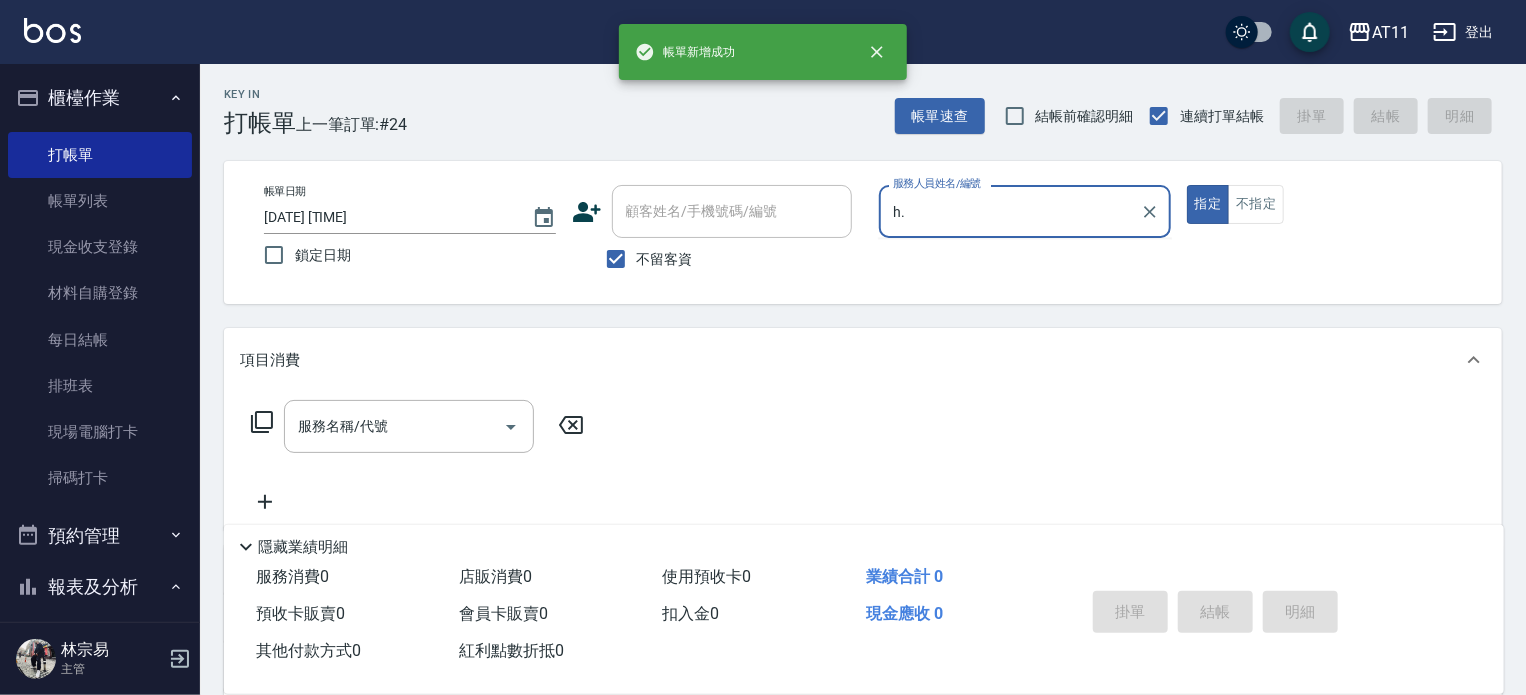 type on "h" 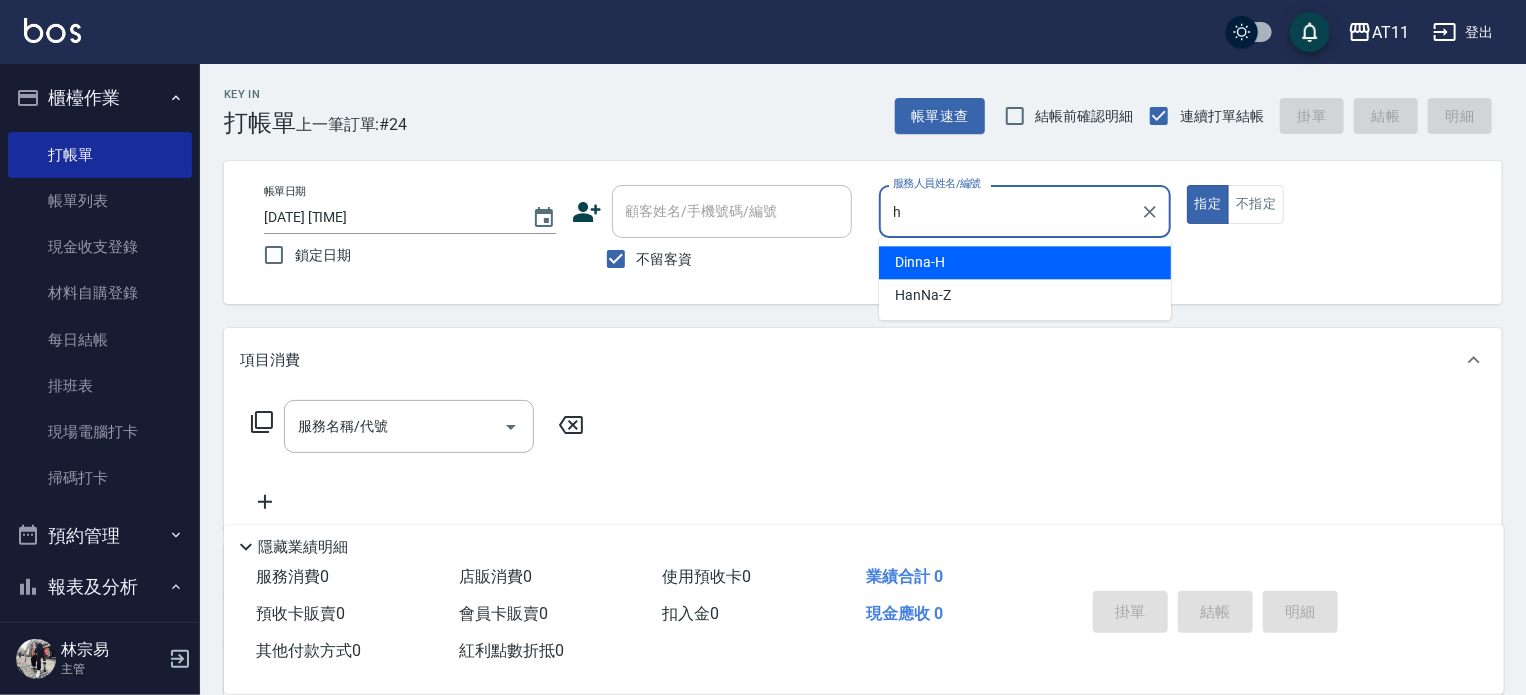 type on "Dinna-H" 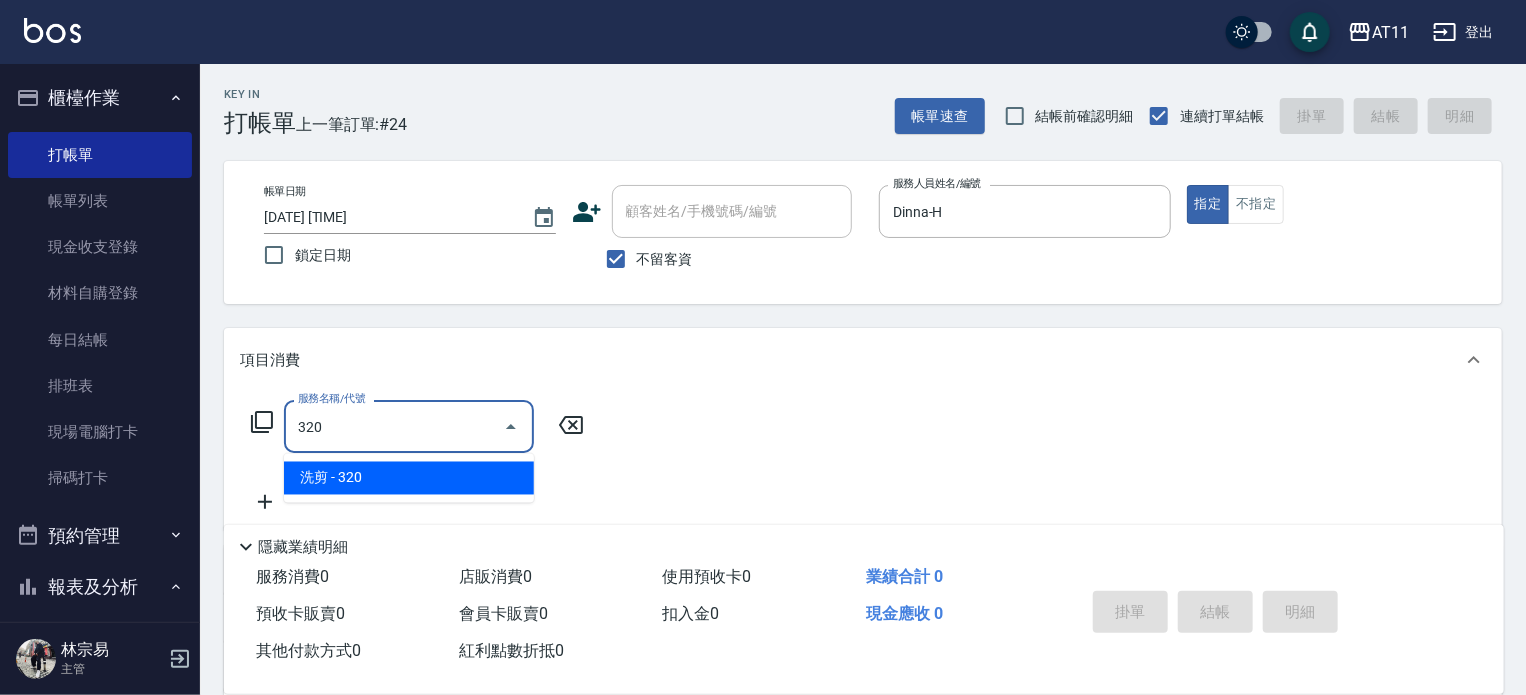 type on "洗剪(320)" 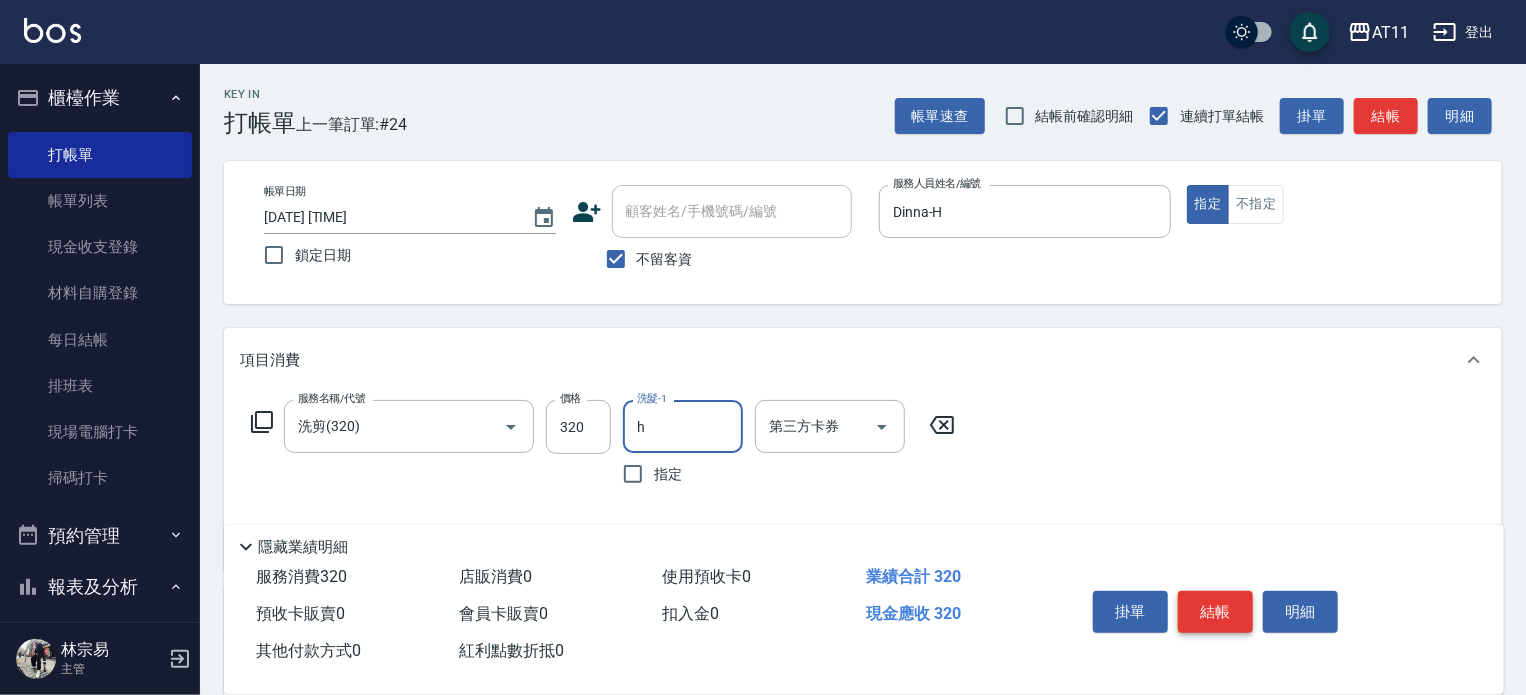 type on "Dinna-H" 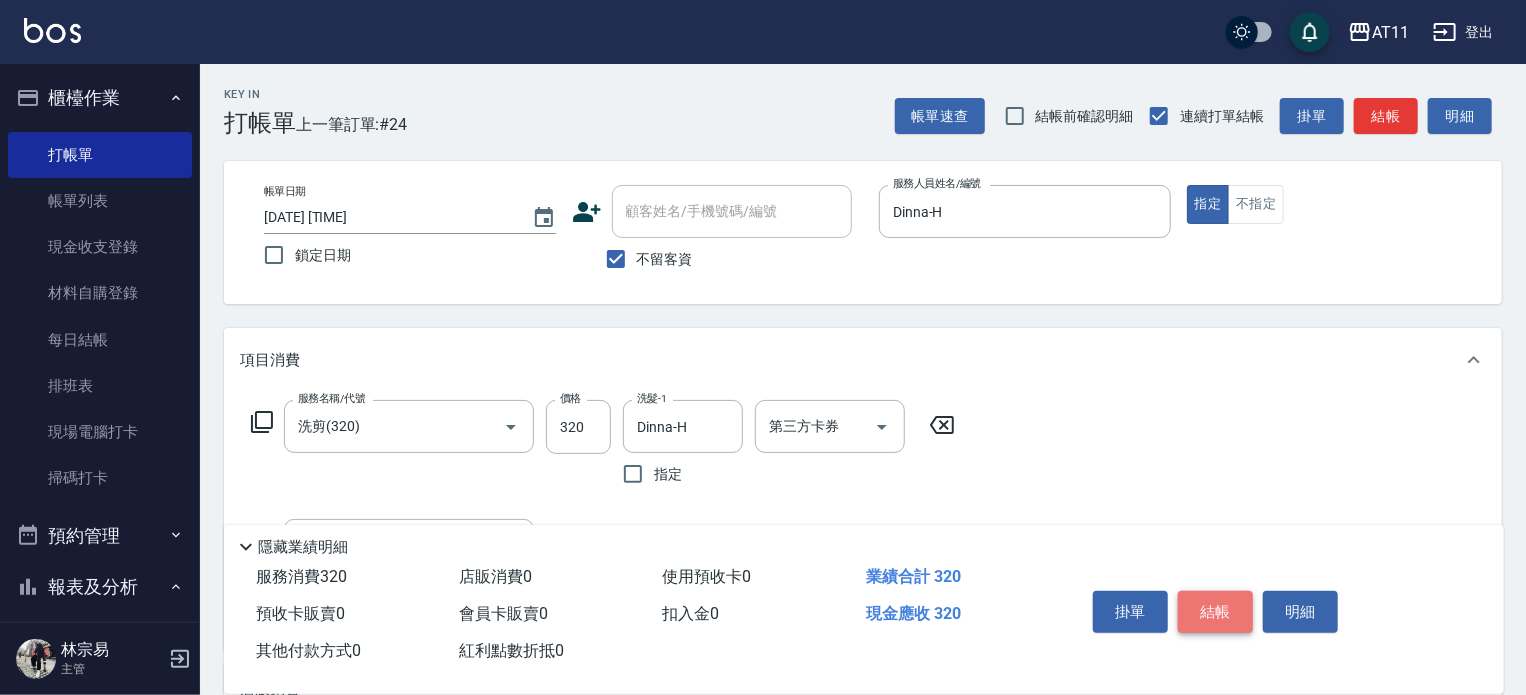 click on "結帳" at bounding box center [1215, 612] 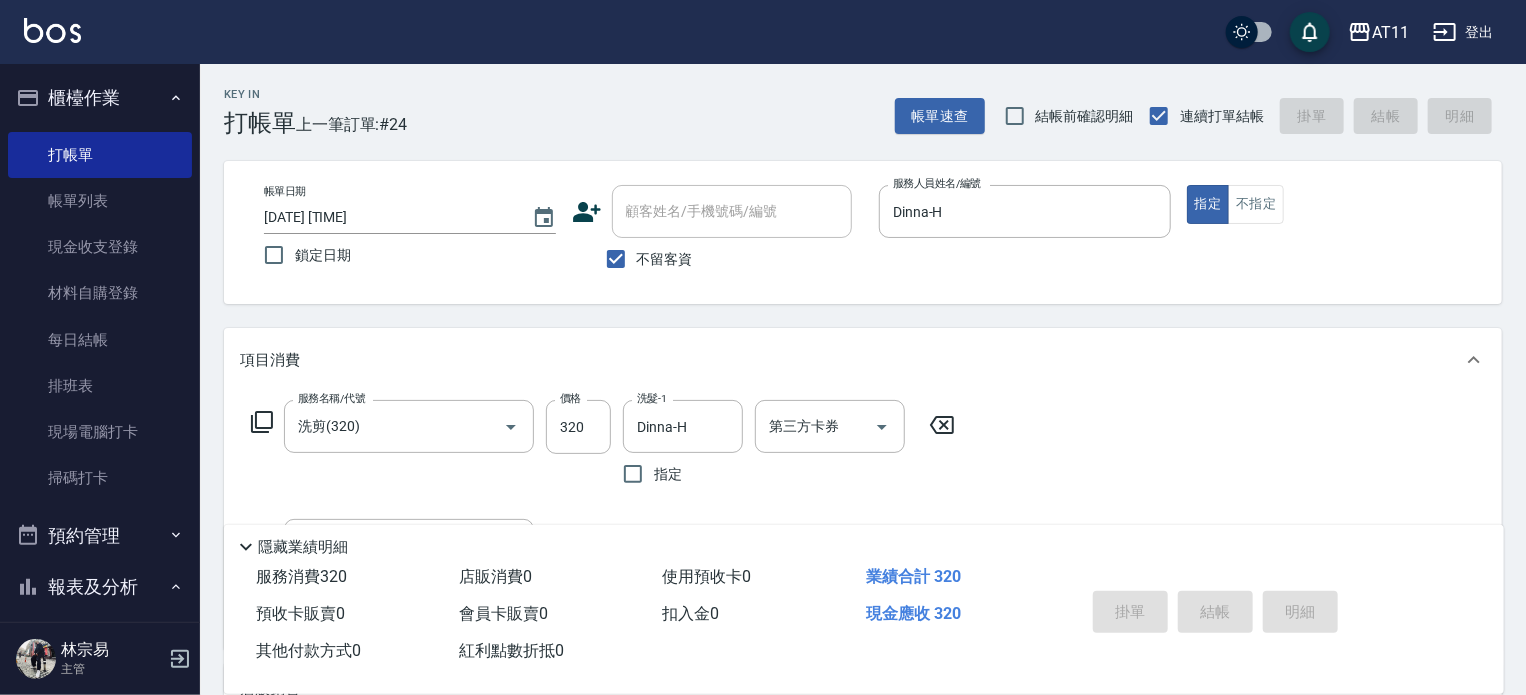 type on "[DATE] [TIME]" 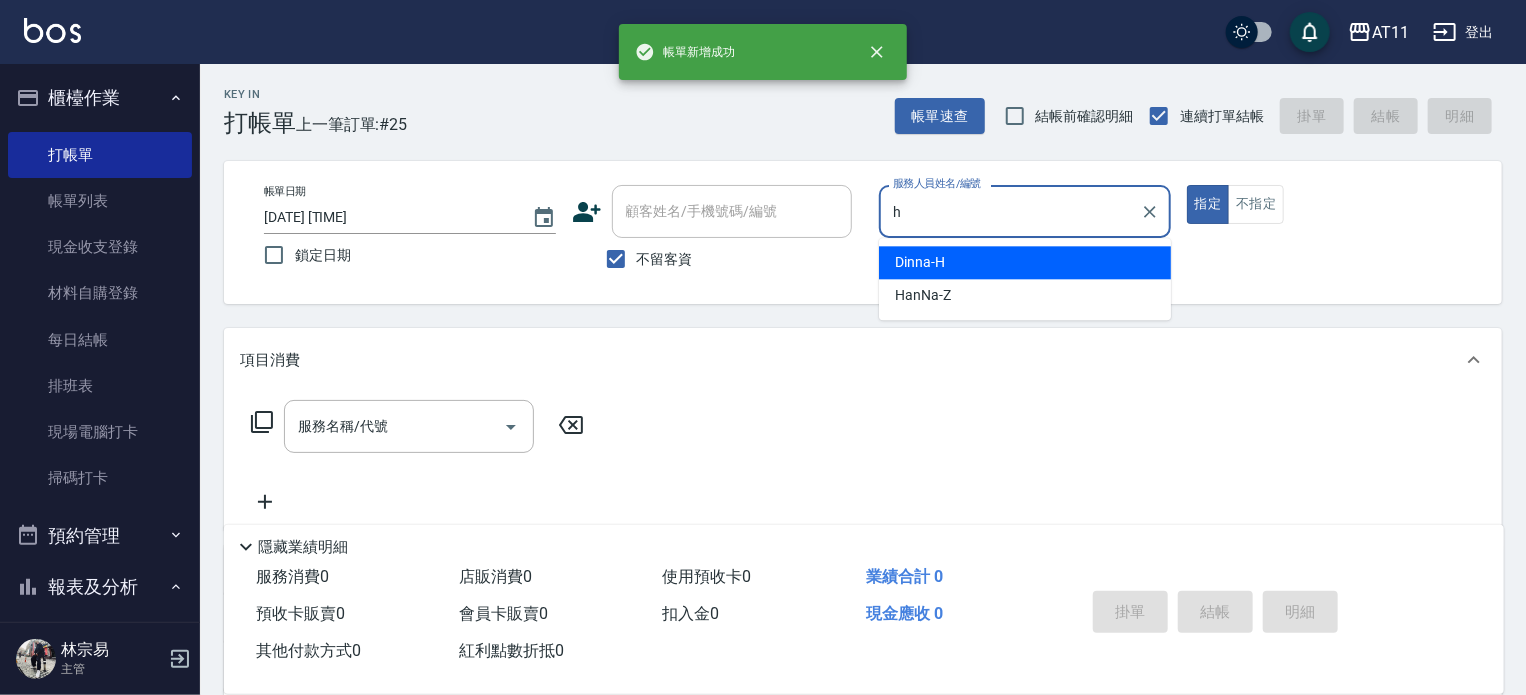 type on "Dinna-H" 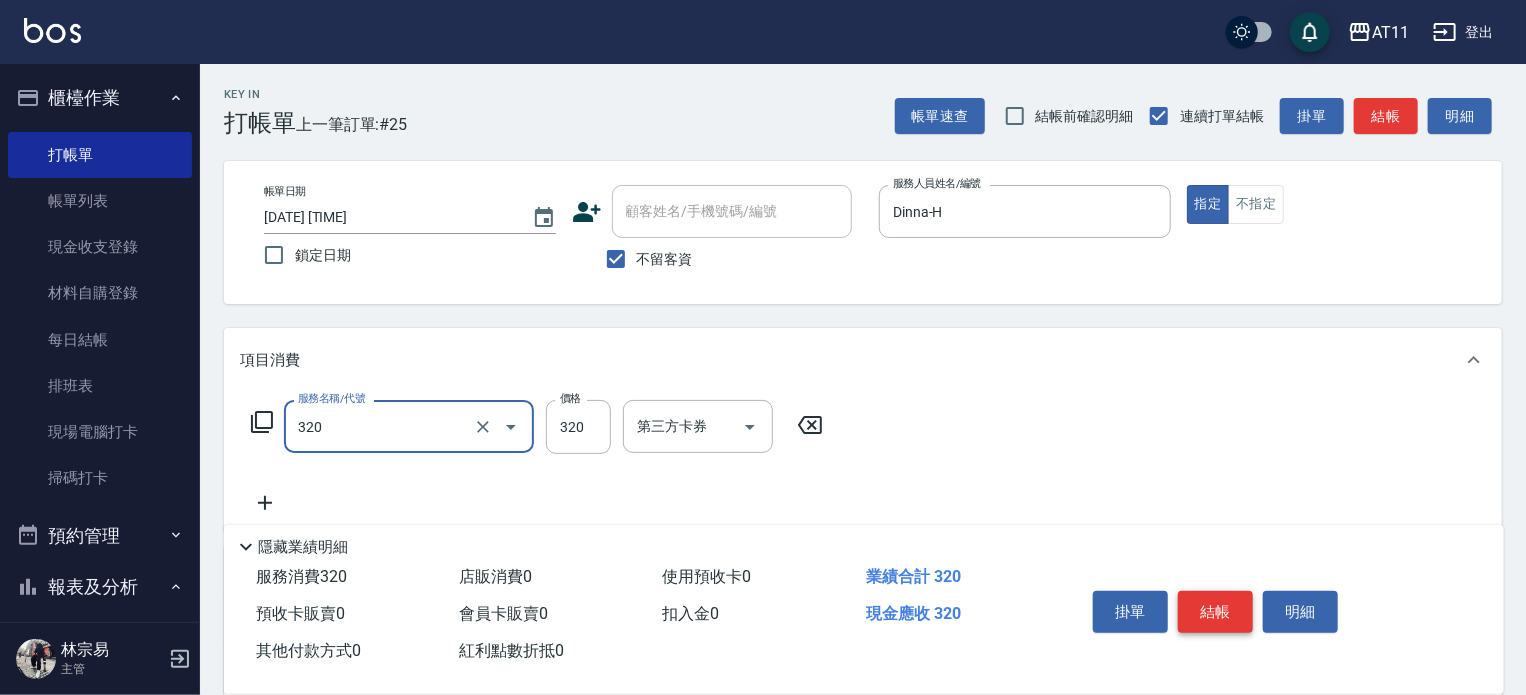 type on "洗剪(320)" 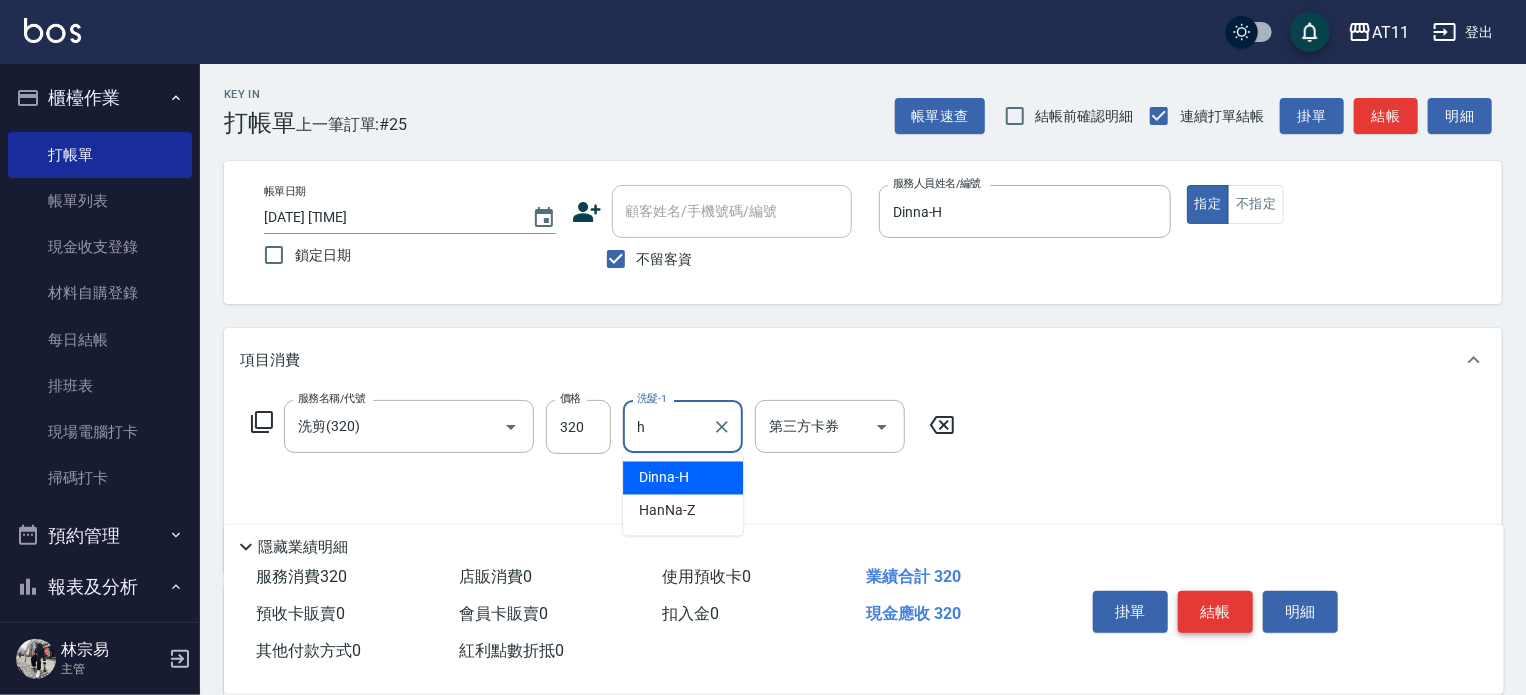type on "Dinna-H" 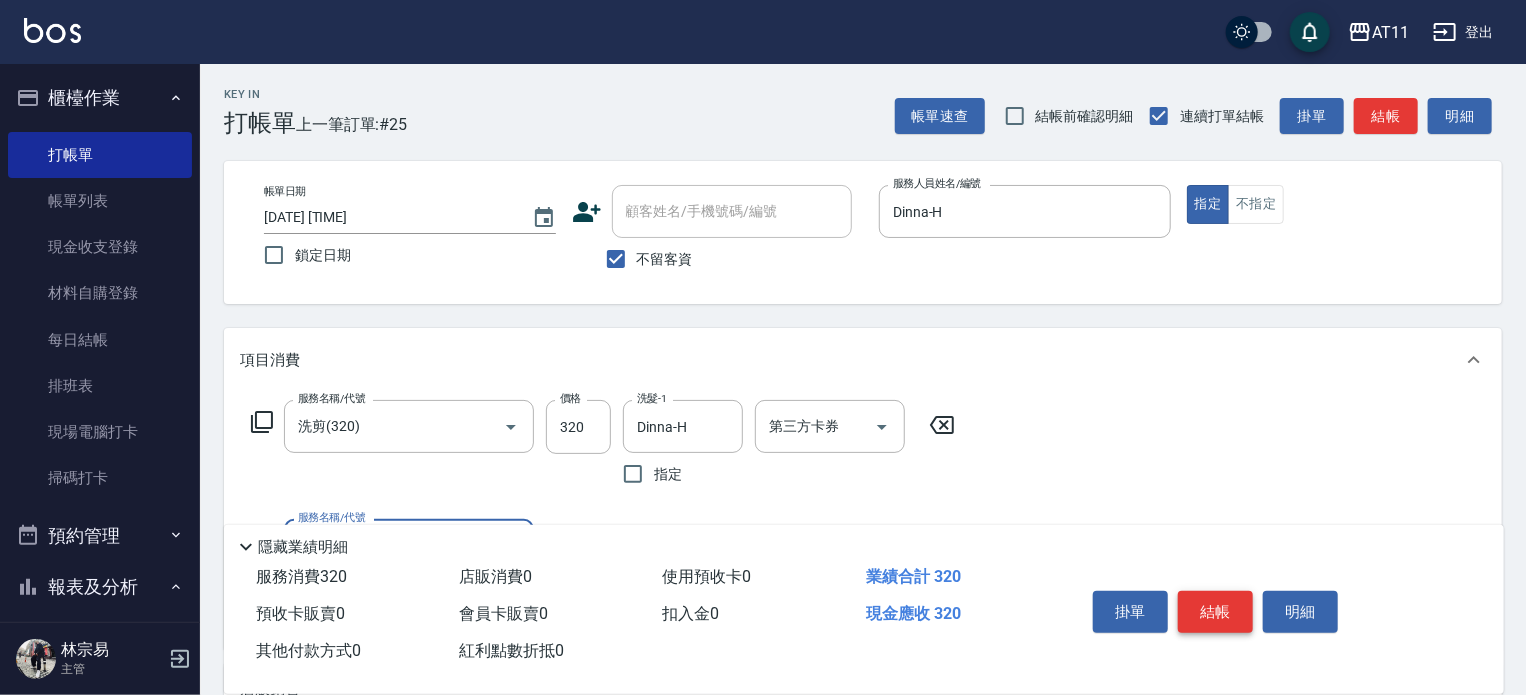 click on "結帳" at bounding box center (1215, 612) 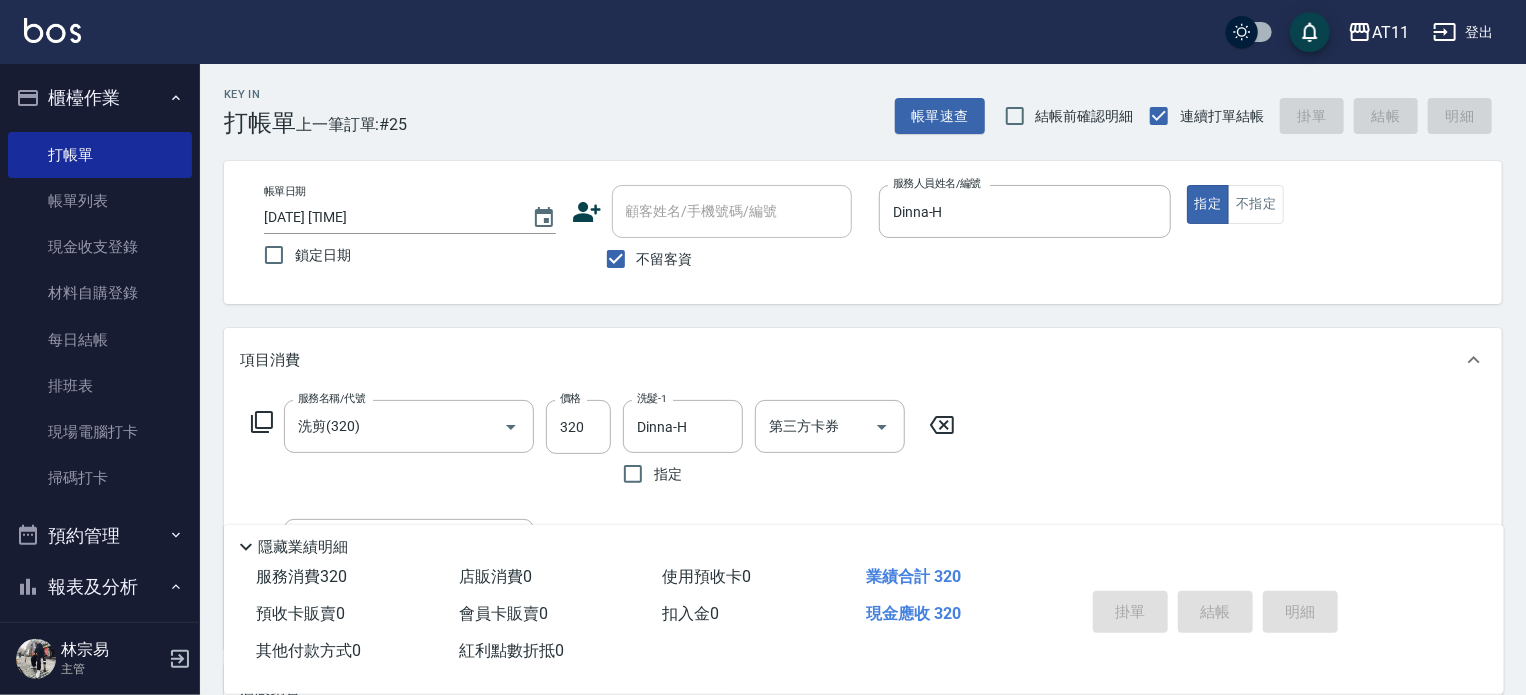 type 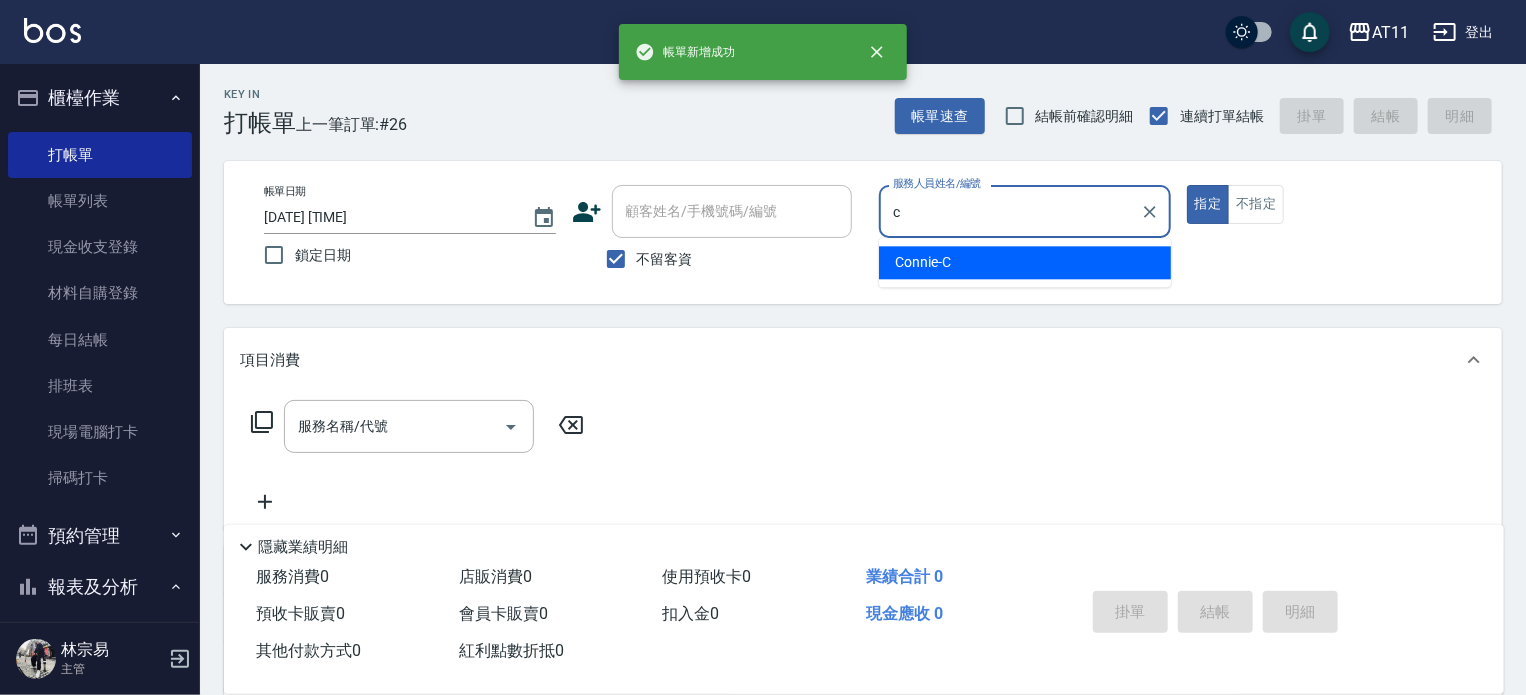 type on "[FIRST]-[LAST]" 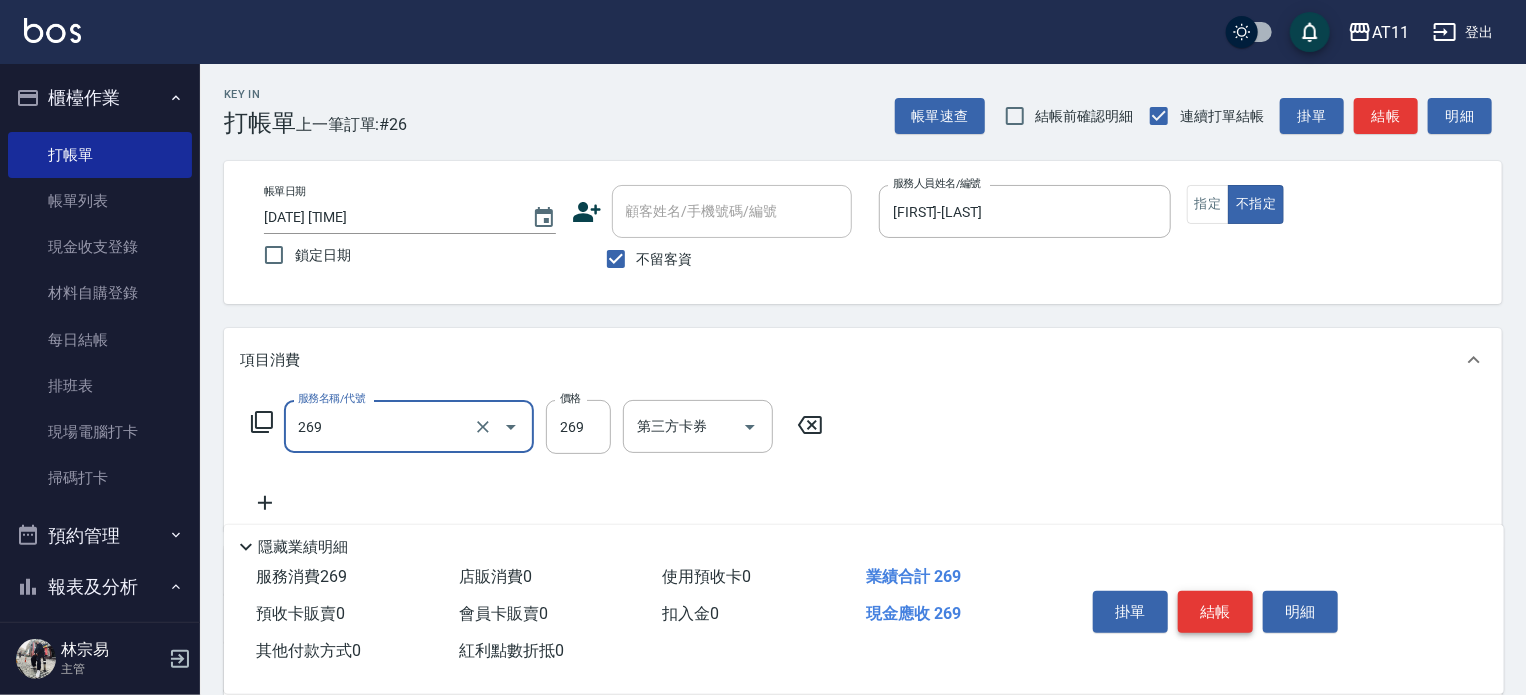 type on "一般洗剪(269)" 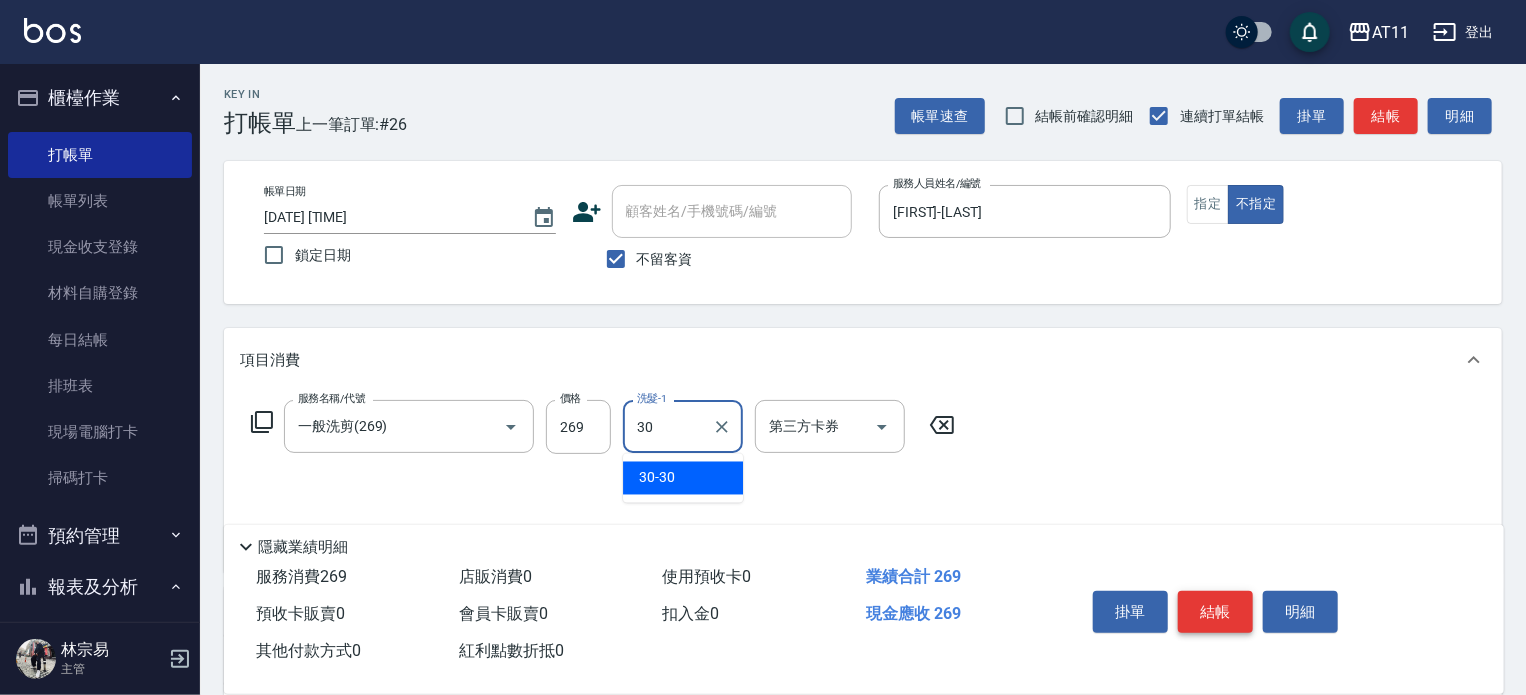 type on "30-30" 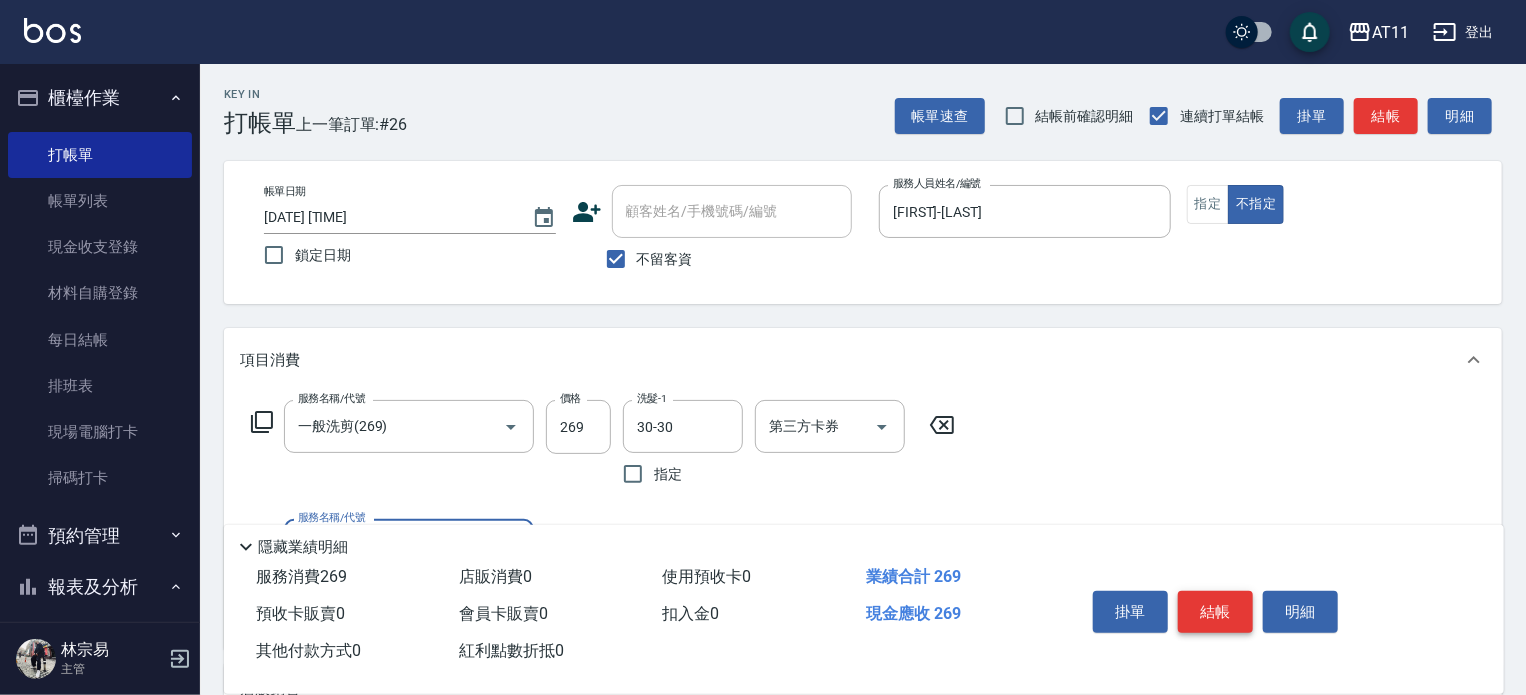 click on "結帳" at bounding box center (1215, 612) 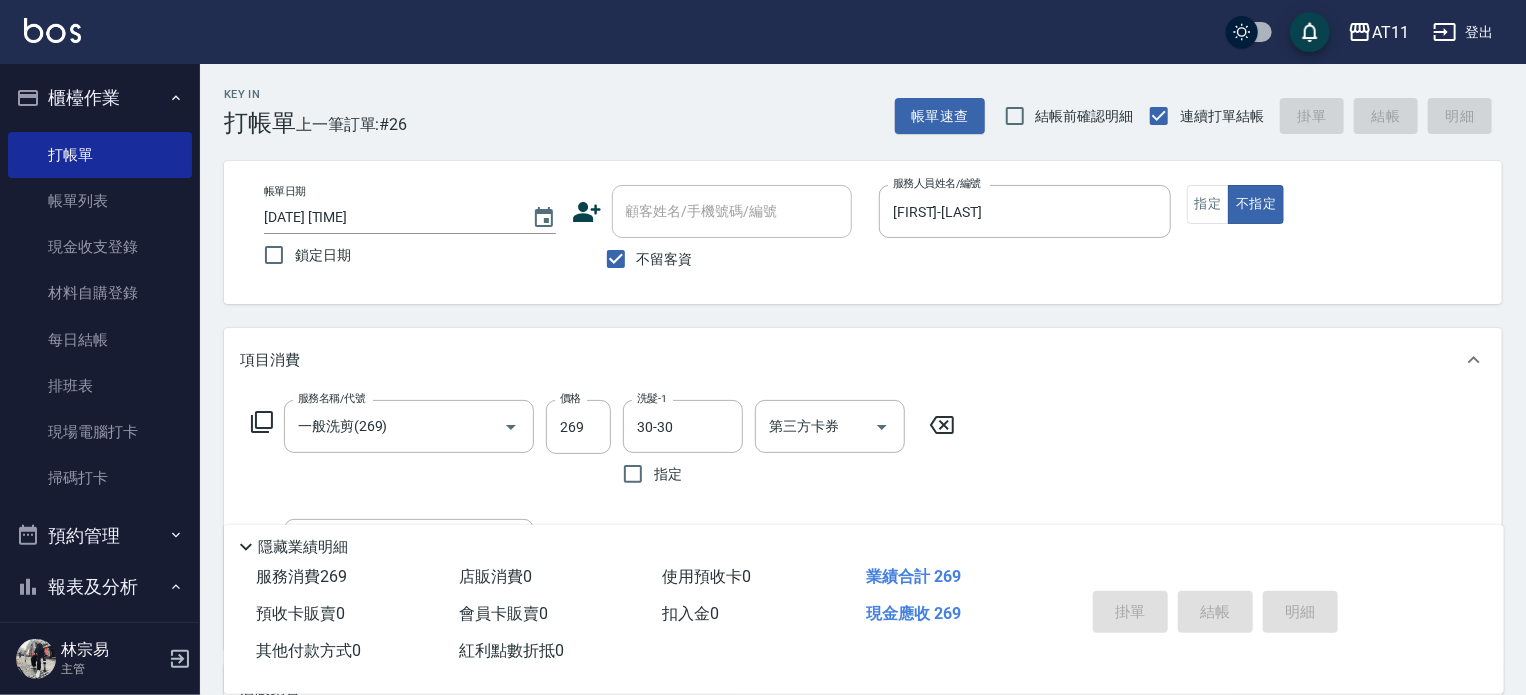 type 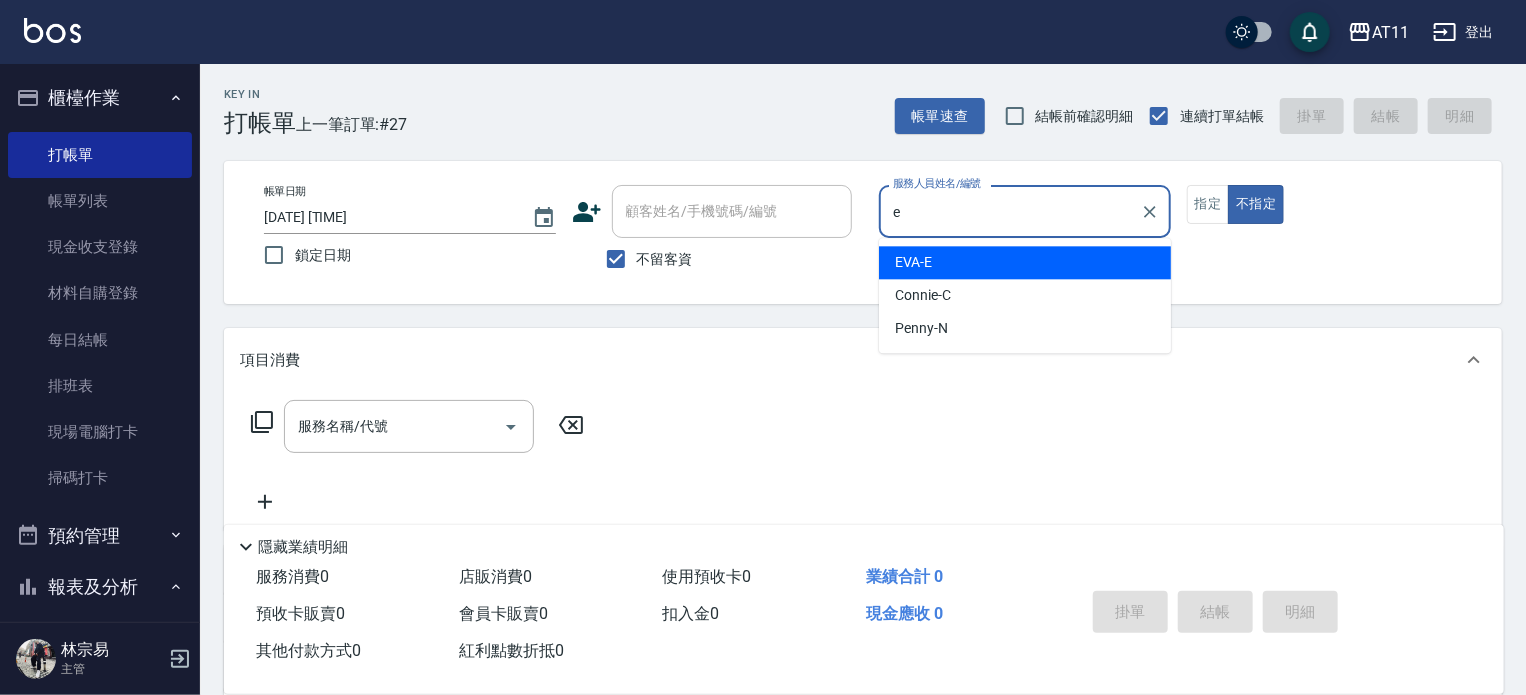 type on "EVA-E" 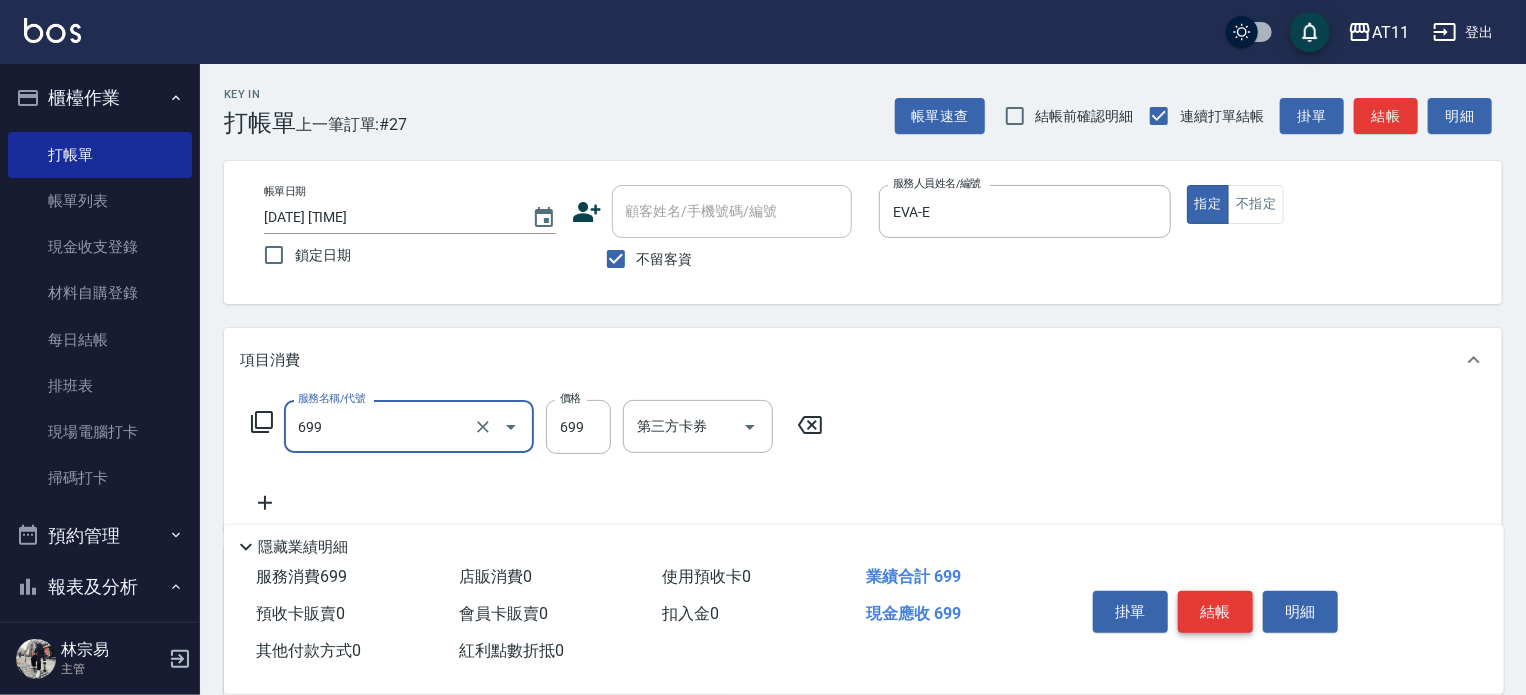 type on "SPA699(699)" 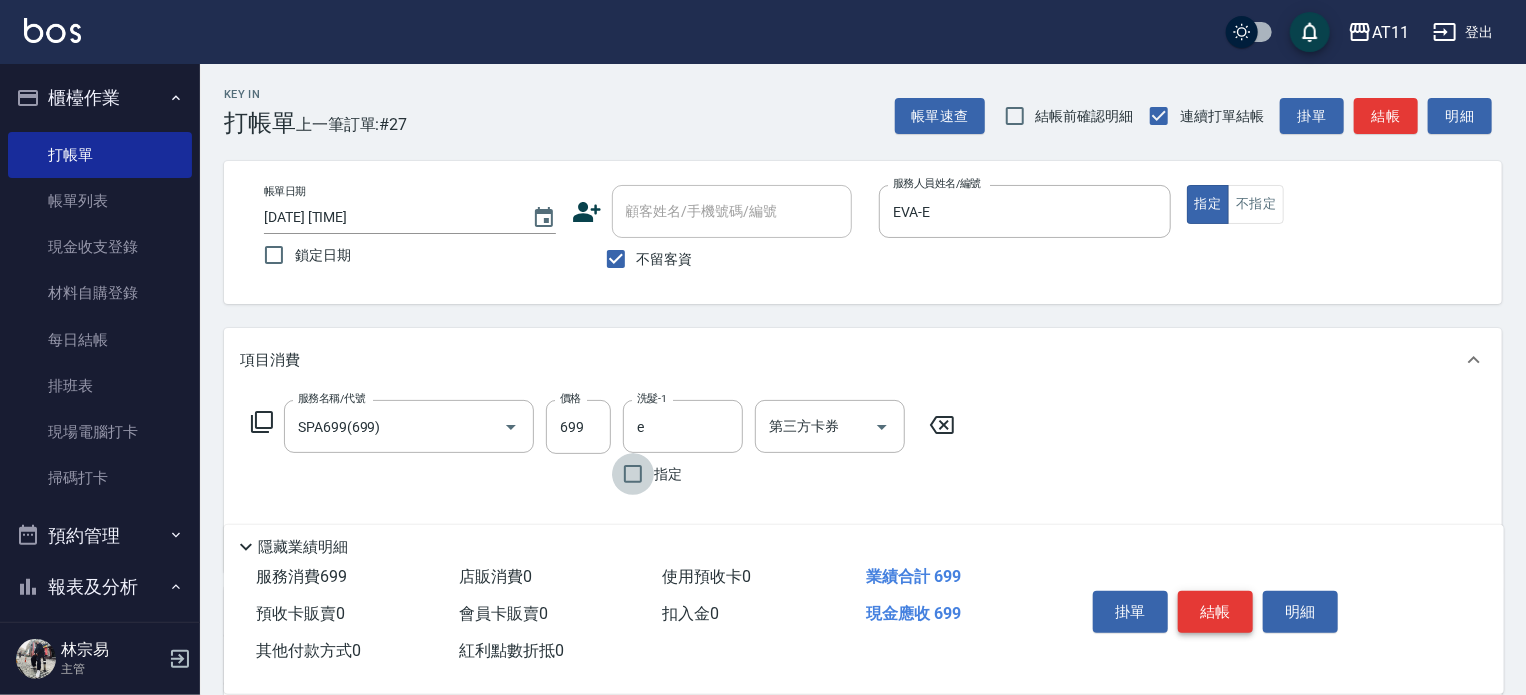 type on "EVA-E" 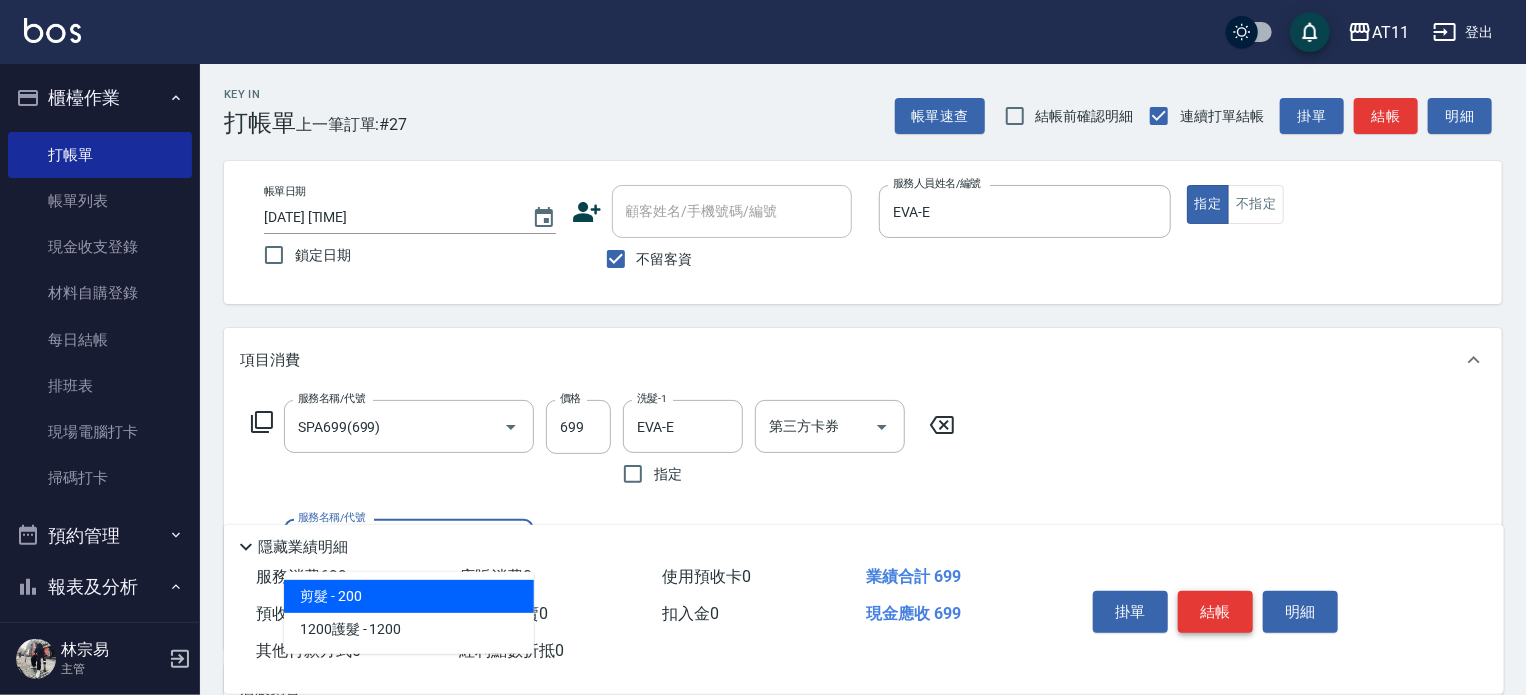 type on "剪髮(200)" 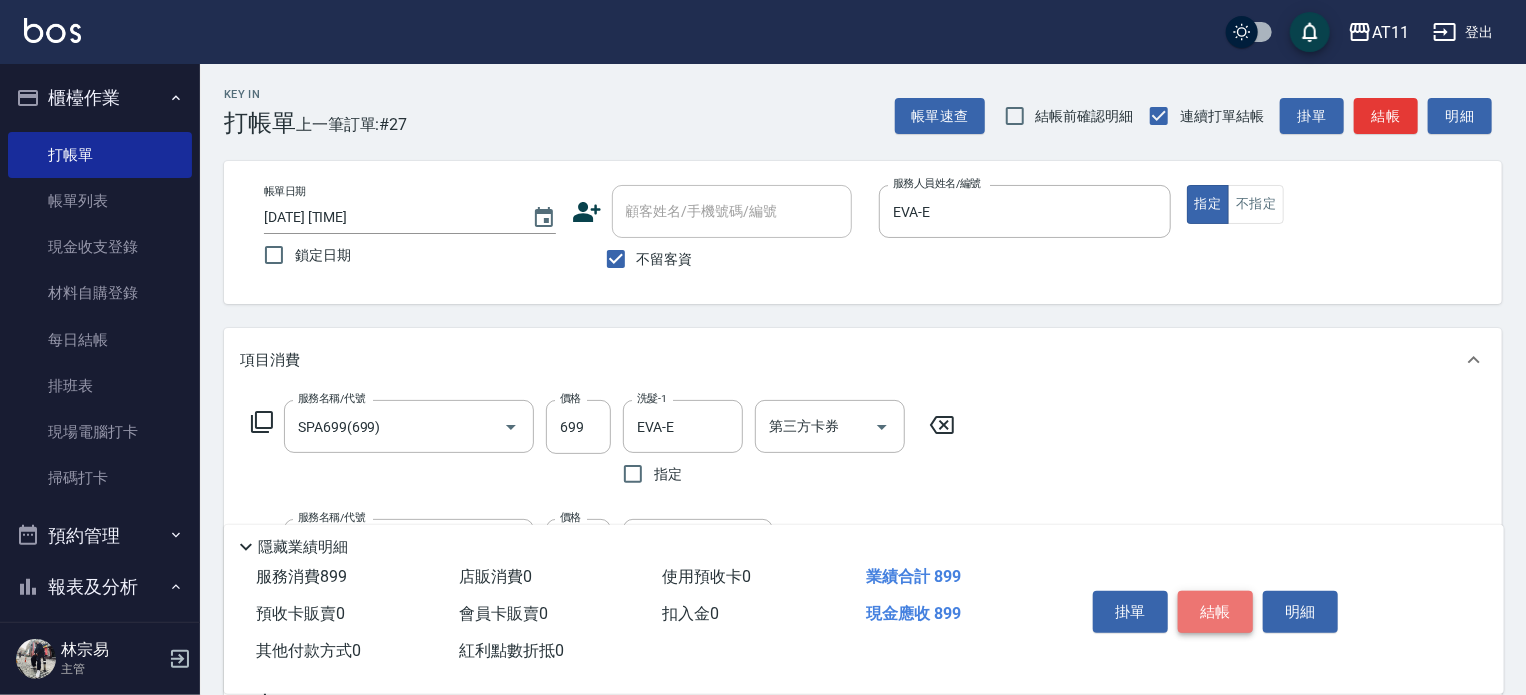 click on "結帳" at bounding box center (1215, 612) 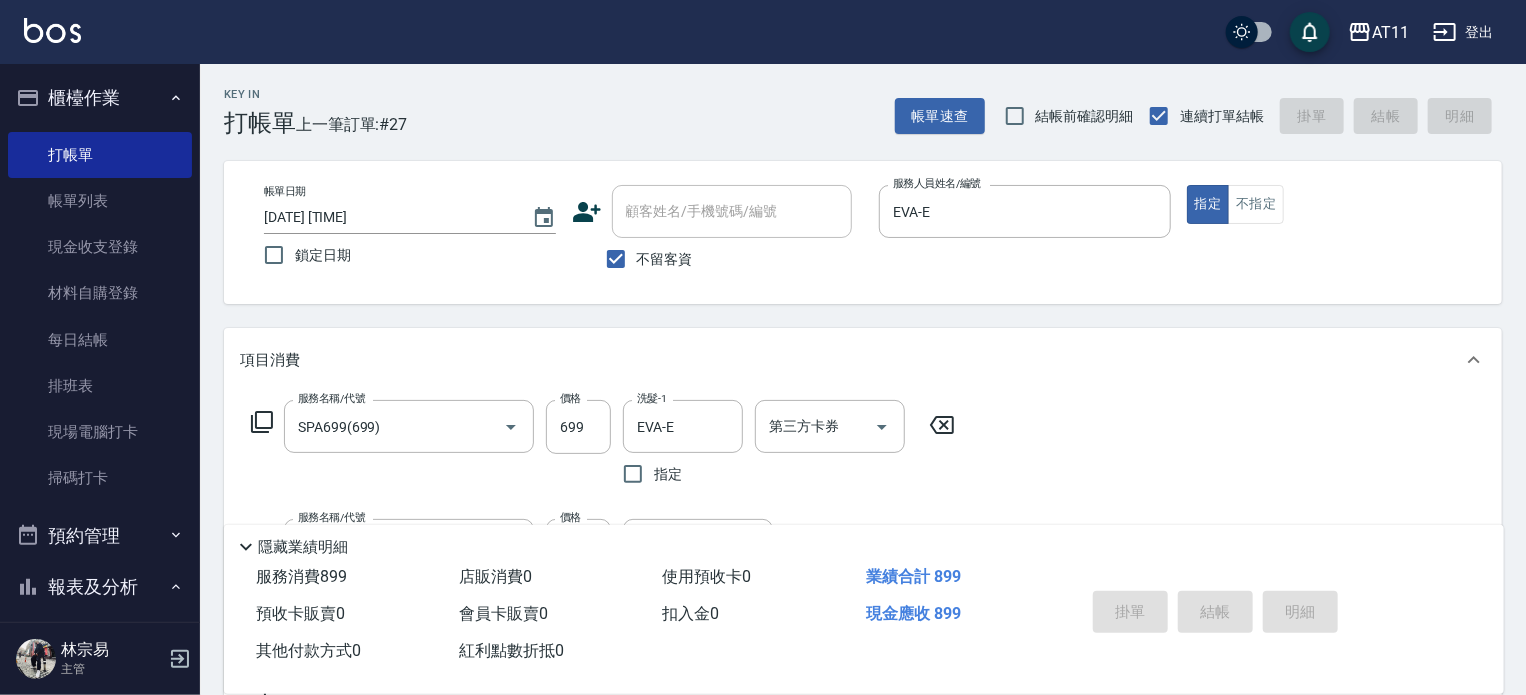 type 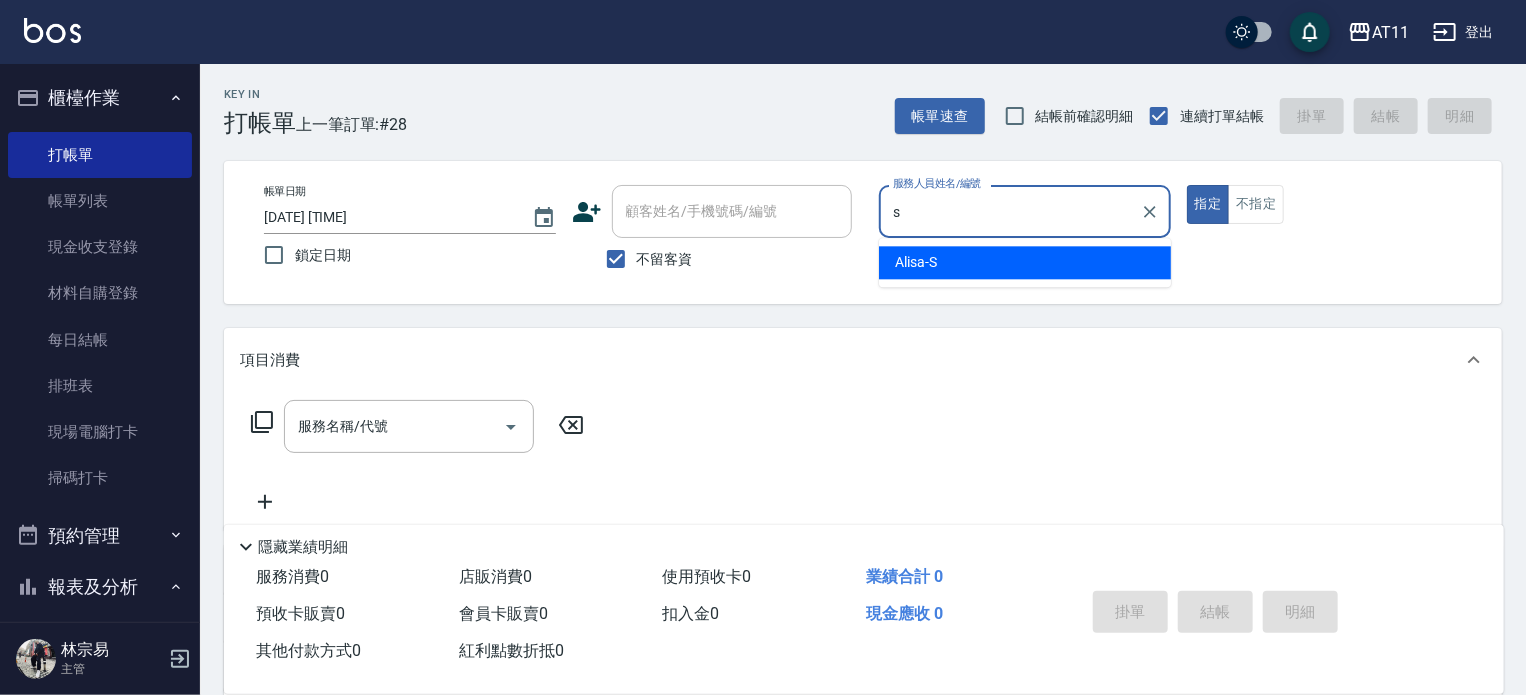 type on "Alisa-S" 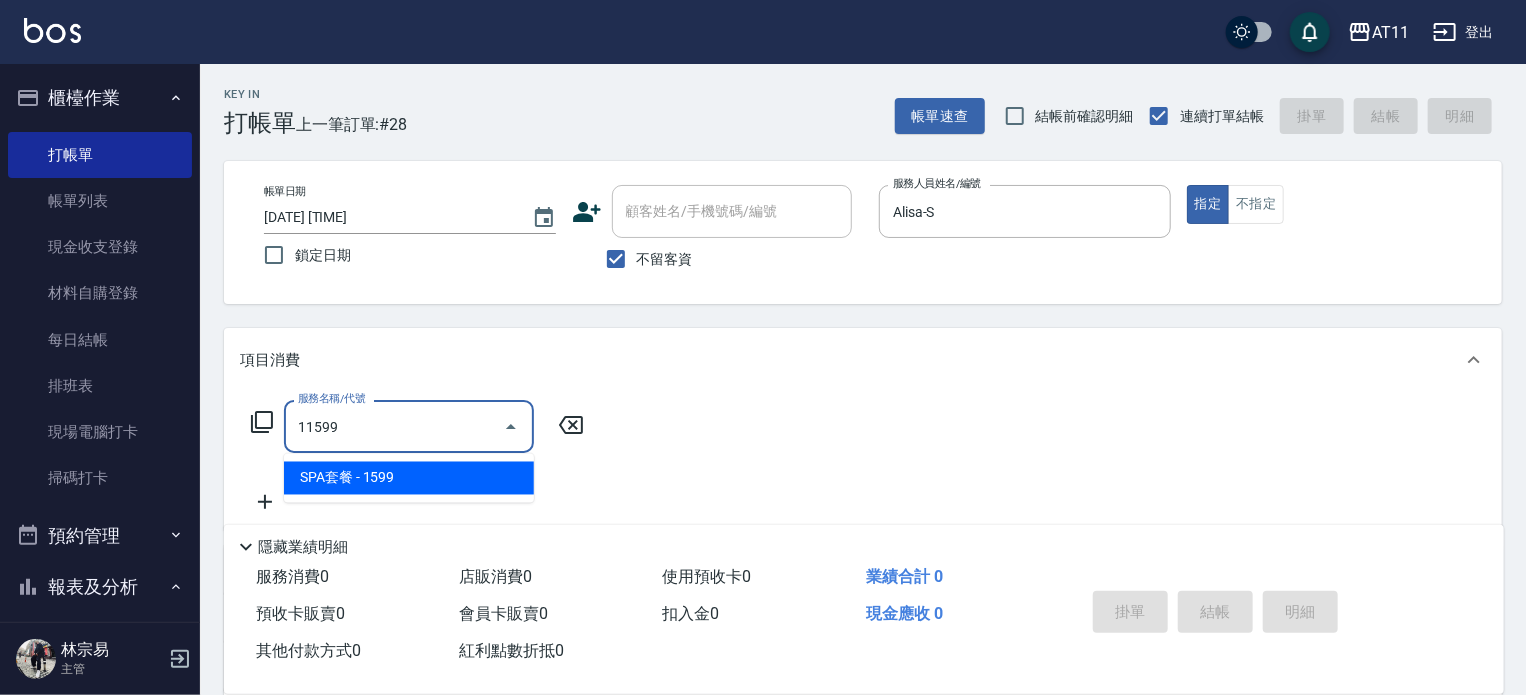 type on "SPA套餐(11599)" 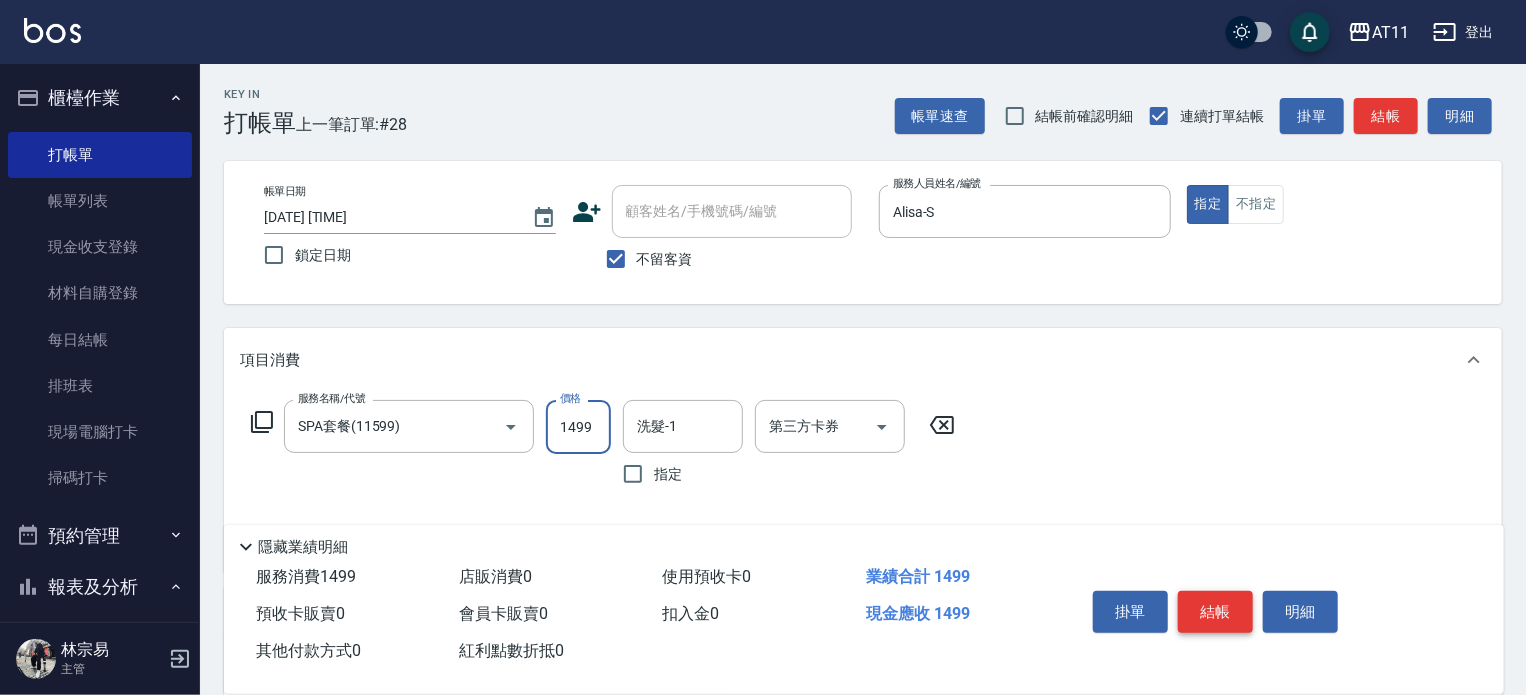 type on "1499" 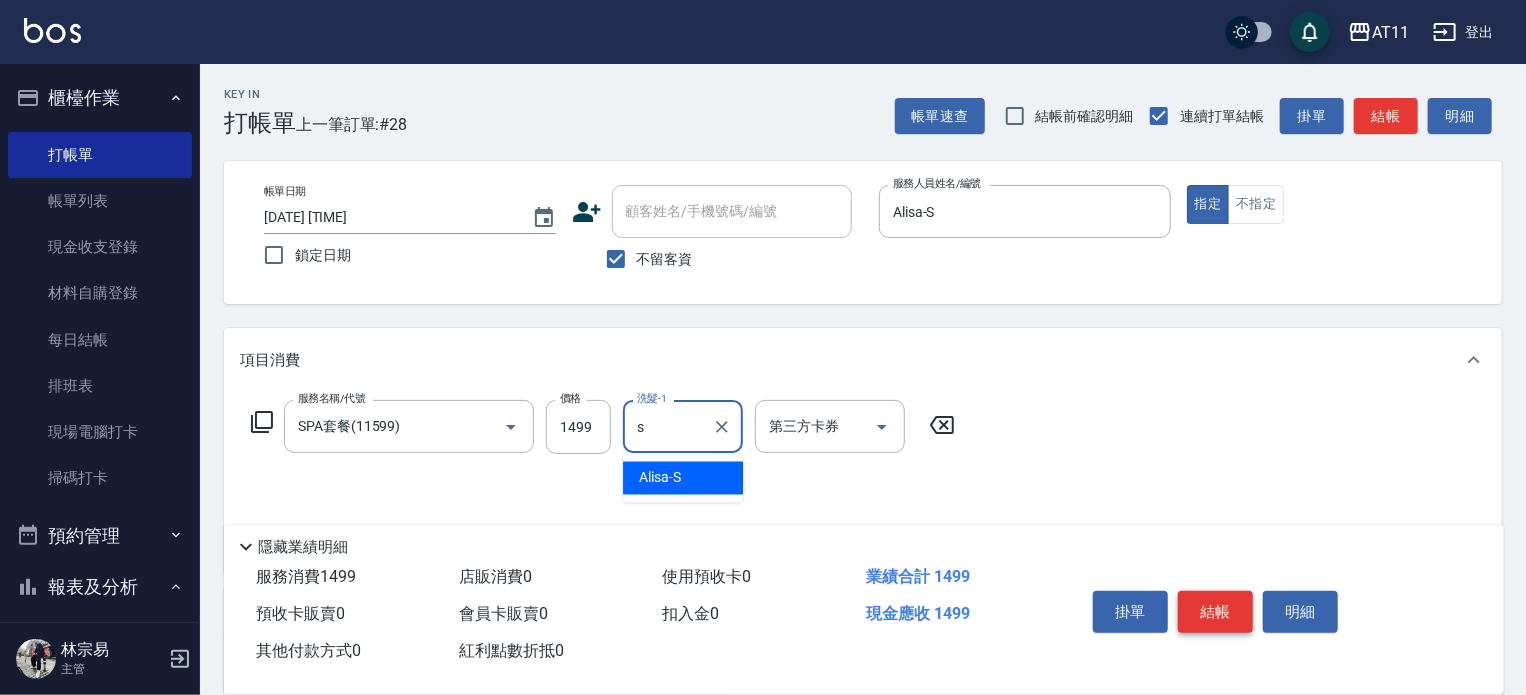 type on "Alisa-S" 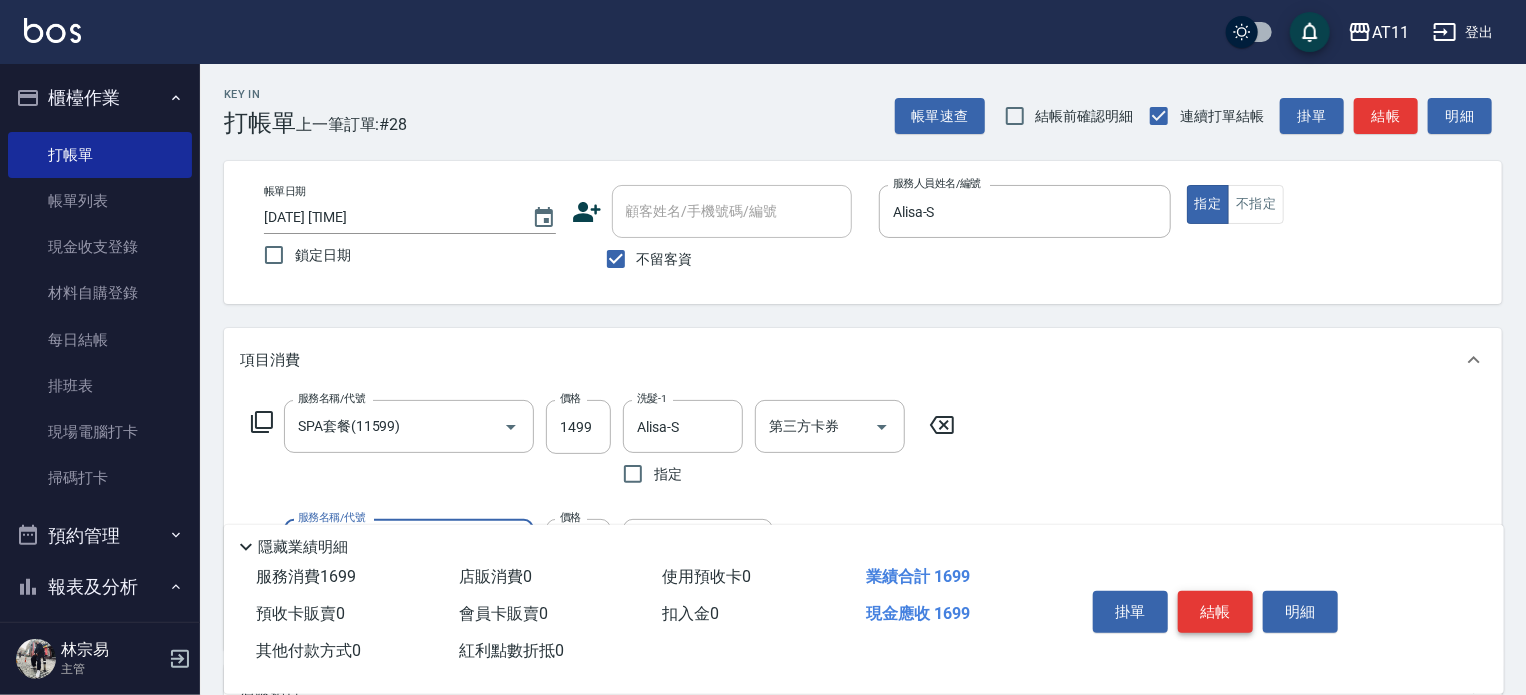 type on "剪髮(200)" 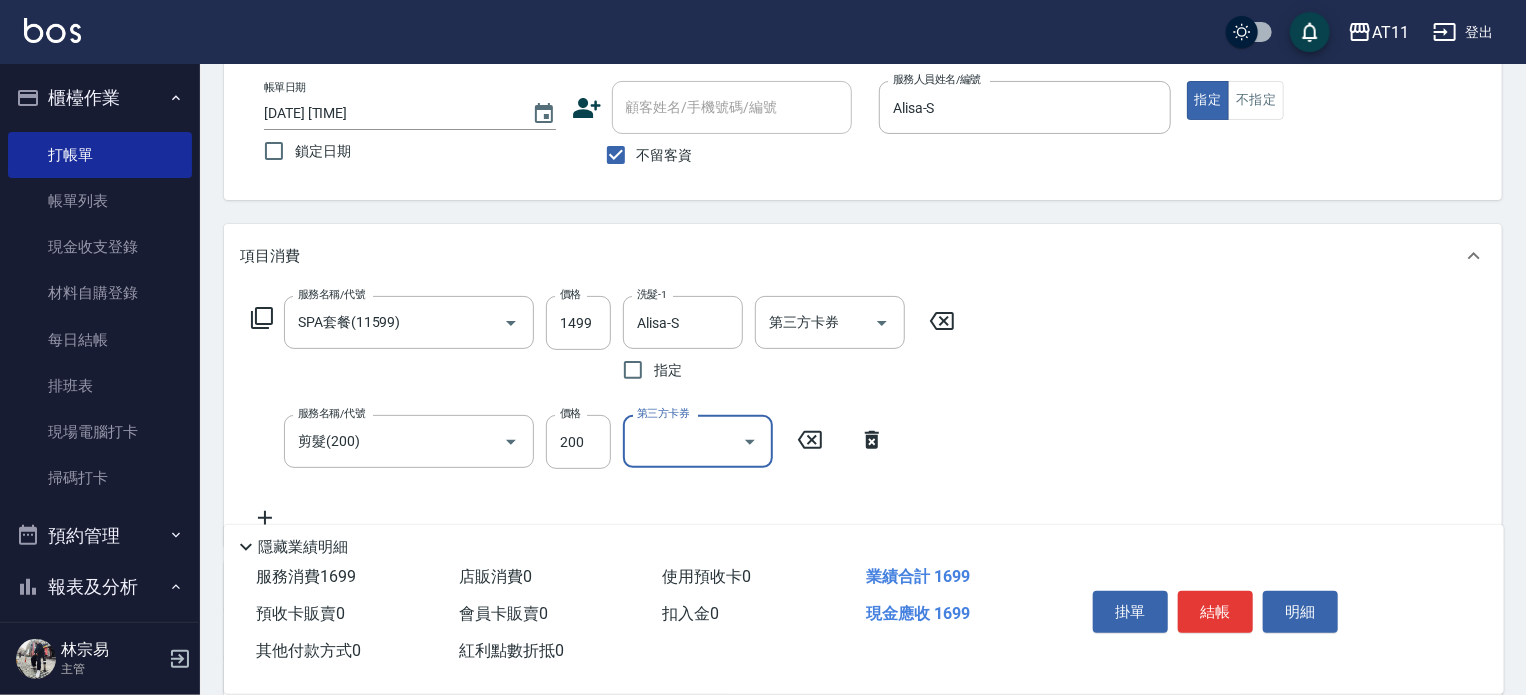scroll, scrollTop: 300, scrollLeft: 0, axis: vertical 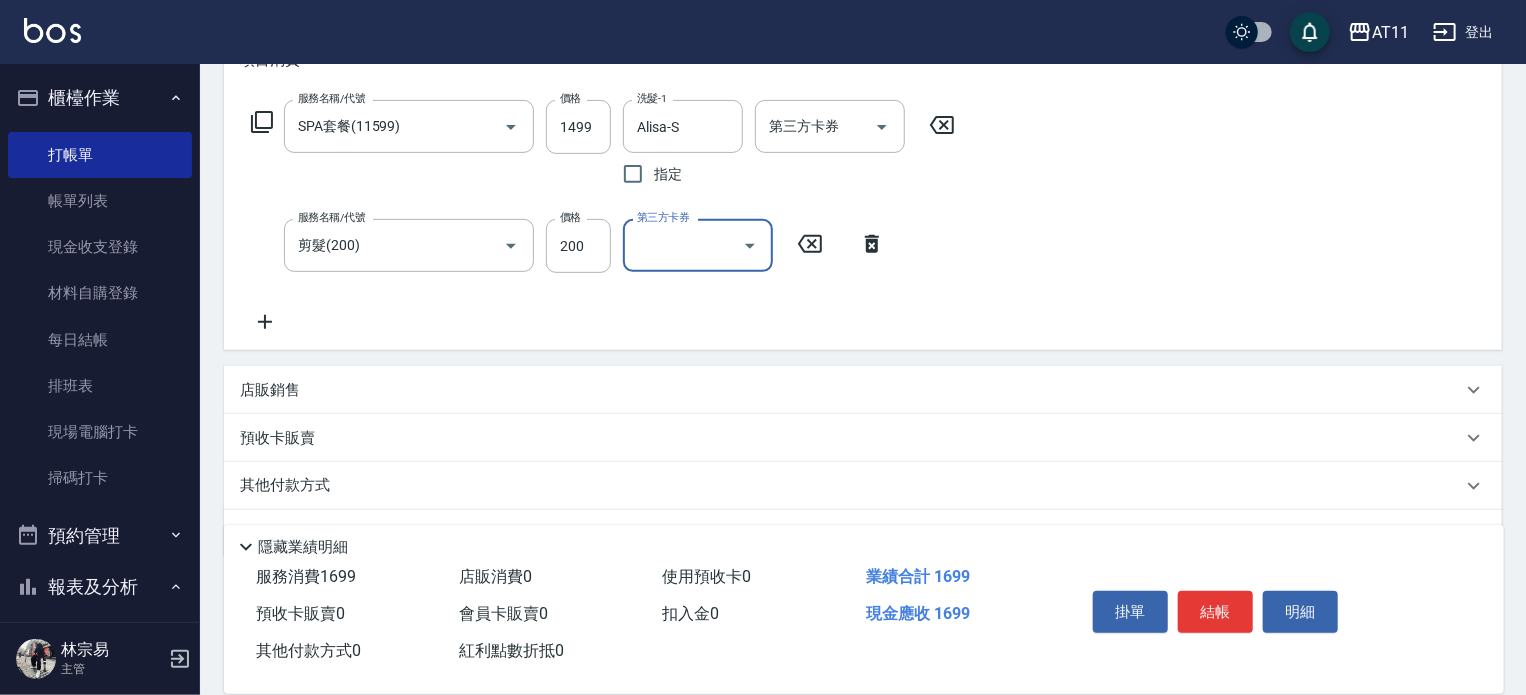click 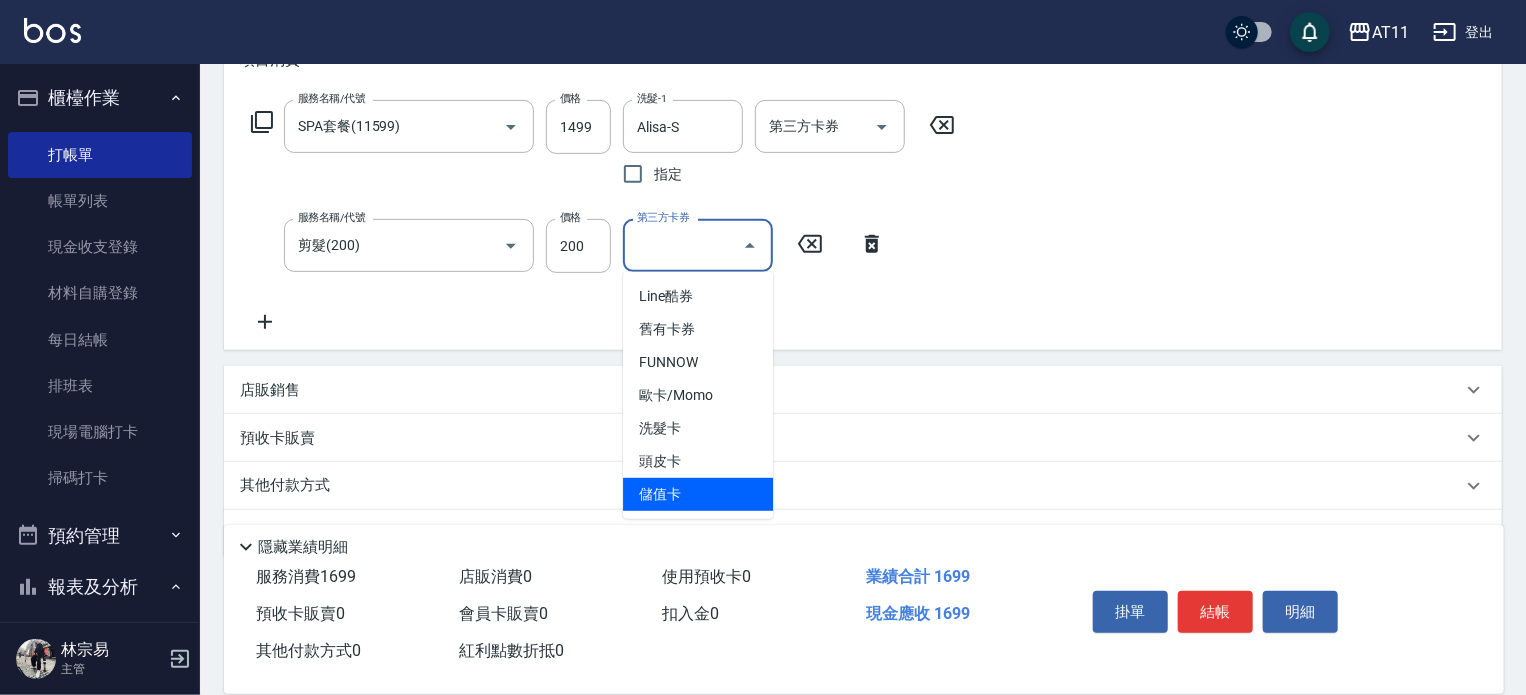 click on "儲值卡" at bounding box center [698, 494] 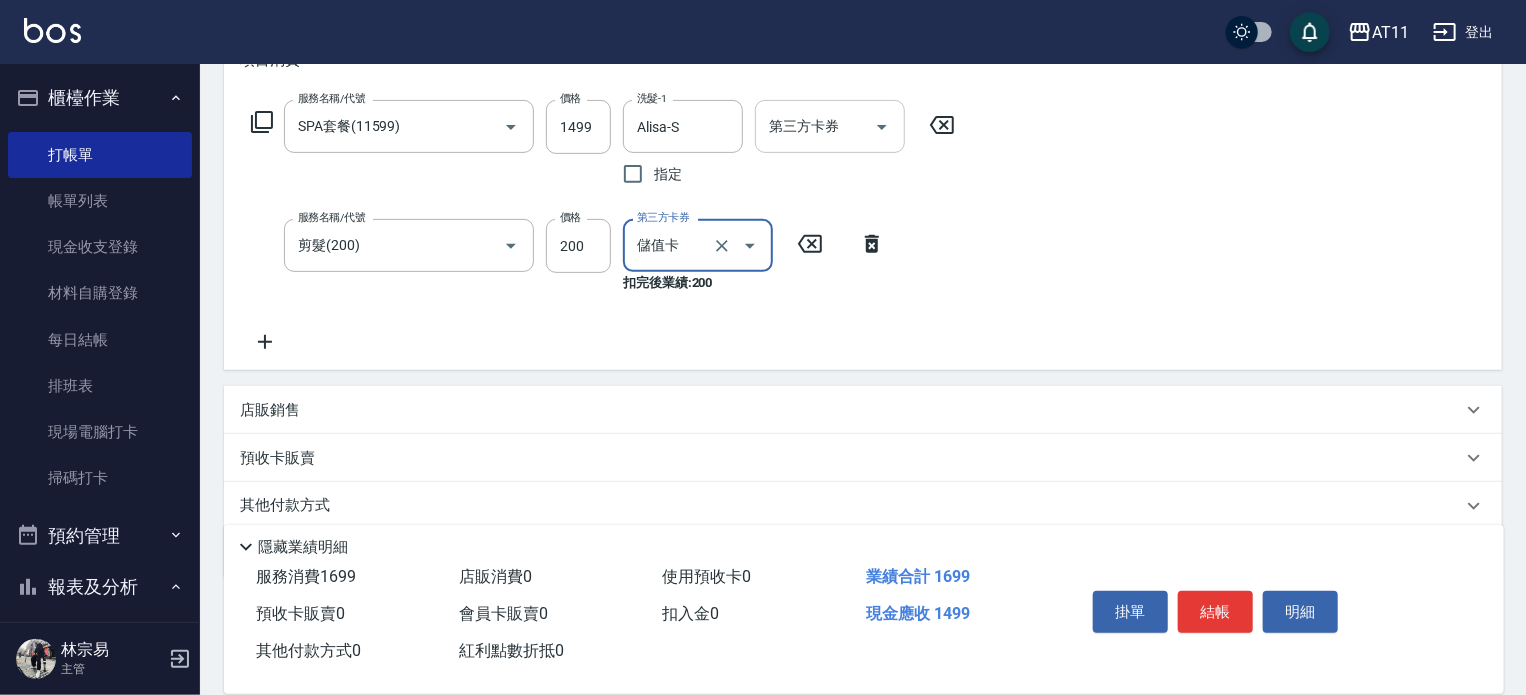 click 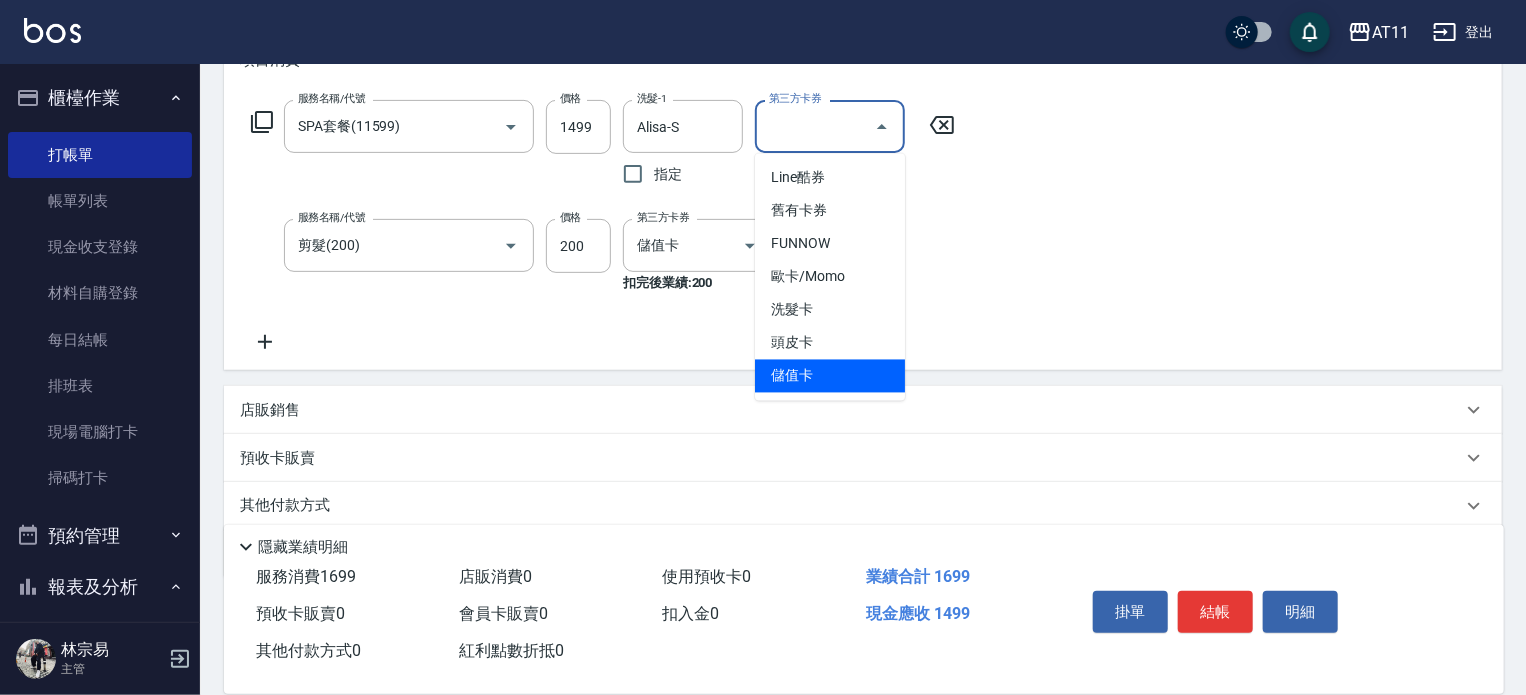 click on "儲值卡" at bounding box center [830, 376] 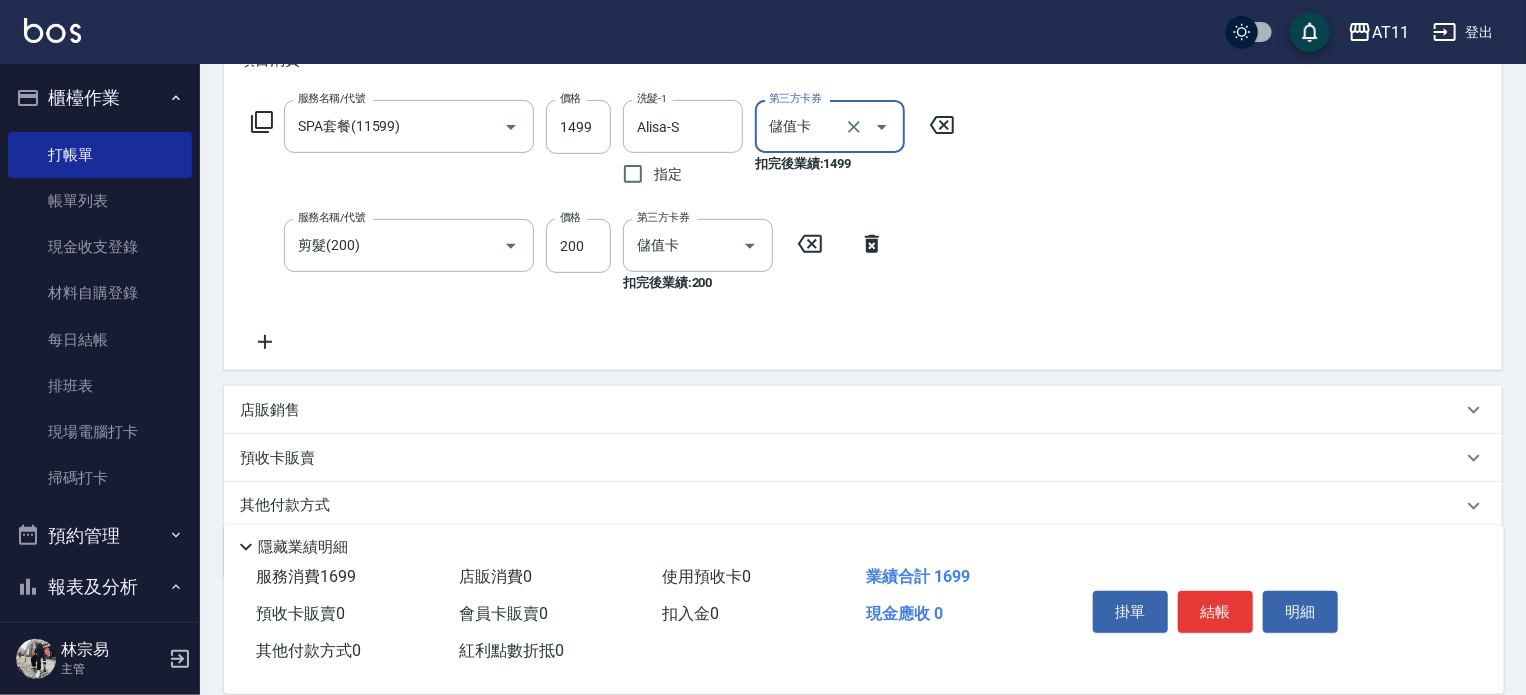 type on "儲值卡" 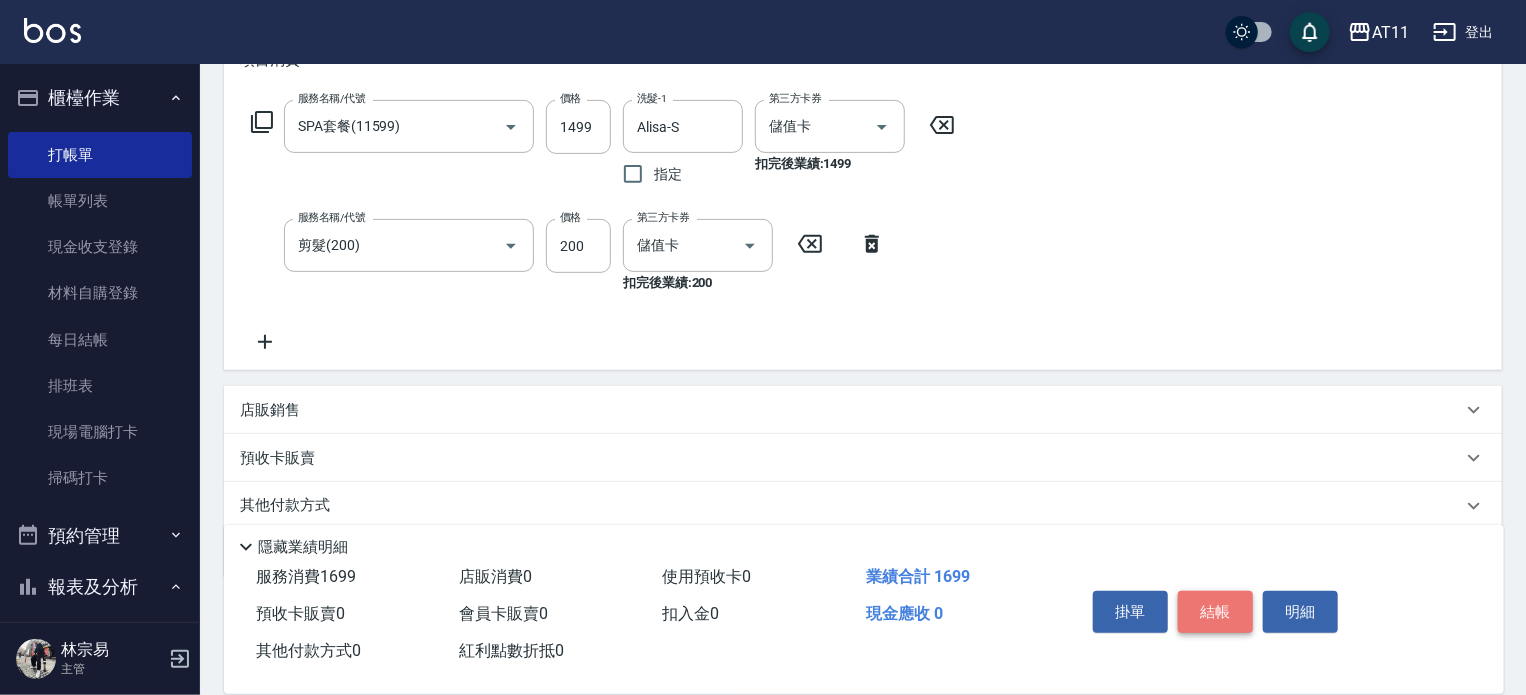click on "結帳" at bounding box center [1215, 612] 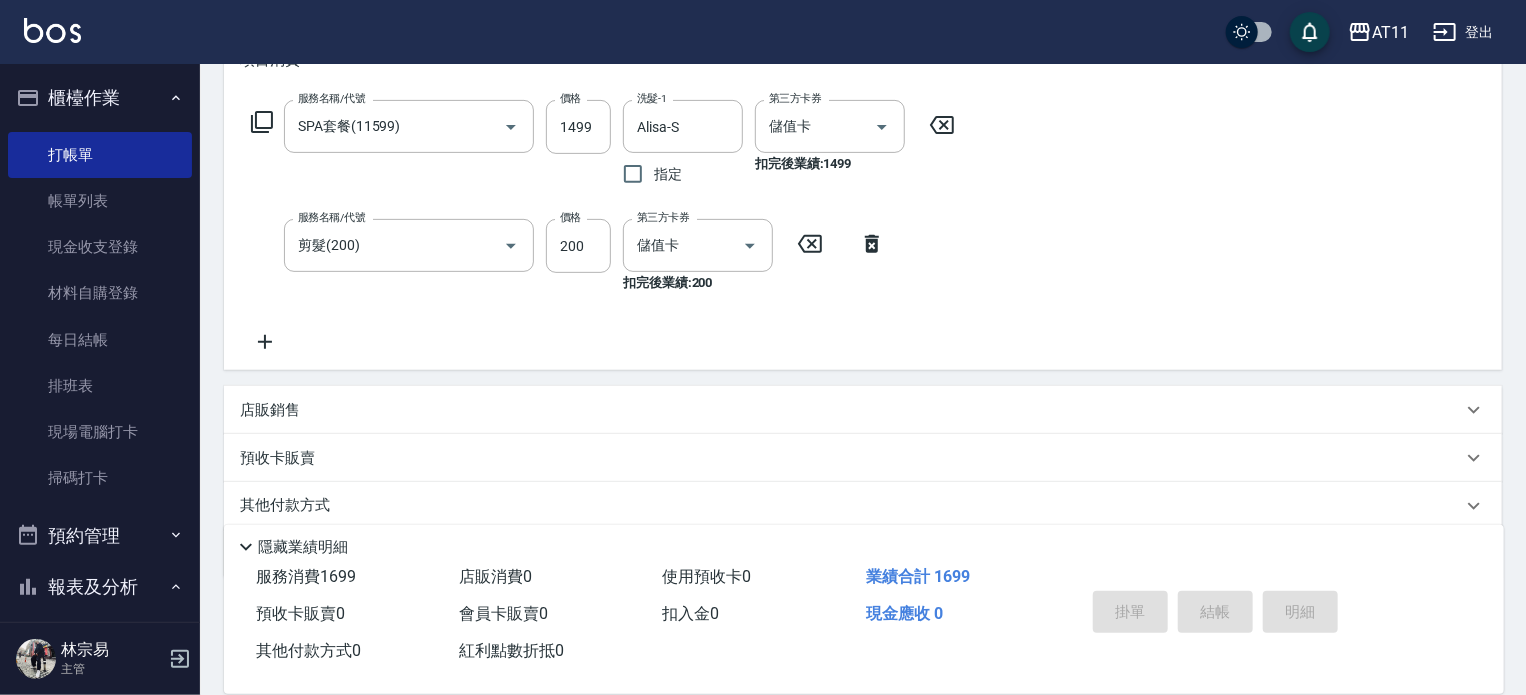 type on "2025/08/08 18:00" 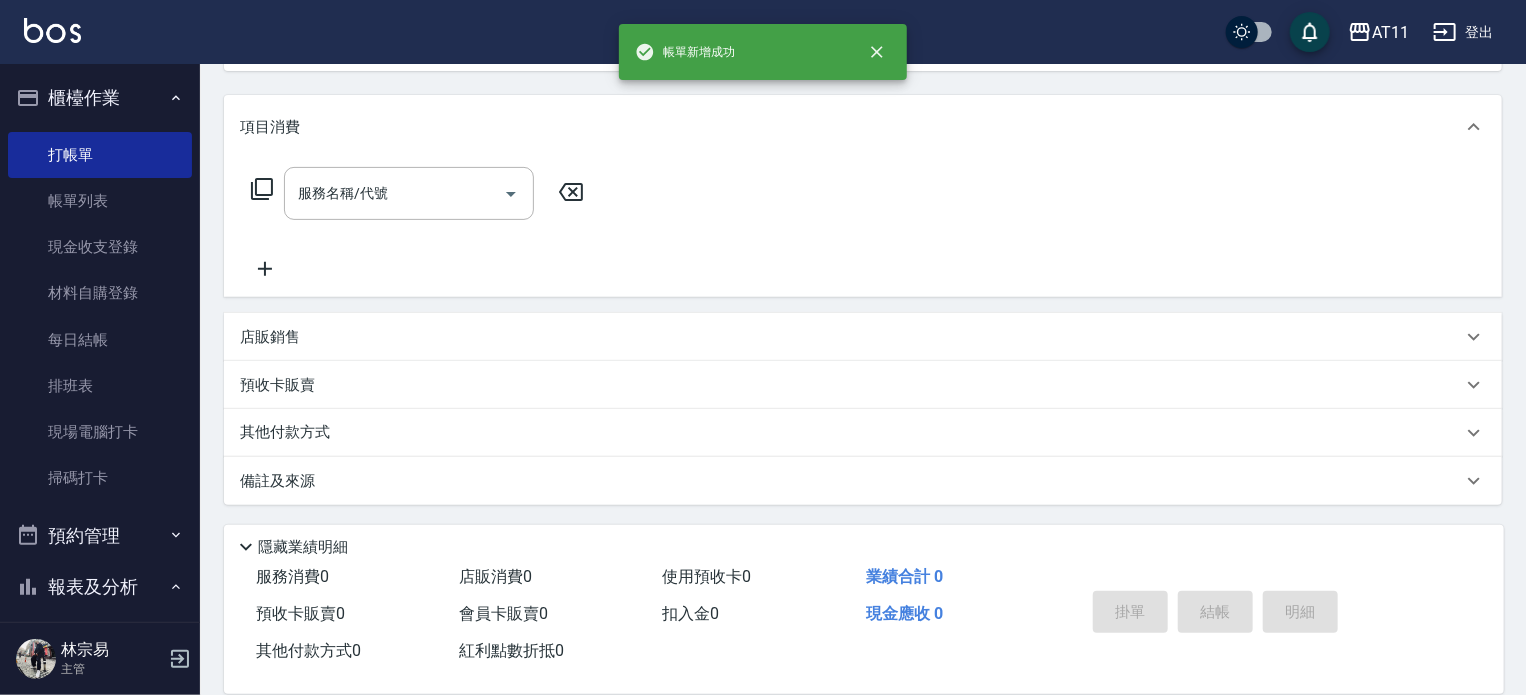 scroll, scrollTop: 0, scrollLeft: 0, axis: both 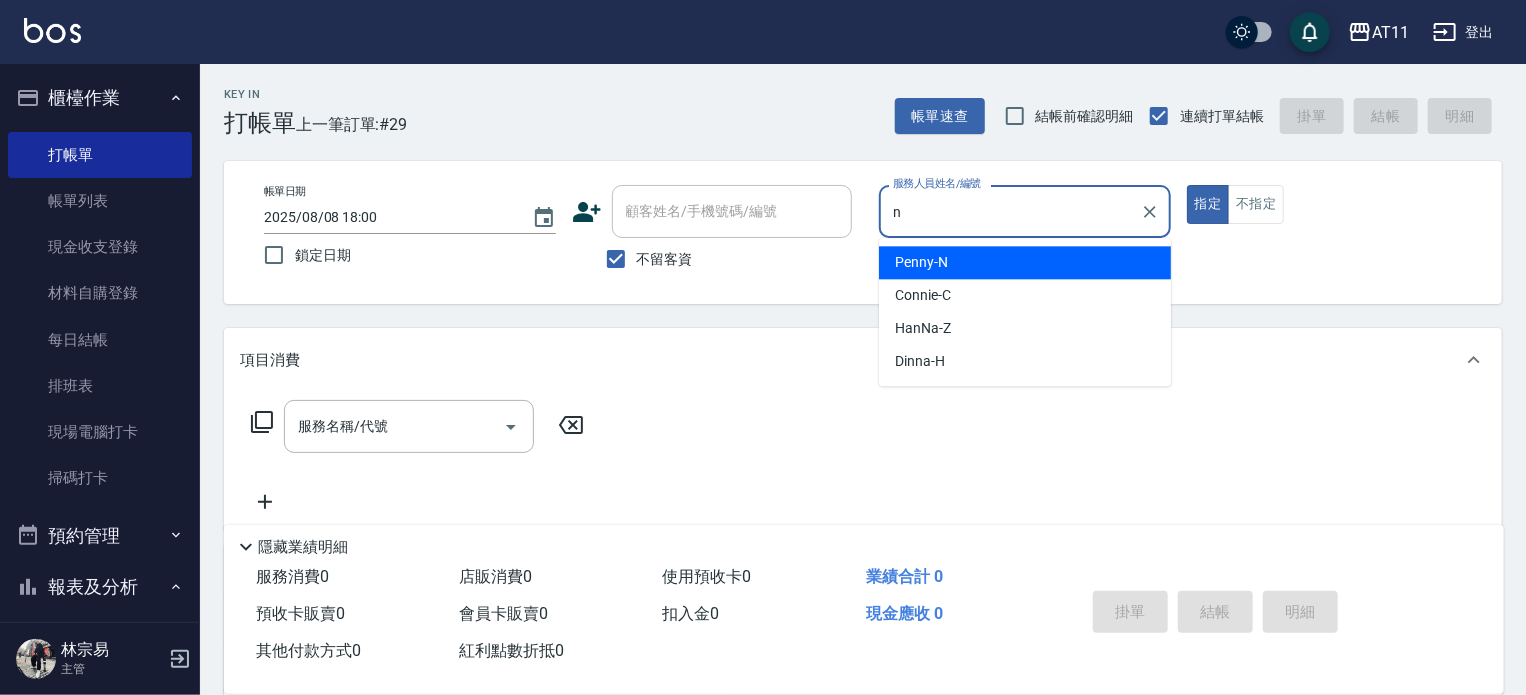 type on "[FIRST]-[LAST]" 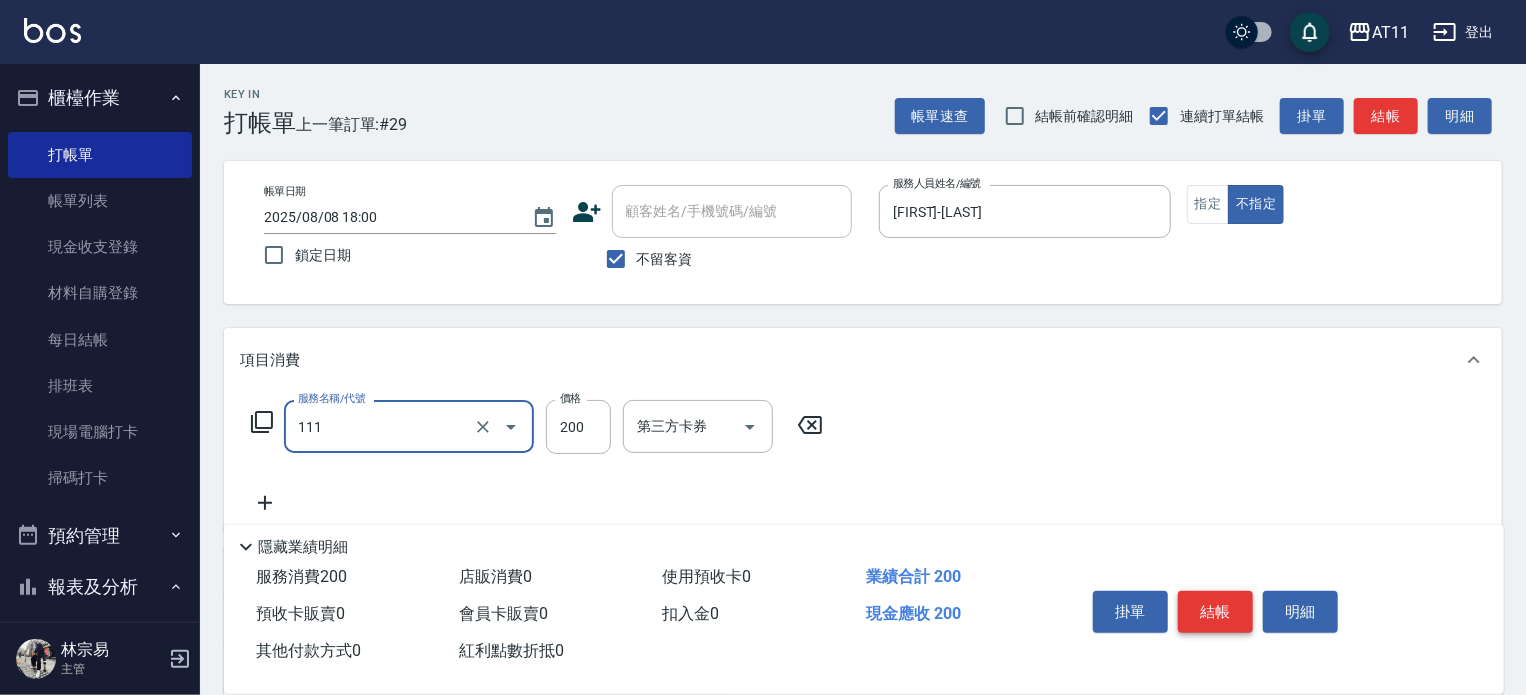 type on "精油洗髮(111)" 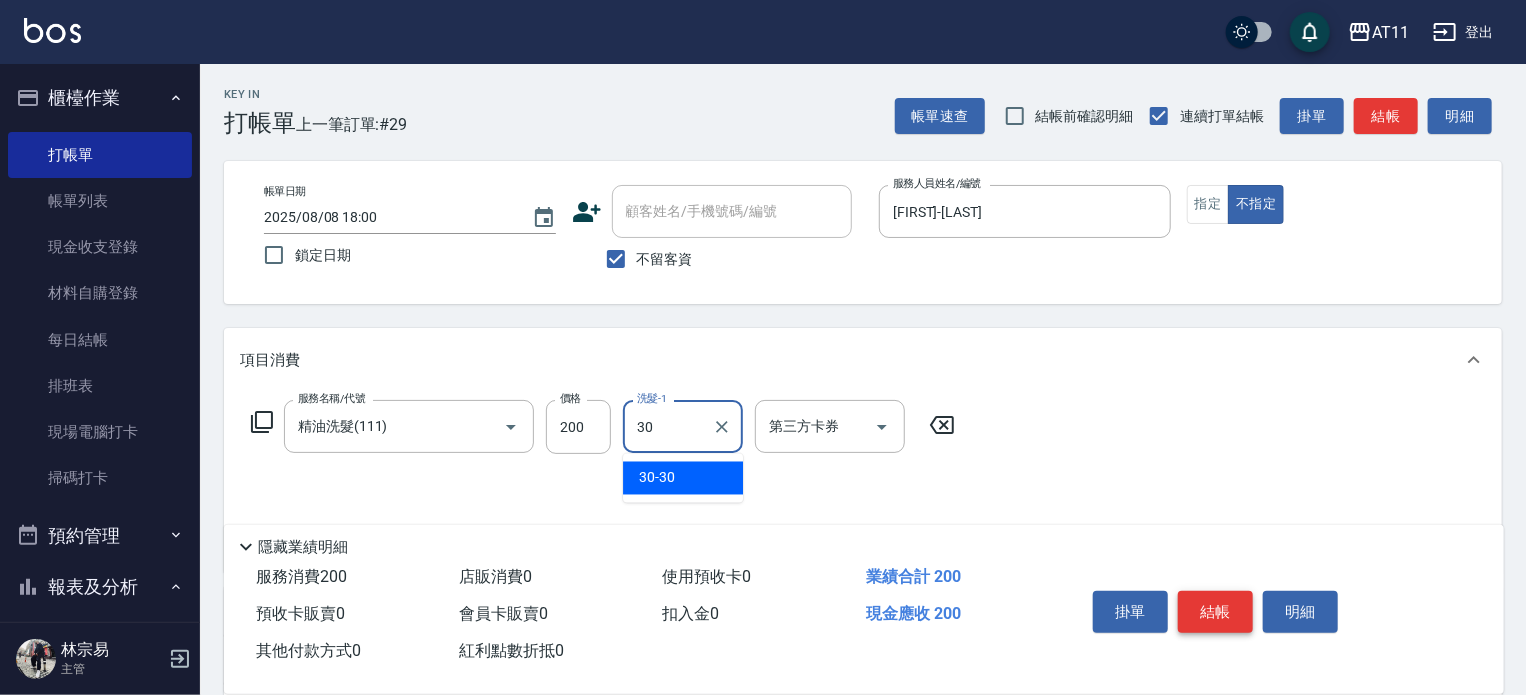 type on "30-30" 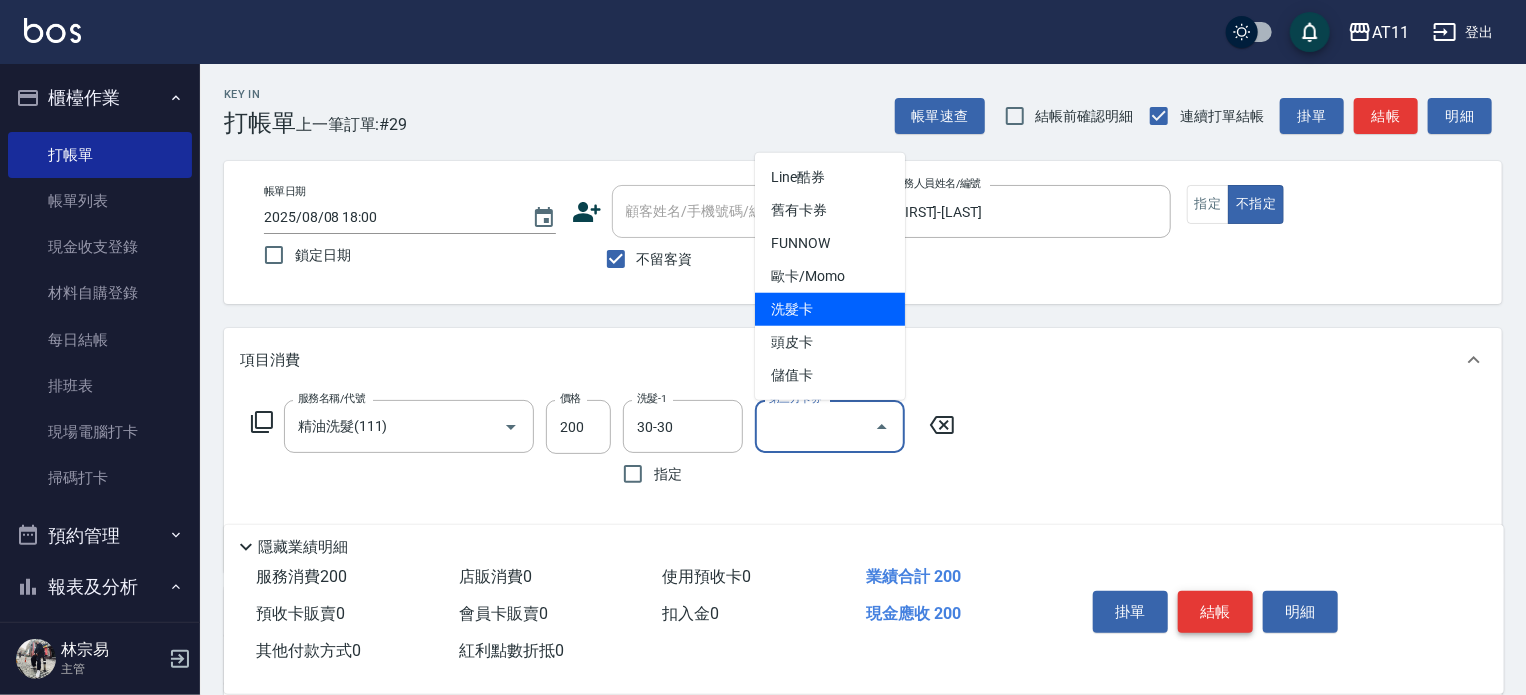 type on "洗髮卡" 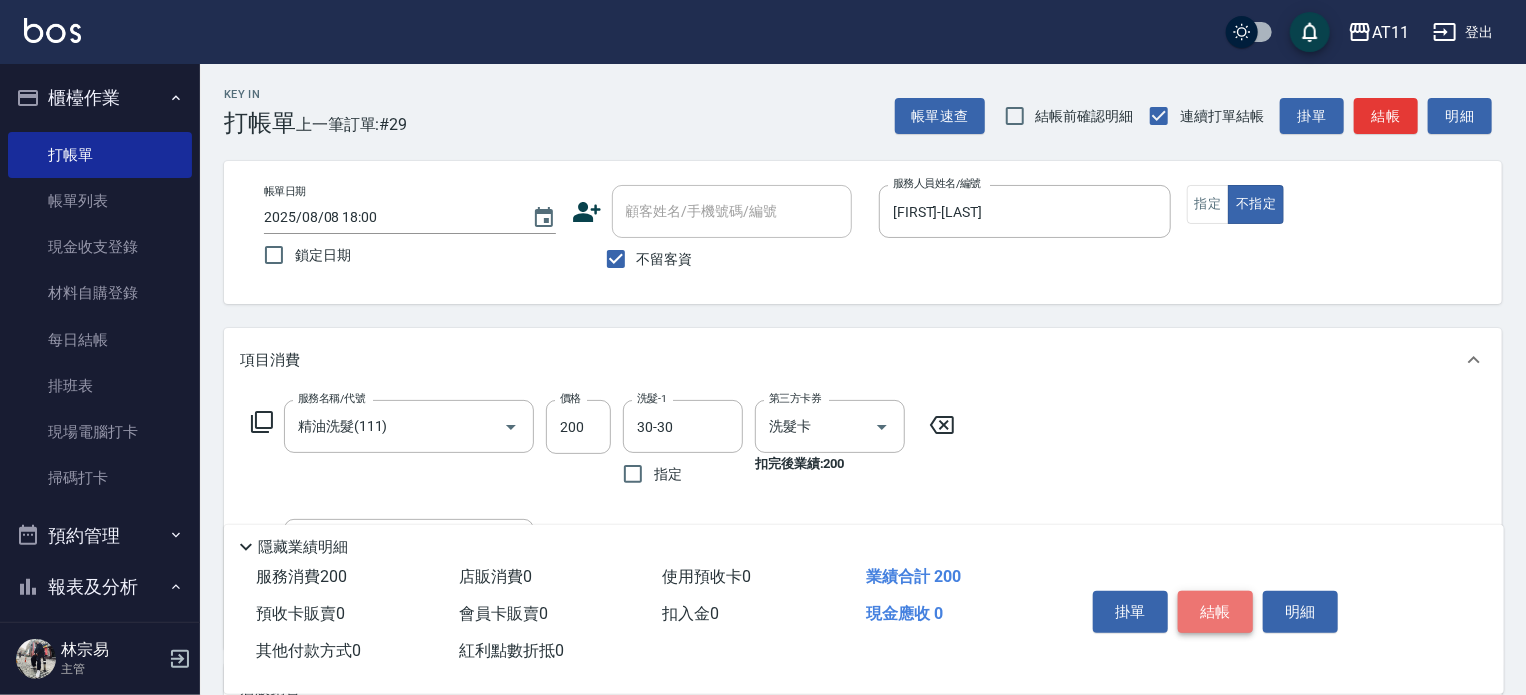 click on "結帳" at bounding box center [1215, 612] 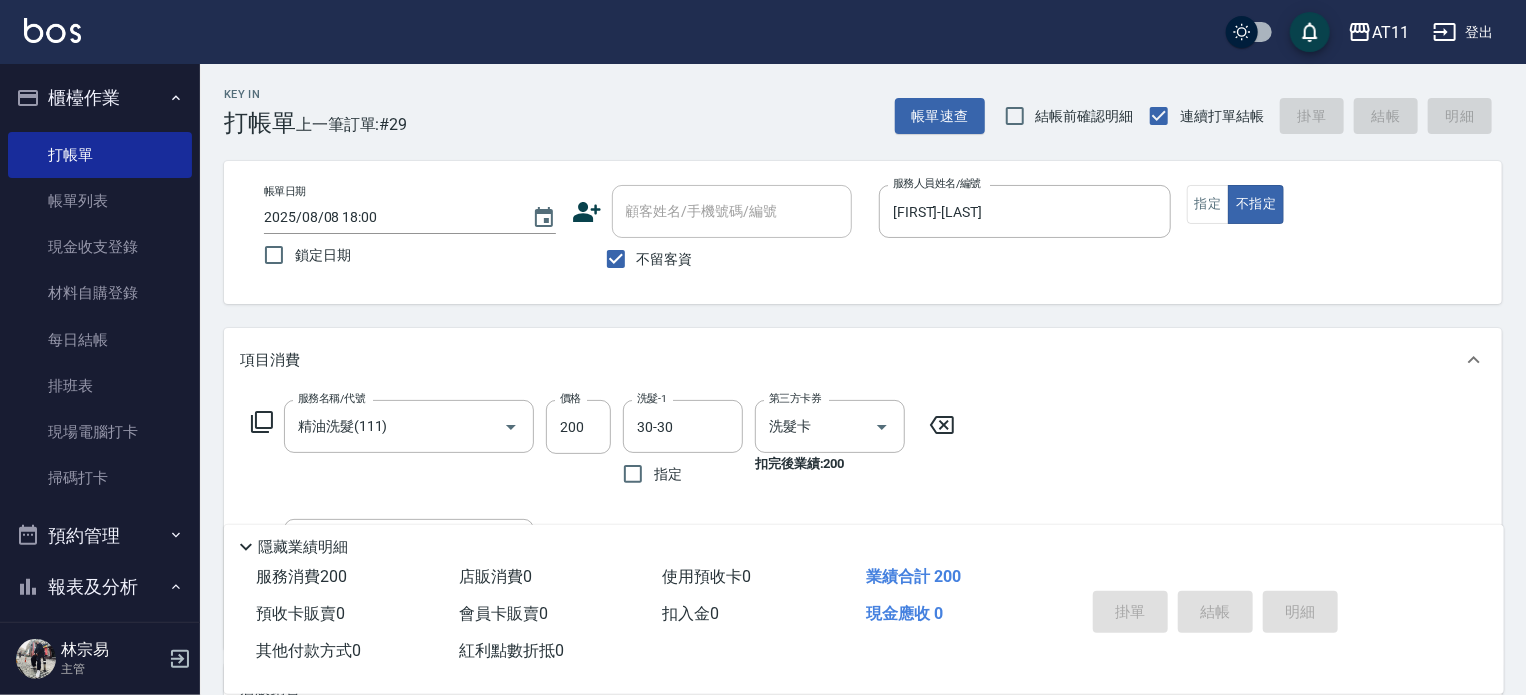 type 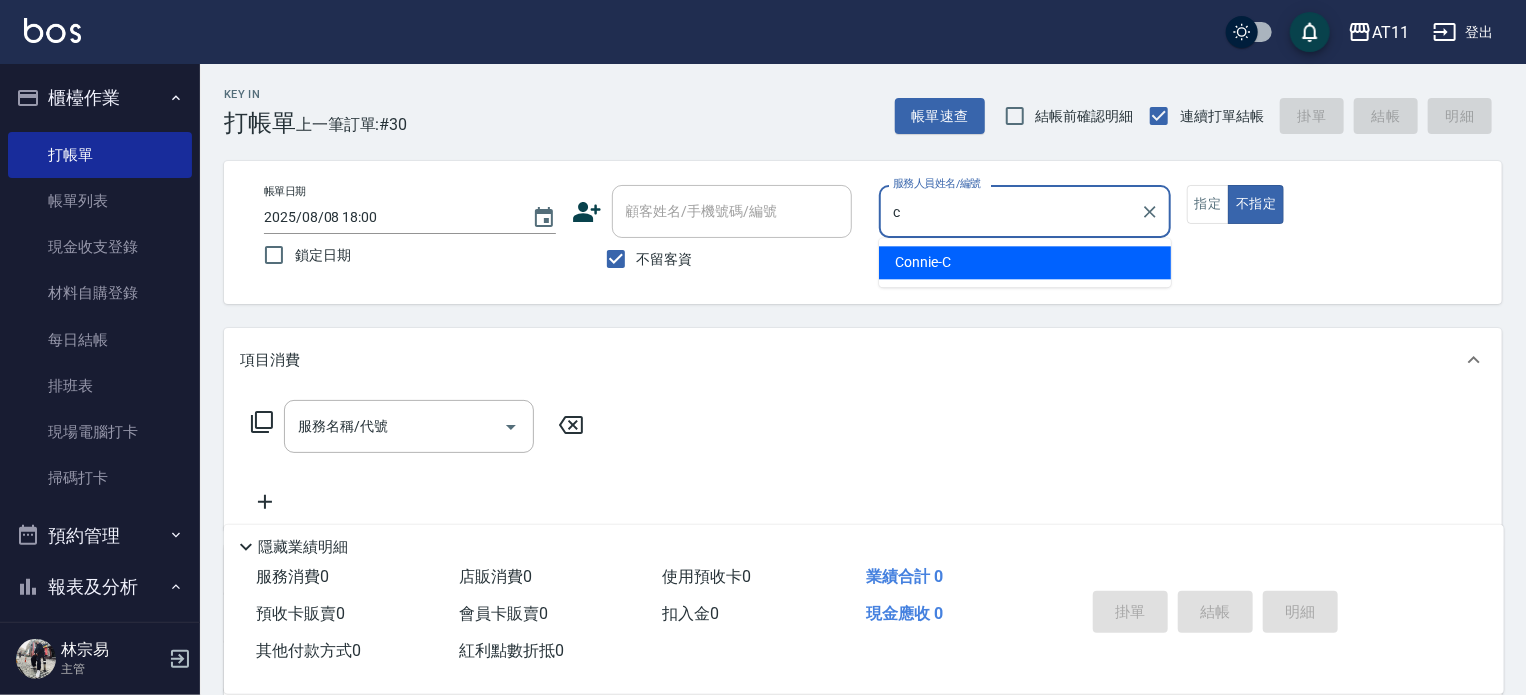 type on "[FIRST]-[LAST]" 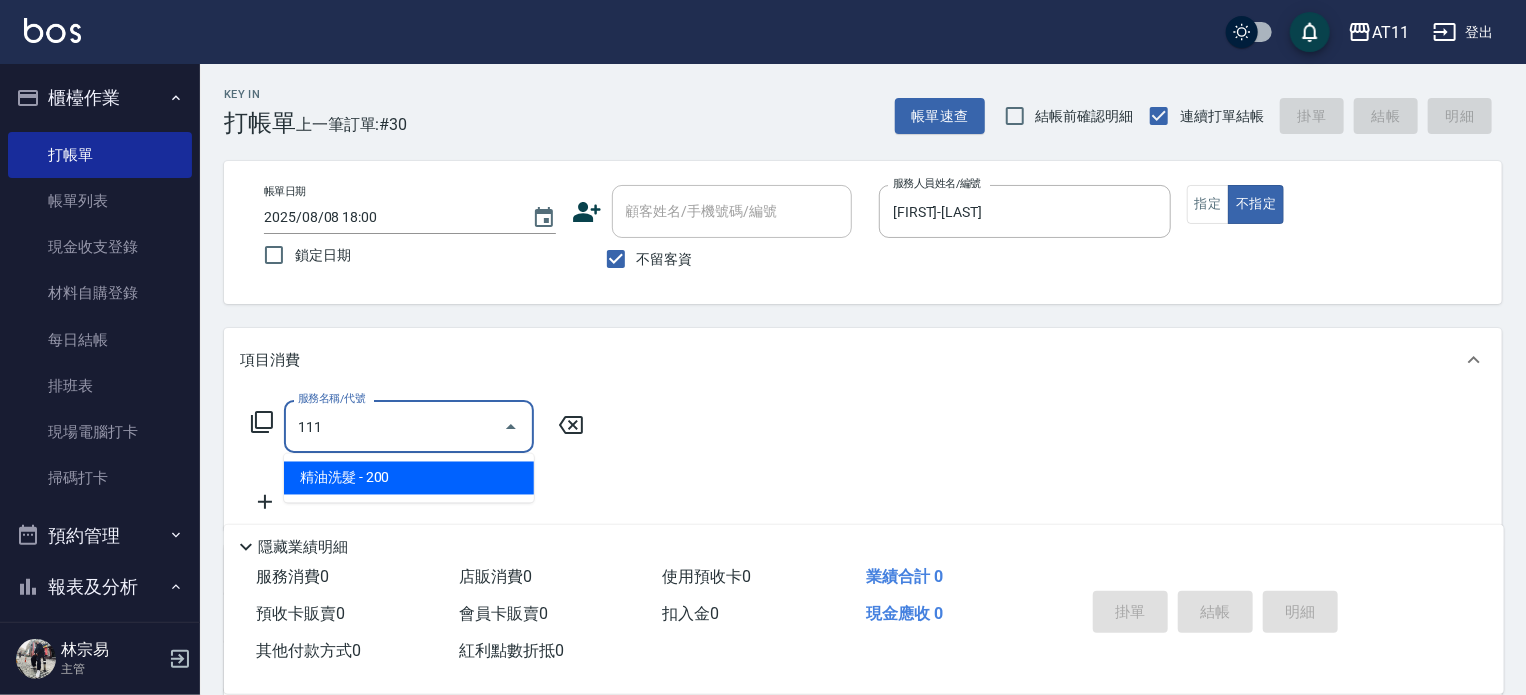 type on "精油洗髮(111)" 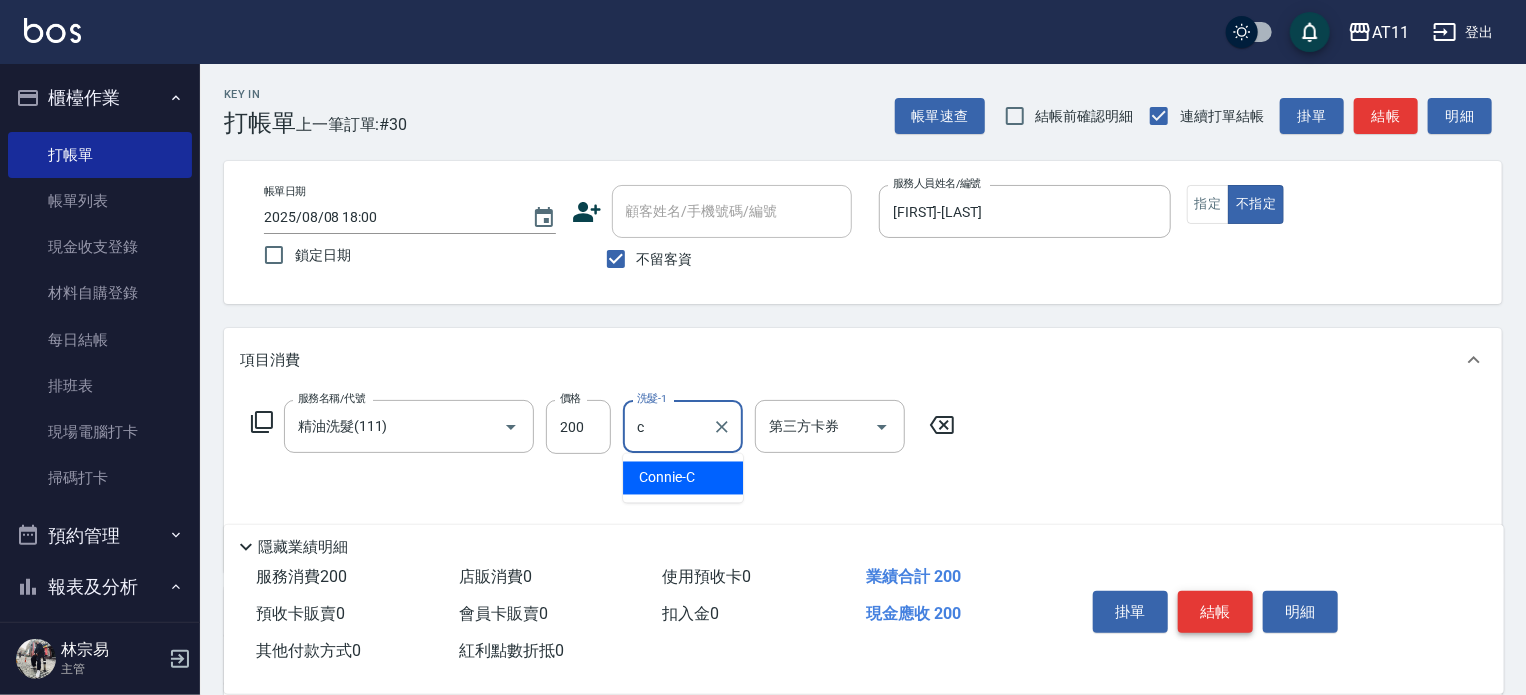 type on "[FIRST]-[LAST]" 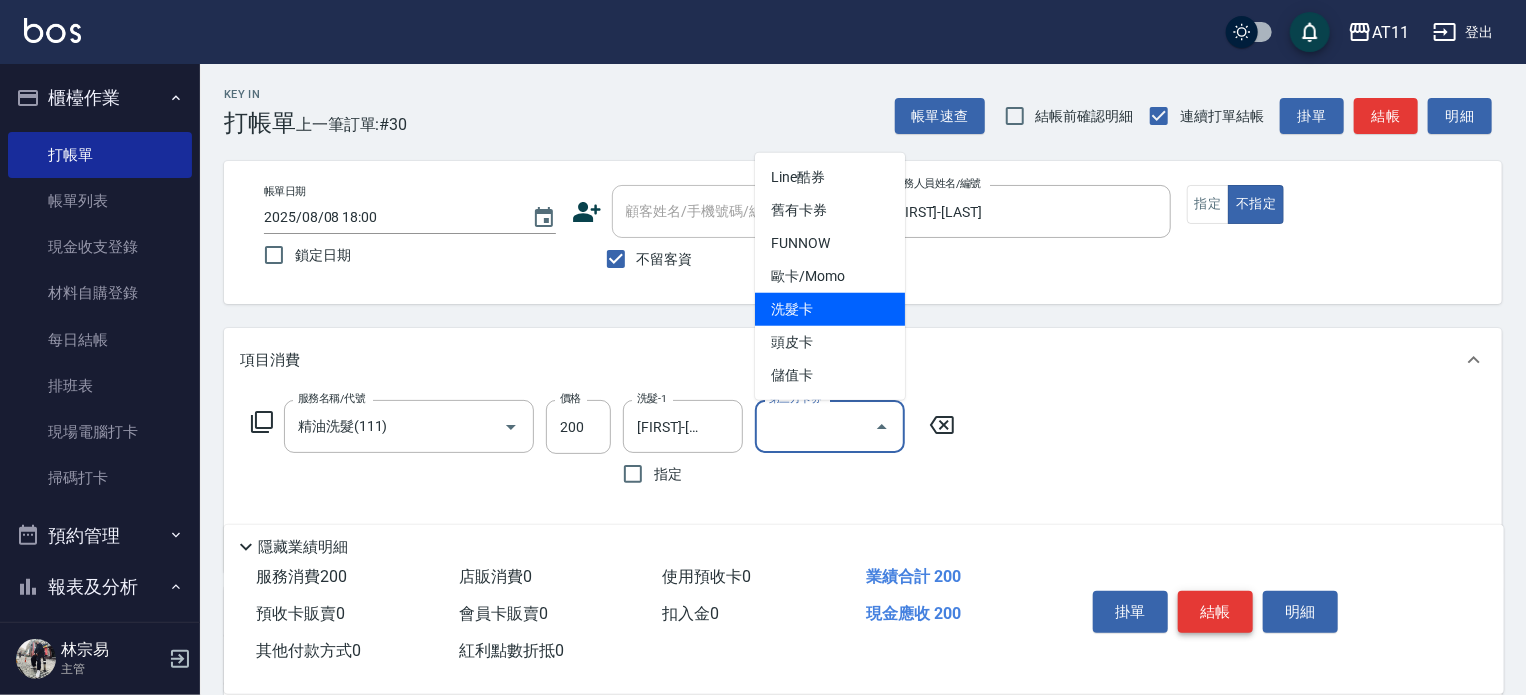 type on "洗髮卡" 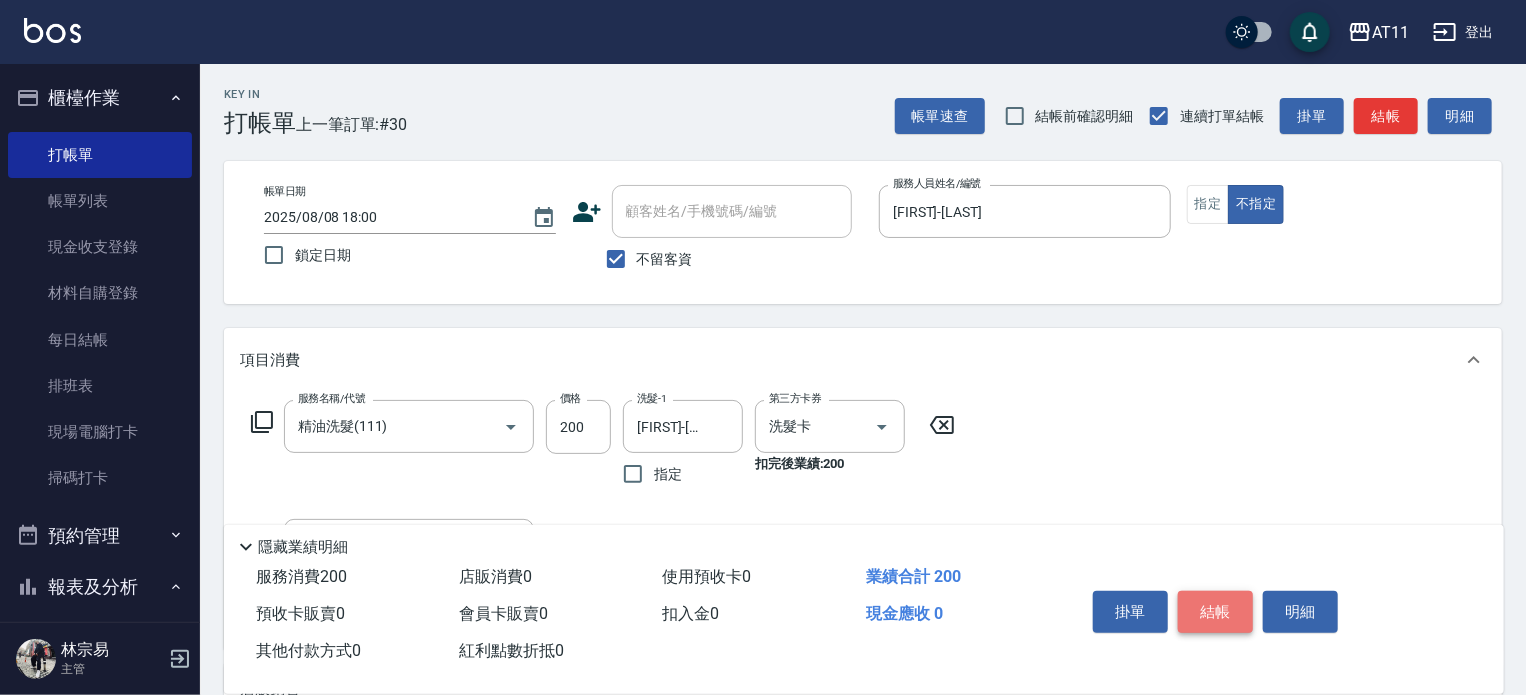 click on "結帳" at bounding box center [1215, 612] 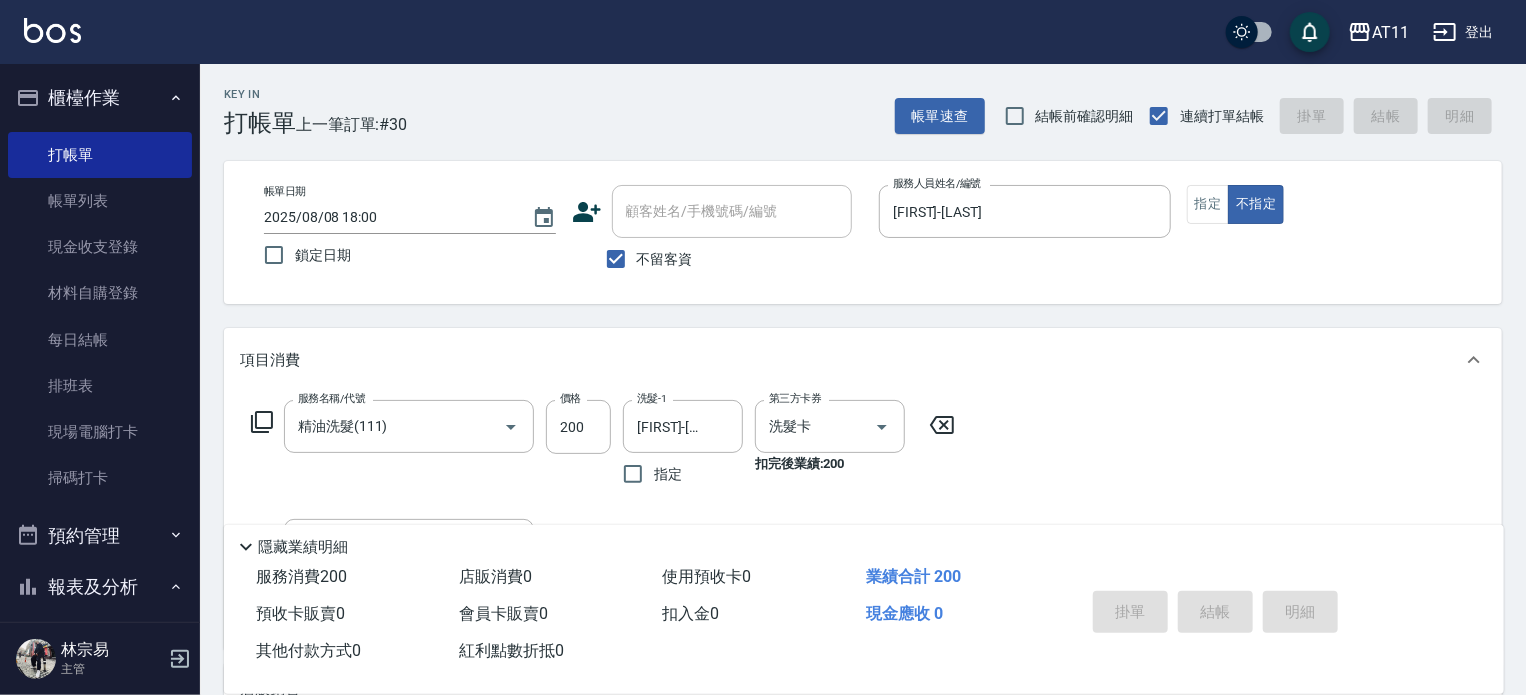 type 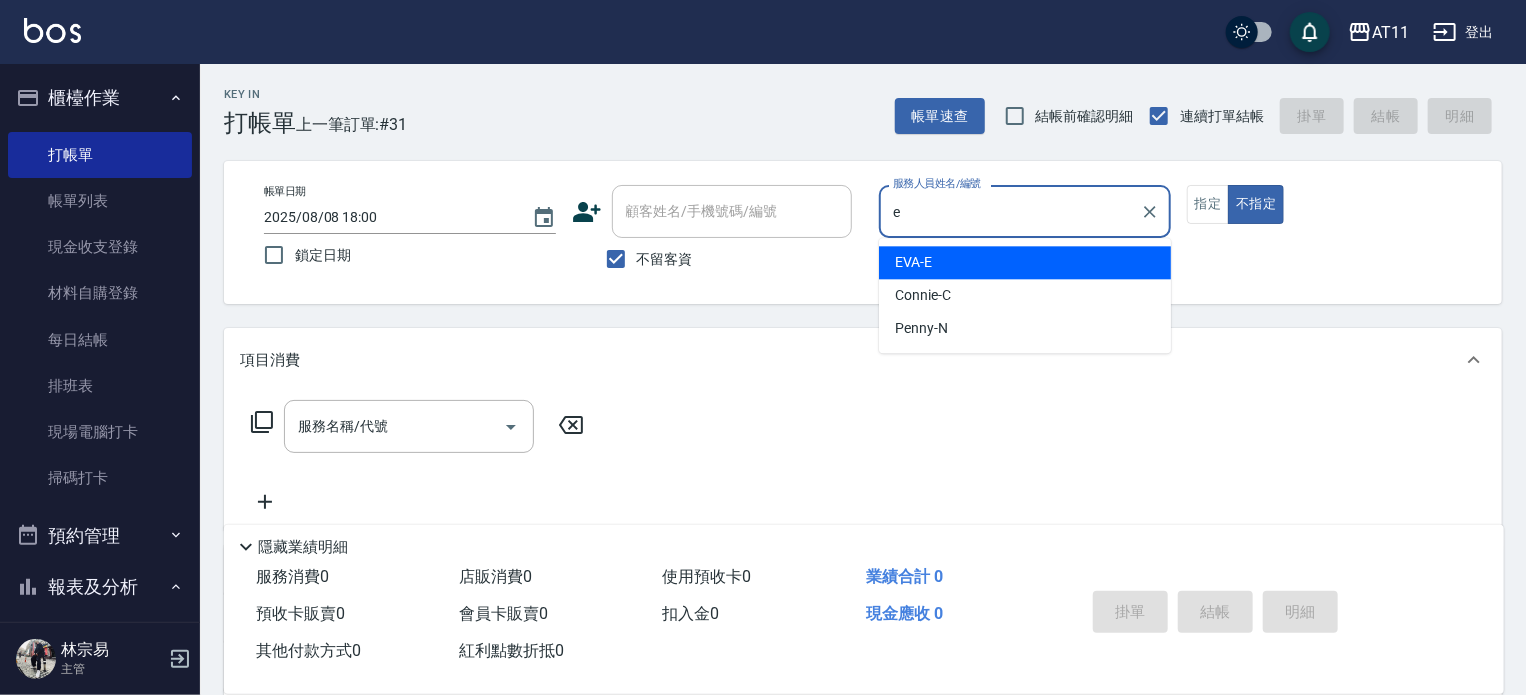 type 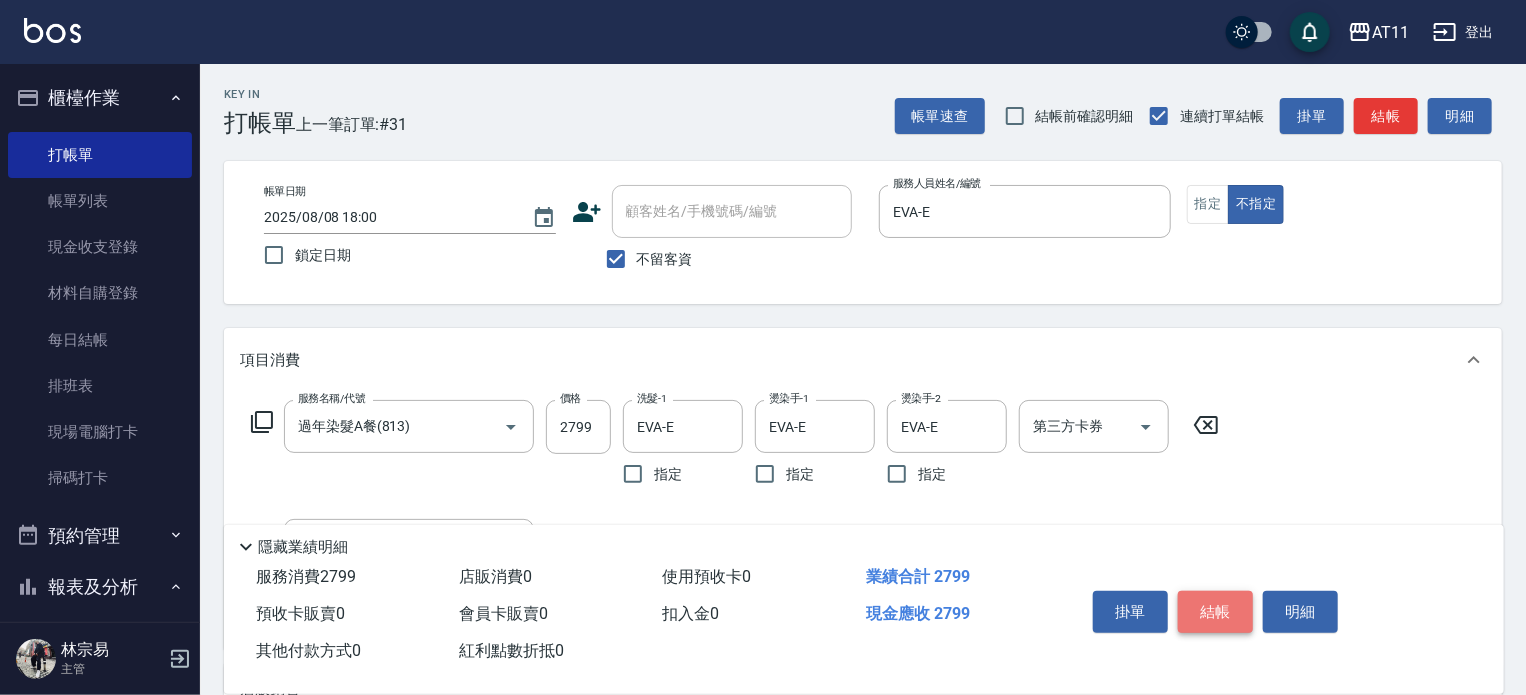 click on "結帳" at bounding box center [1215, 612] 